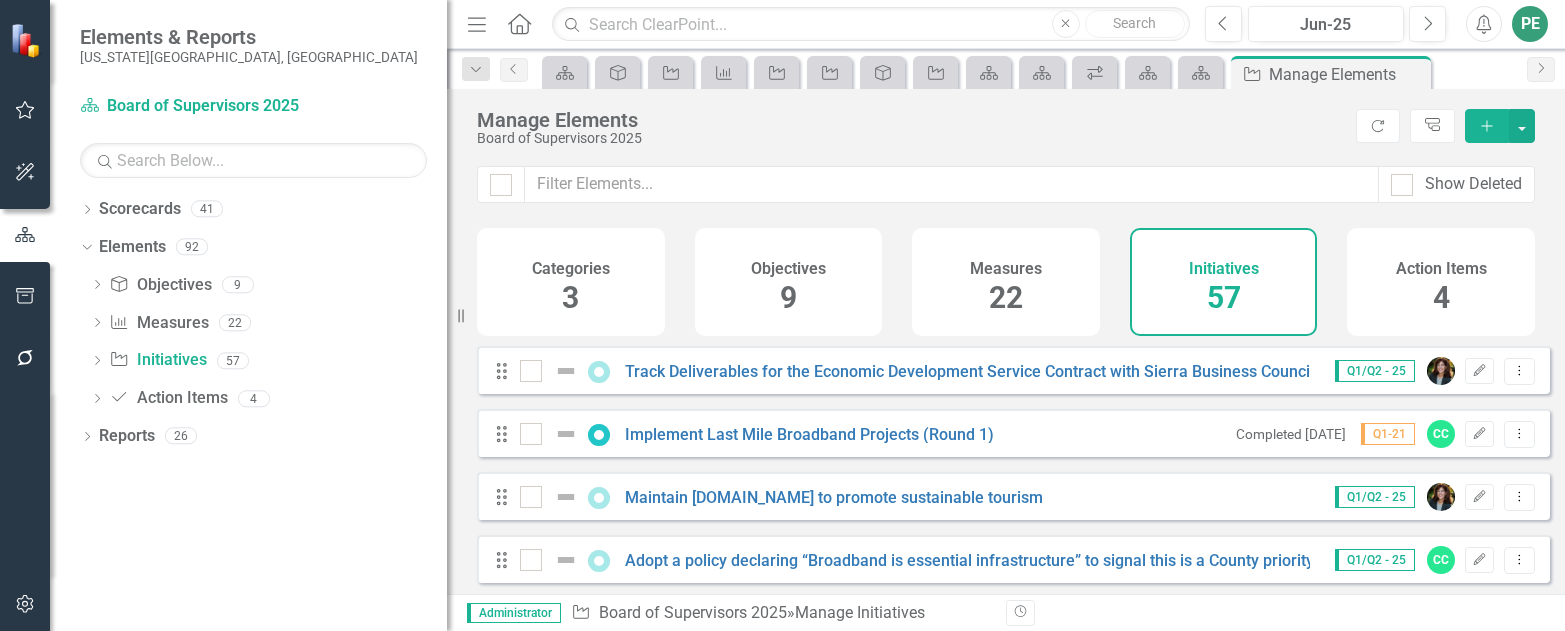 scroll, scrollTop: 0, scrollLeft: 0, axis: both 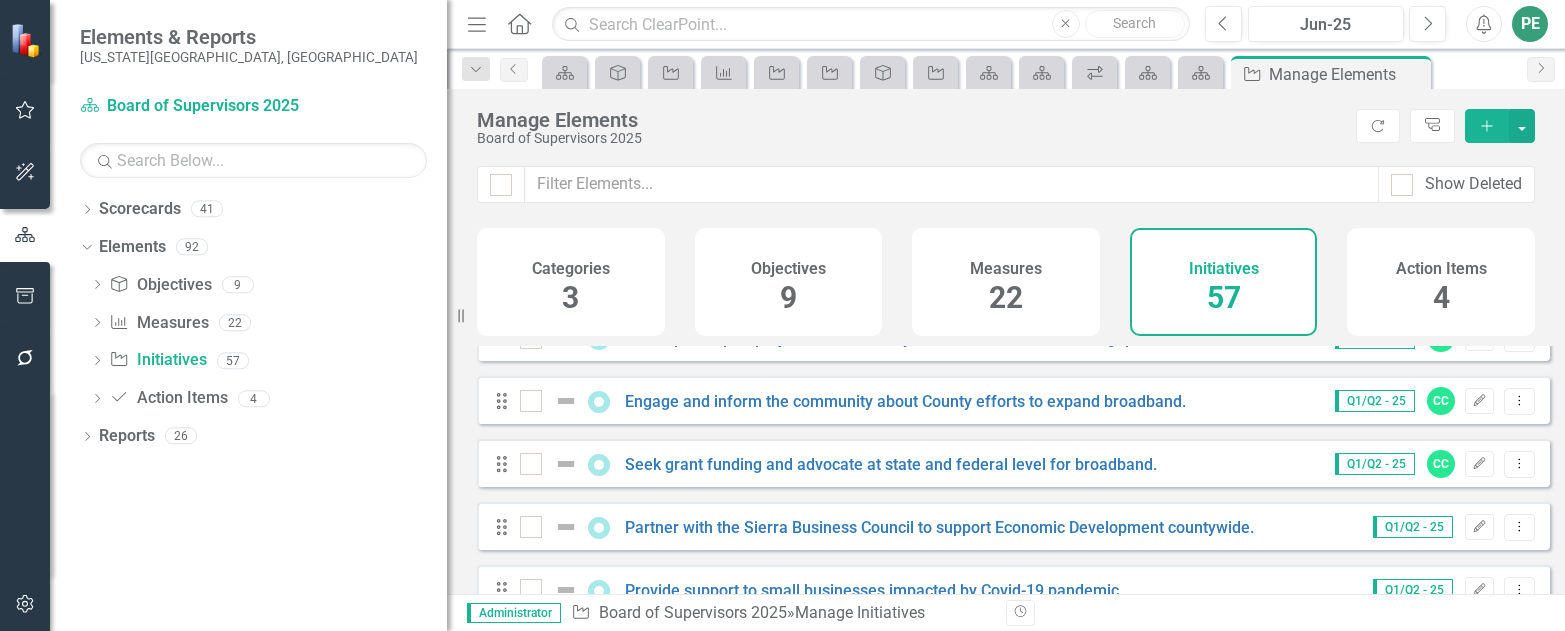 click 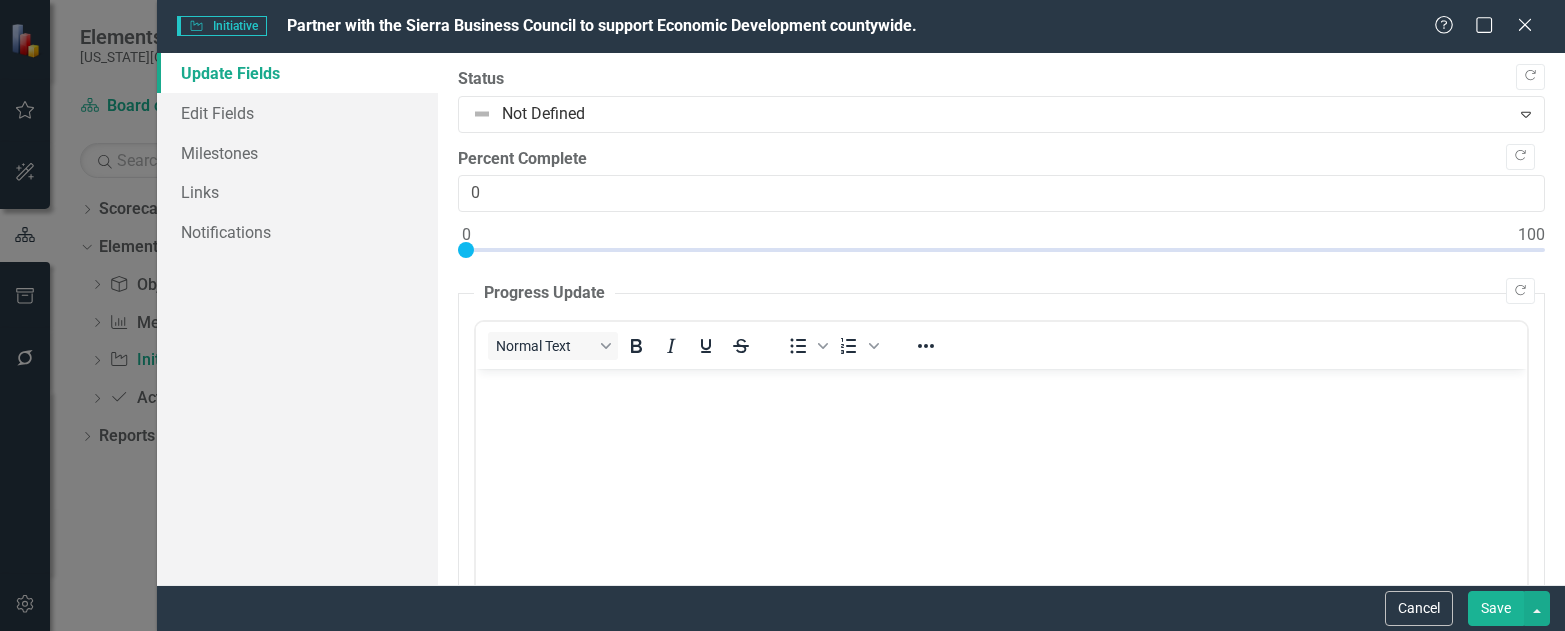 scroll, scrollTop: 0, scrollLeft: 0, axis: both 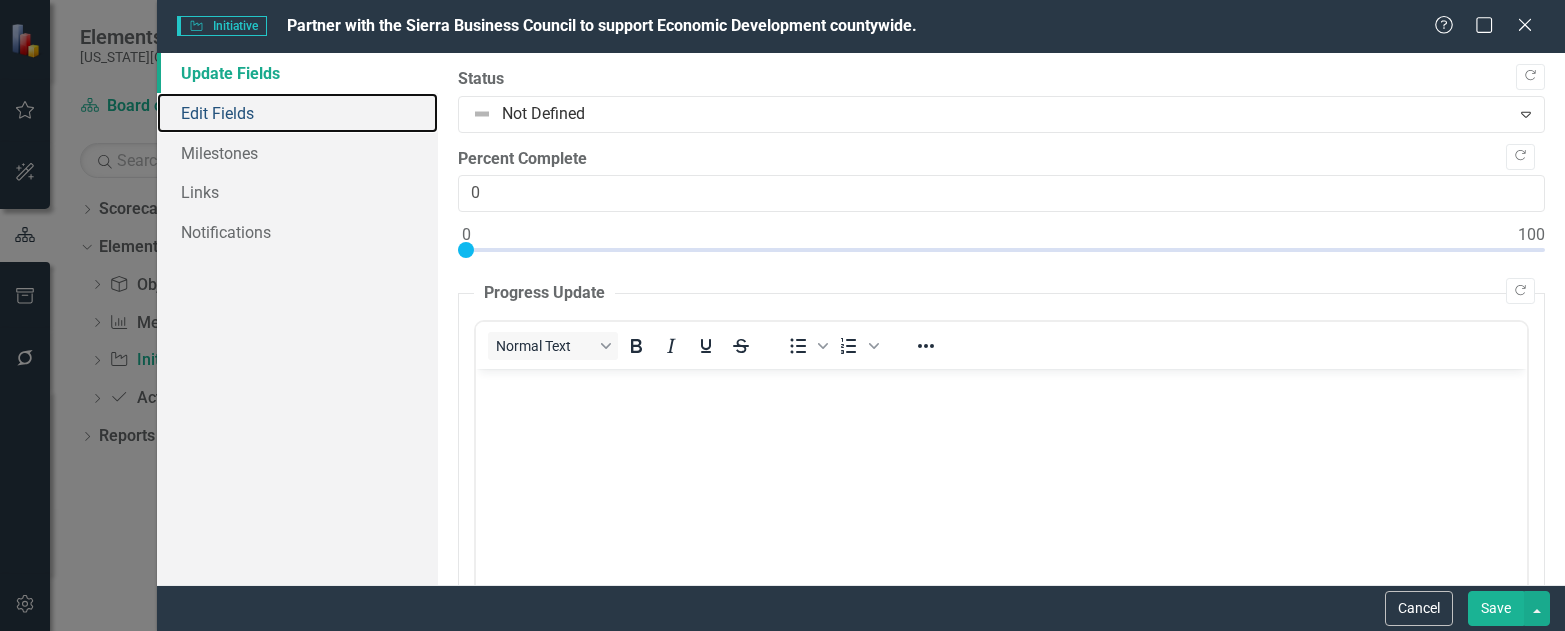 click on "Edit Fields" at bounding box center (298, 113) 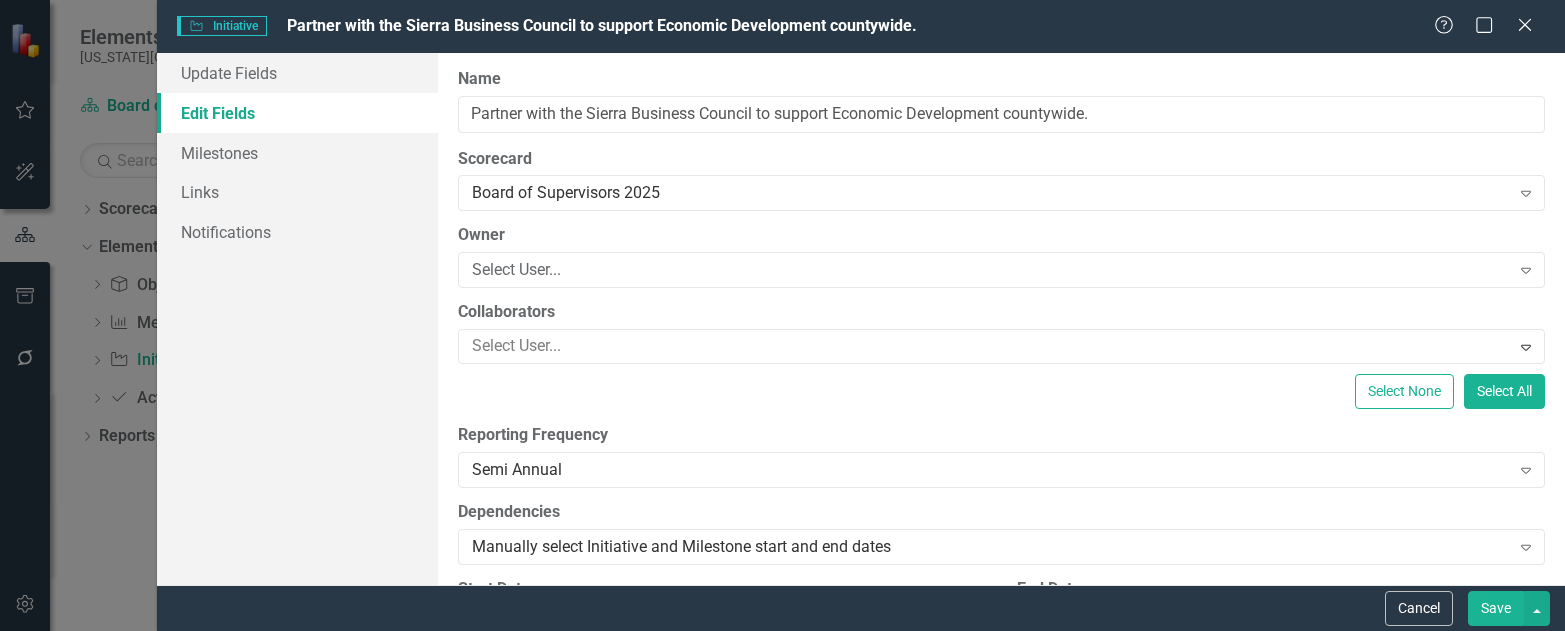 click on "Select User..." at bounding box center [990, 270] 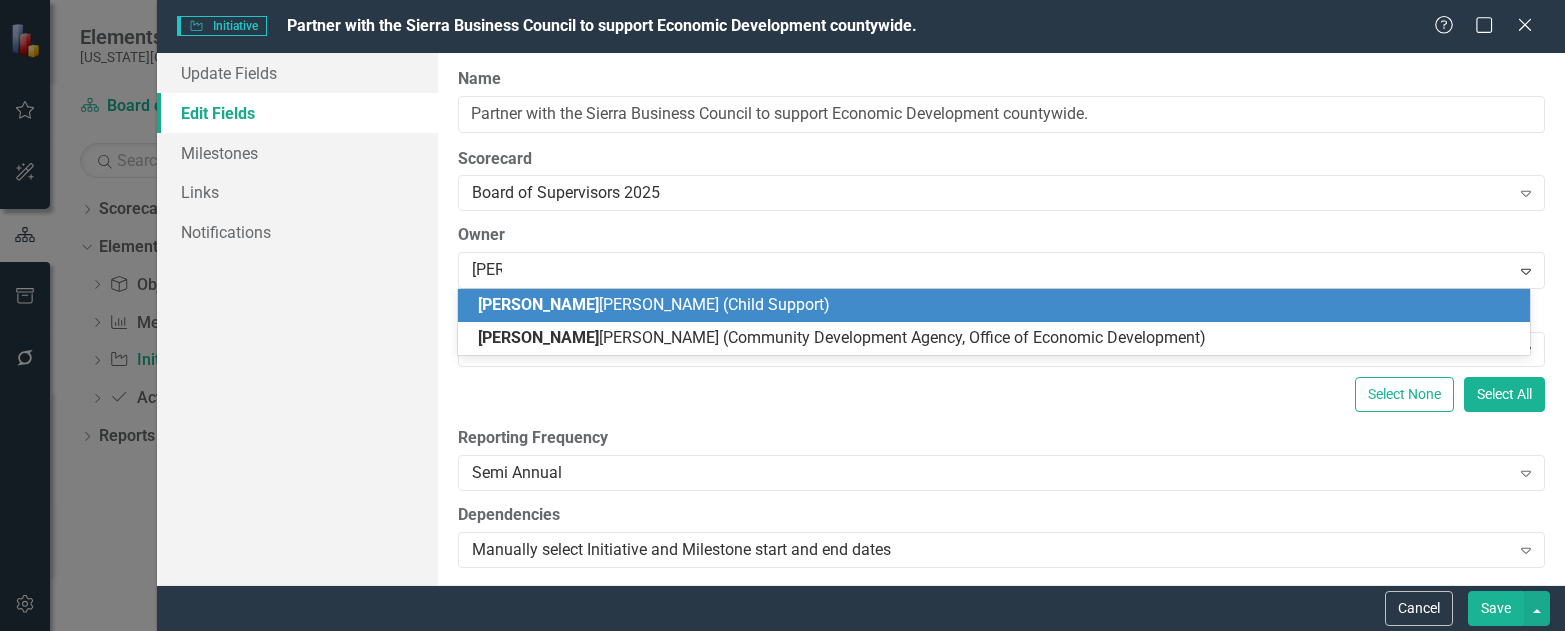 type on "kimb" 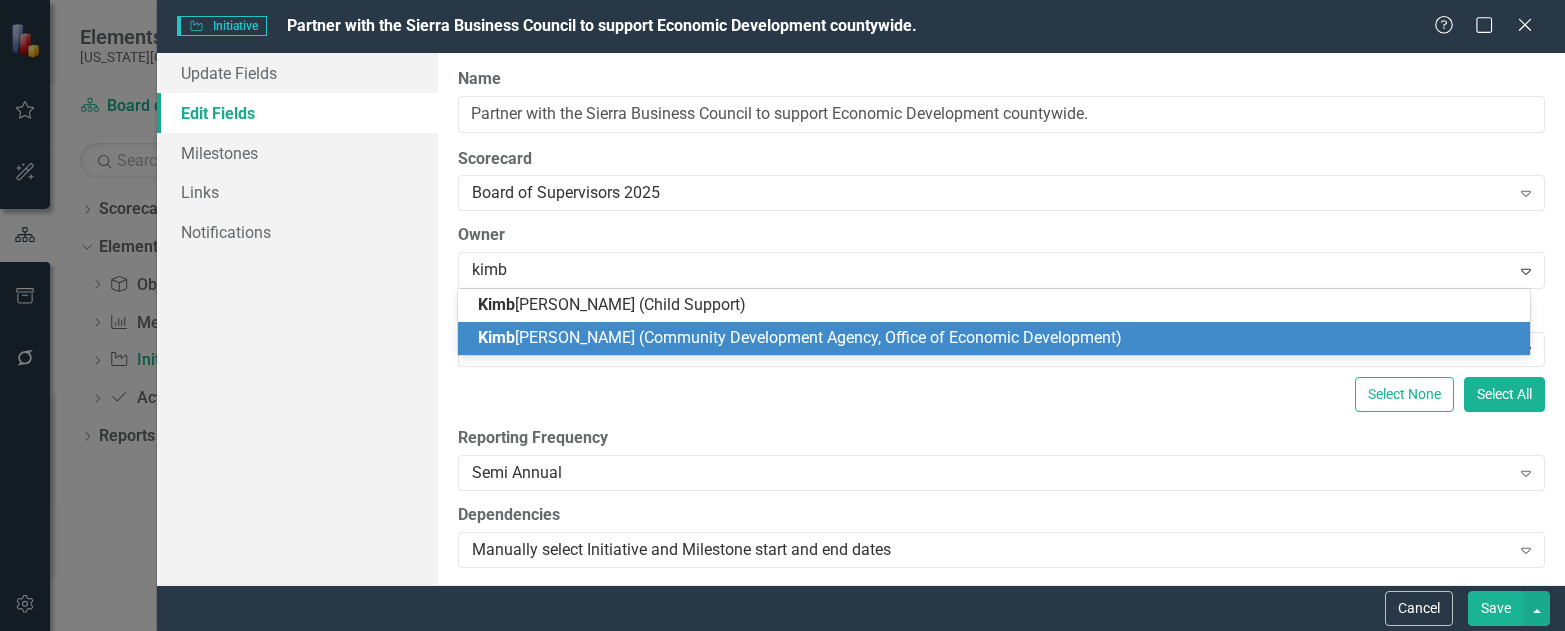 click on "[PERSON_NAME] (Community Development Agency, Office of Economic Development)" at bounding box center [800, 337] 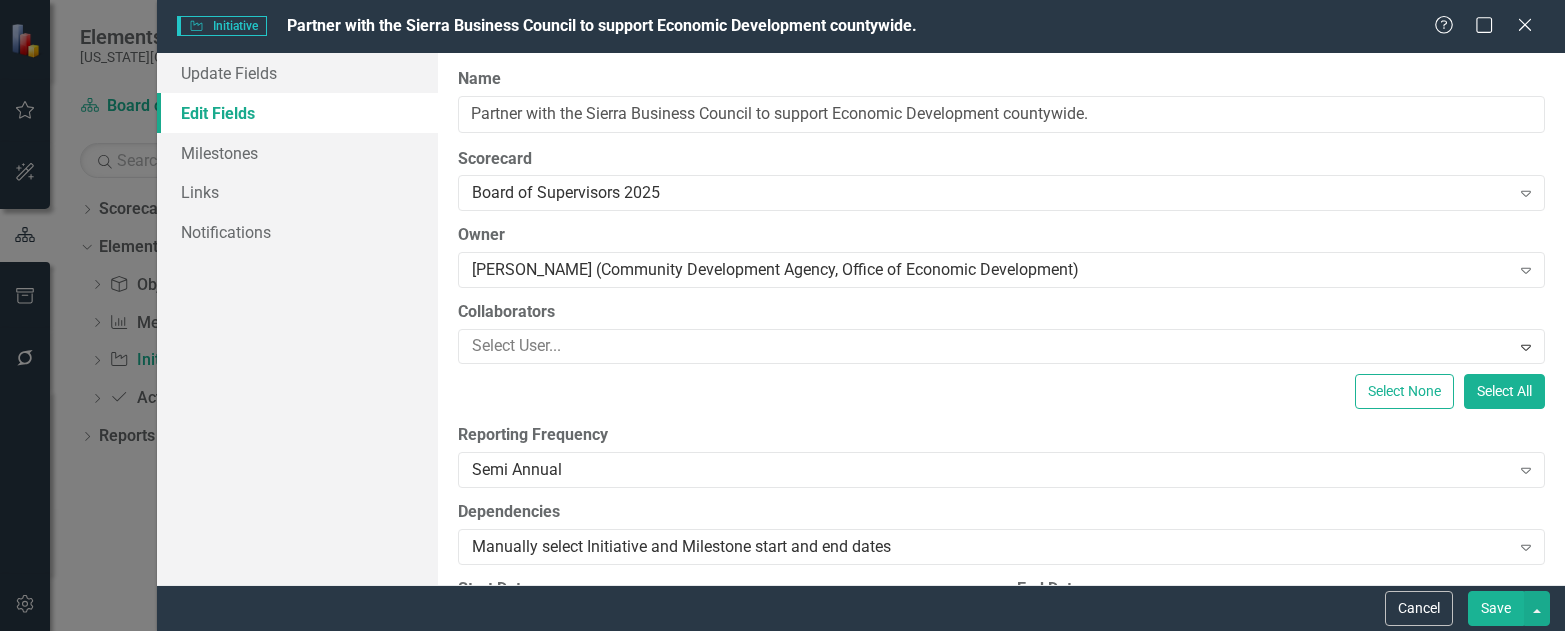 click on "Save" at bounding box center (1496, 608) 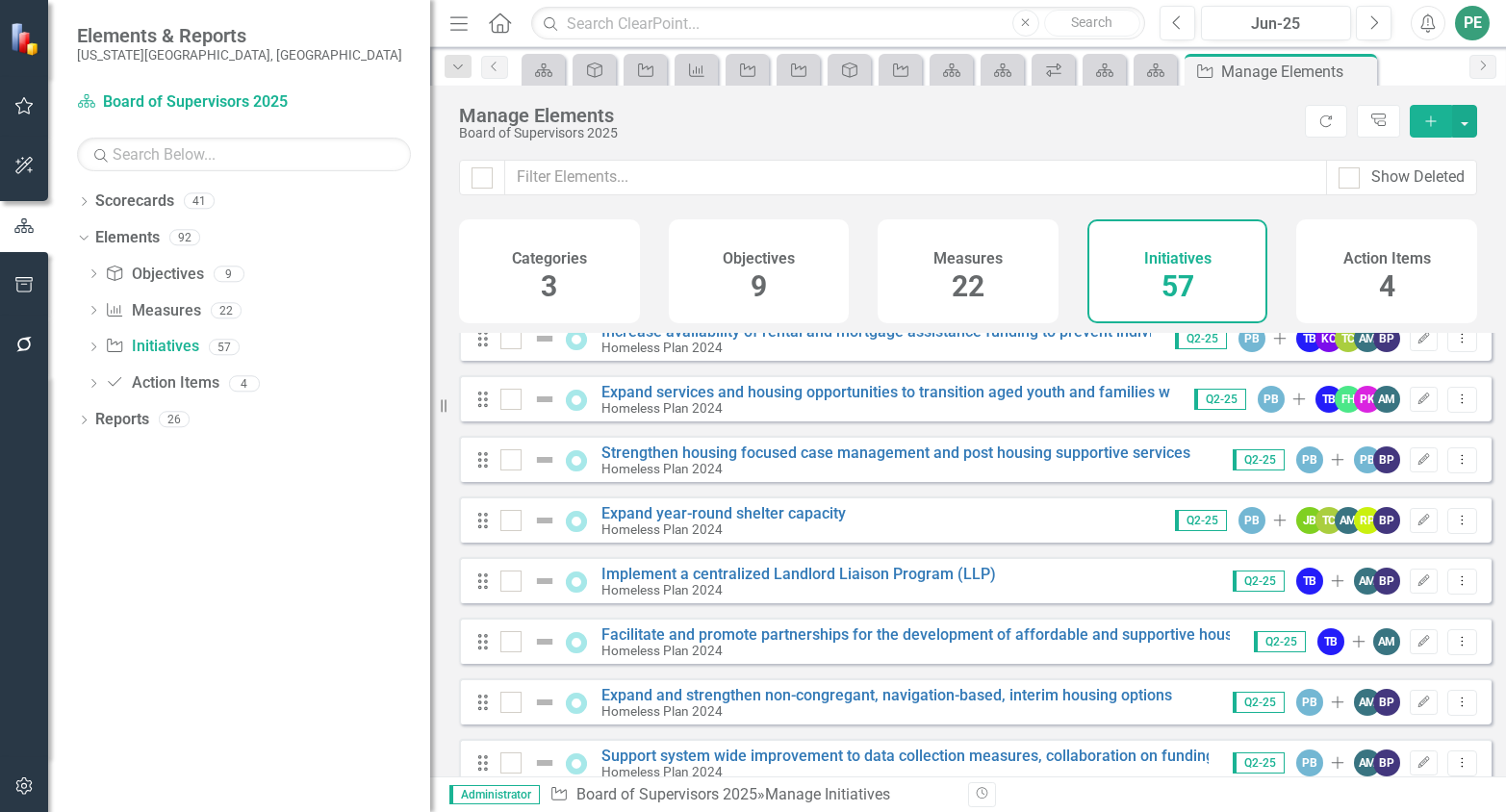 scroll, scrollTop: 3076, scrollLeft: 0, axis: vertical 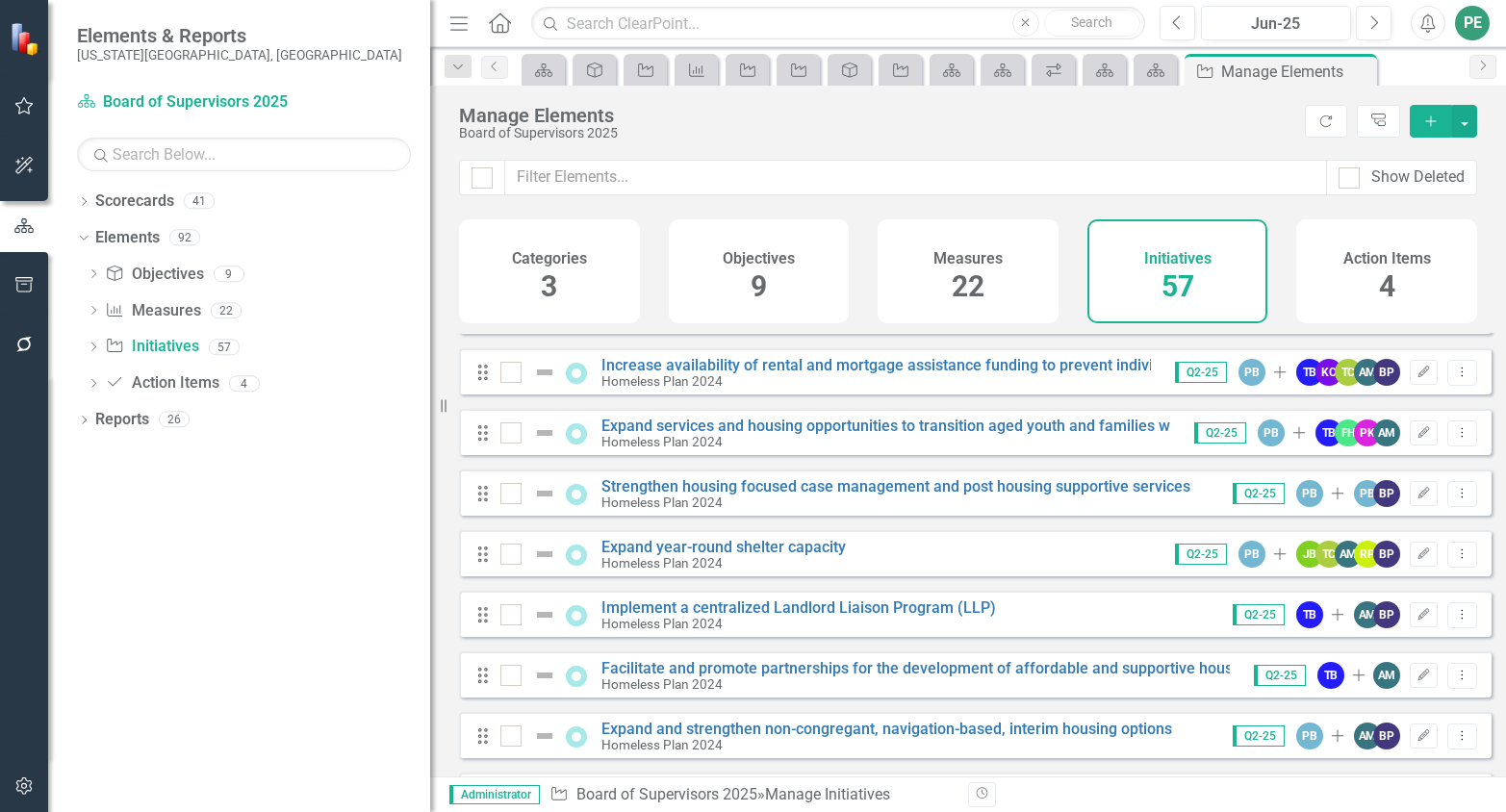 click on "Edit" 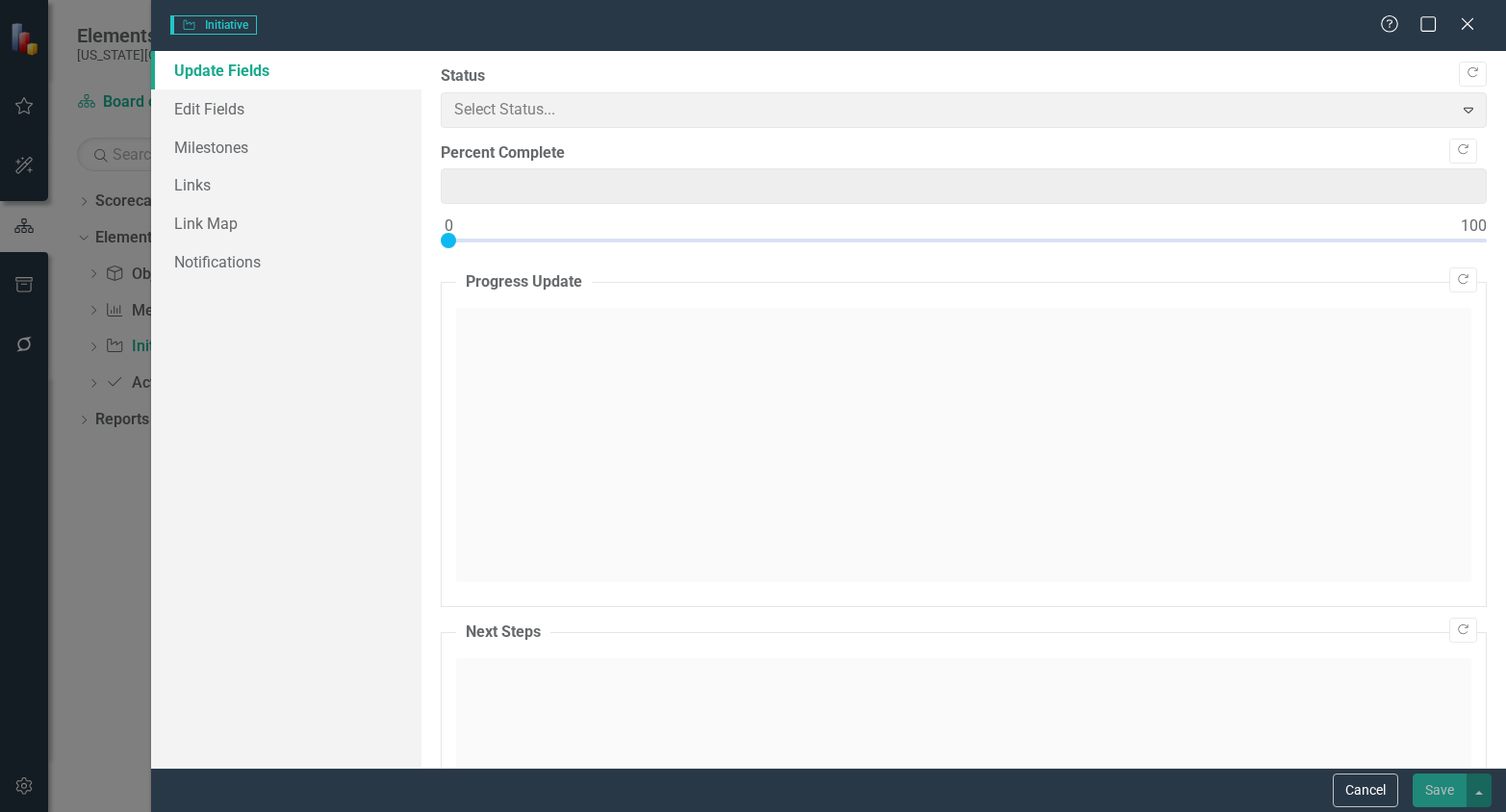 type on "0" 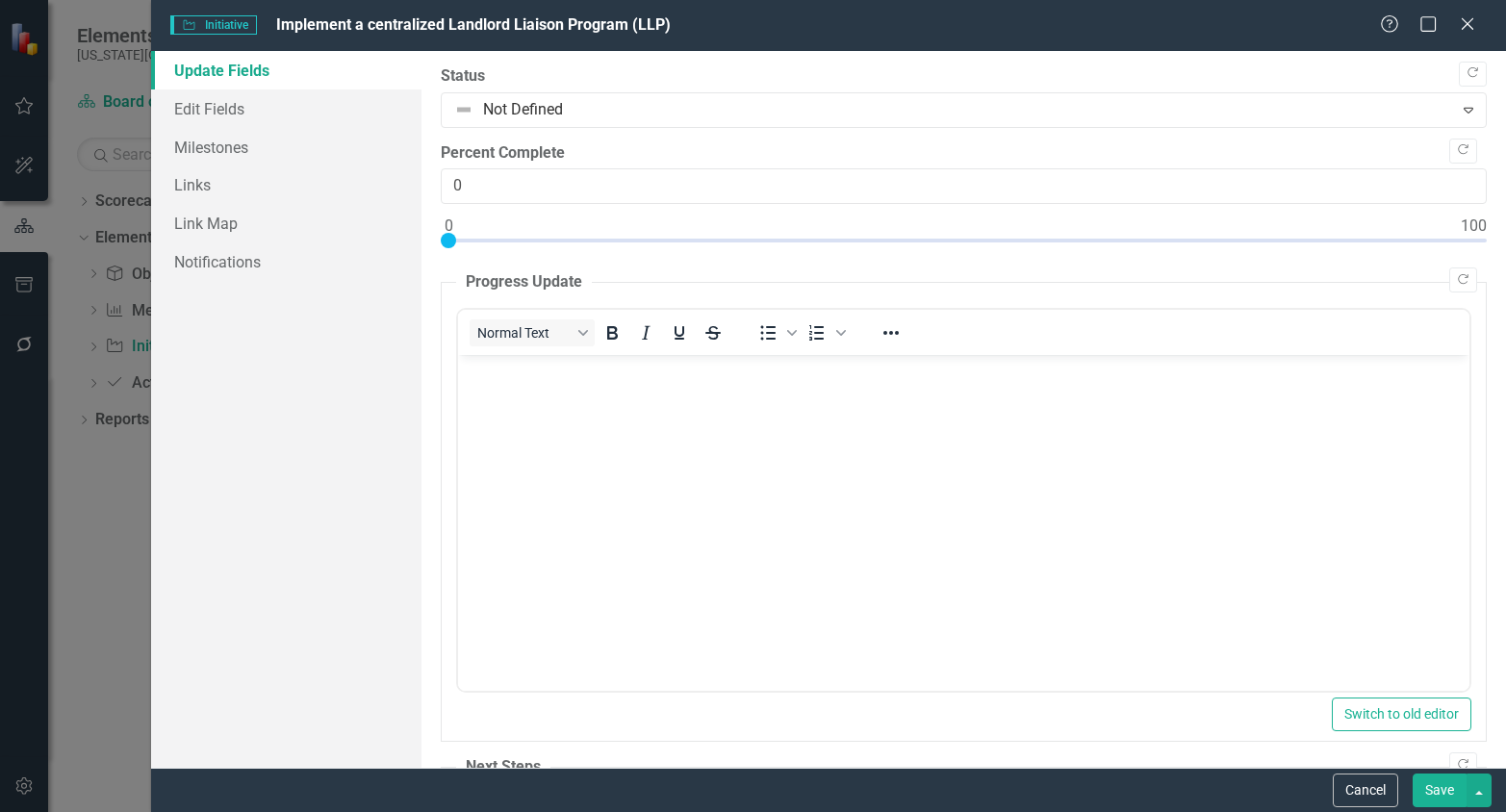 scroll, scrollTop: 0, scrollLeft: 0, axis: both 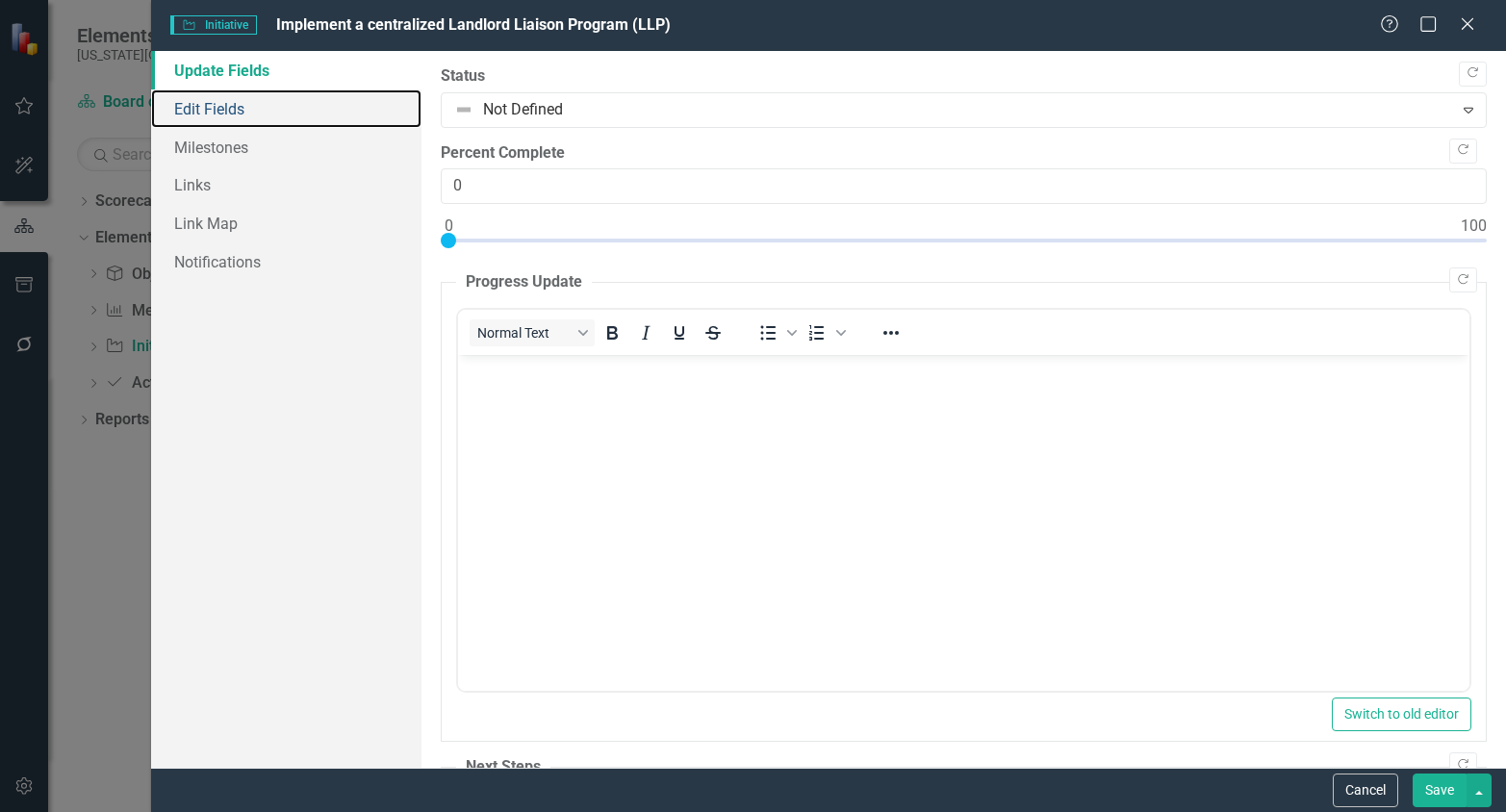click on "Edit Fields" at bounding box center [287, 109] 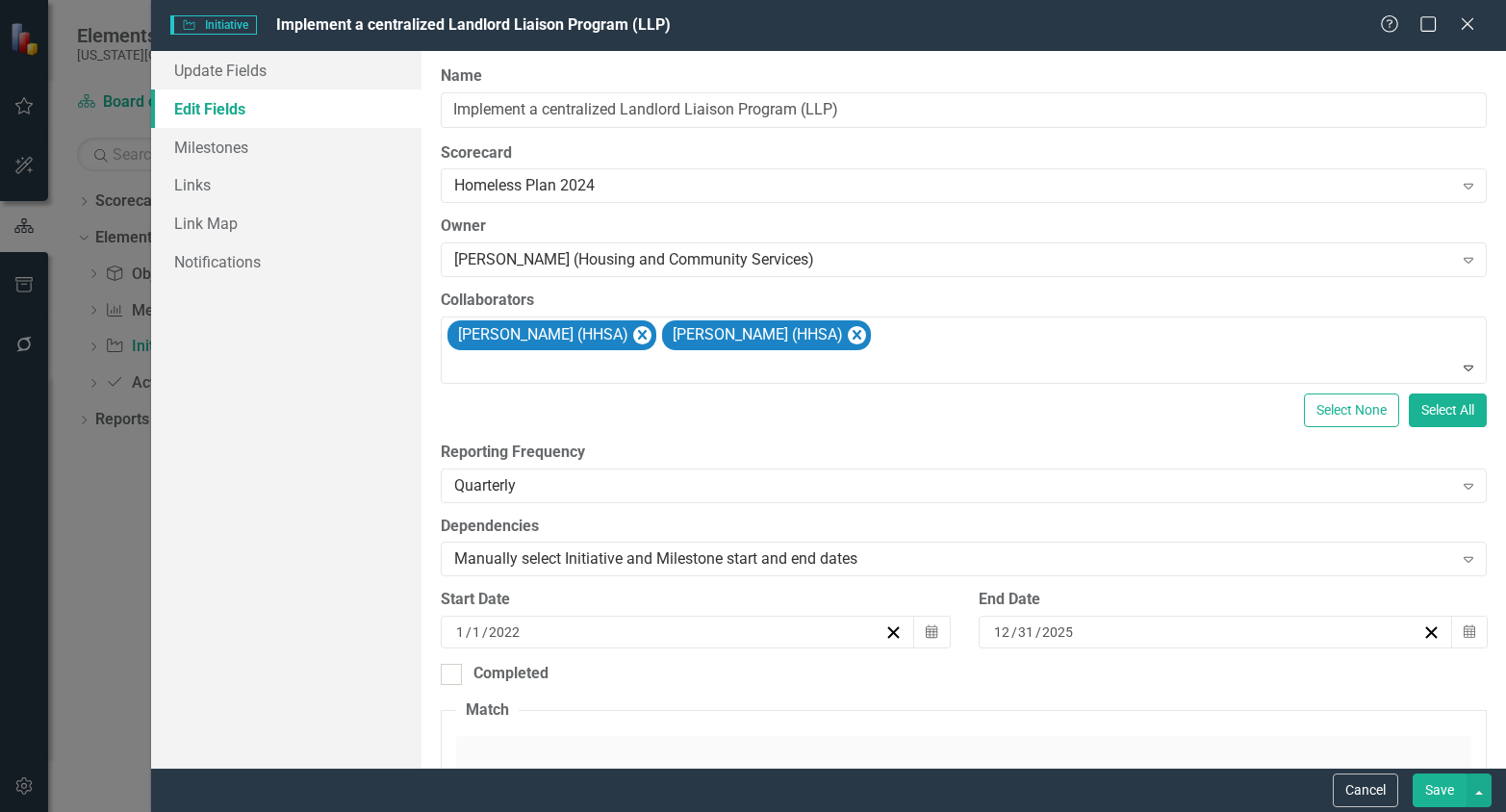 click on "[PERSON_NAME] (Housing and Community Services)" at bounding box center [953, 260] 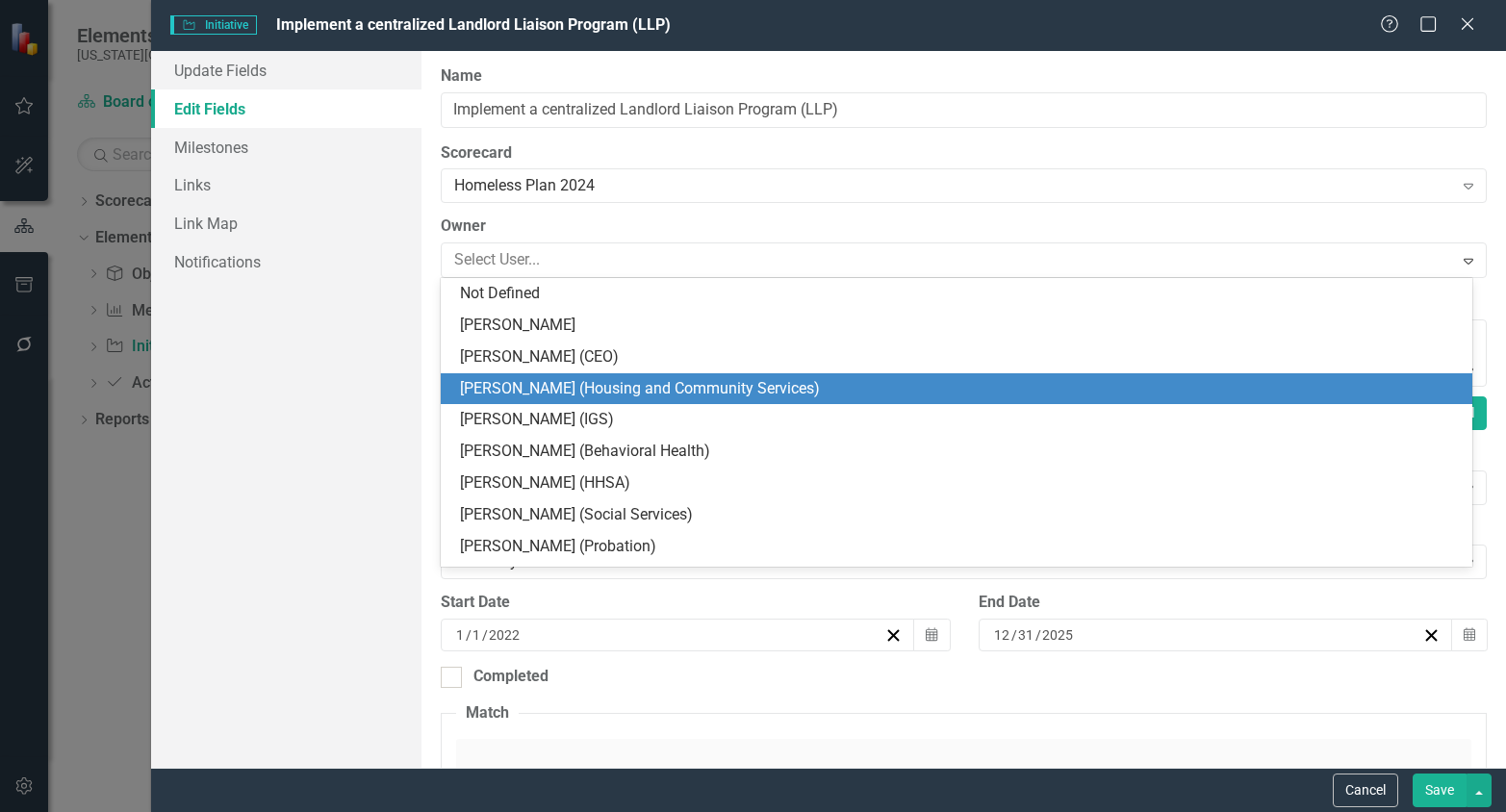 scroll, scrollTop: 95, scrollLeft: 0, axis: vertical 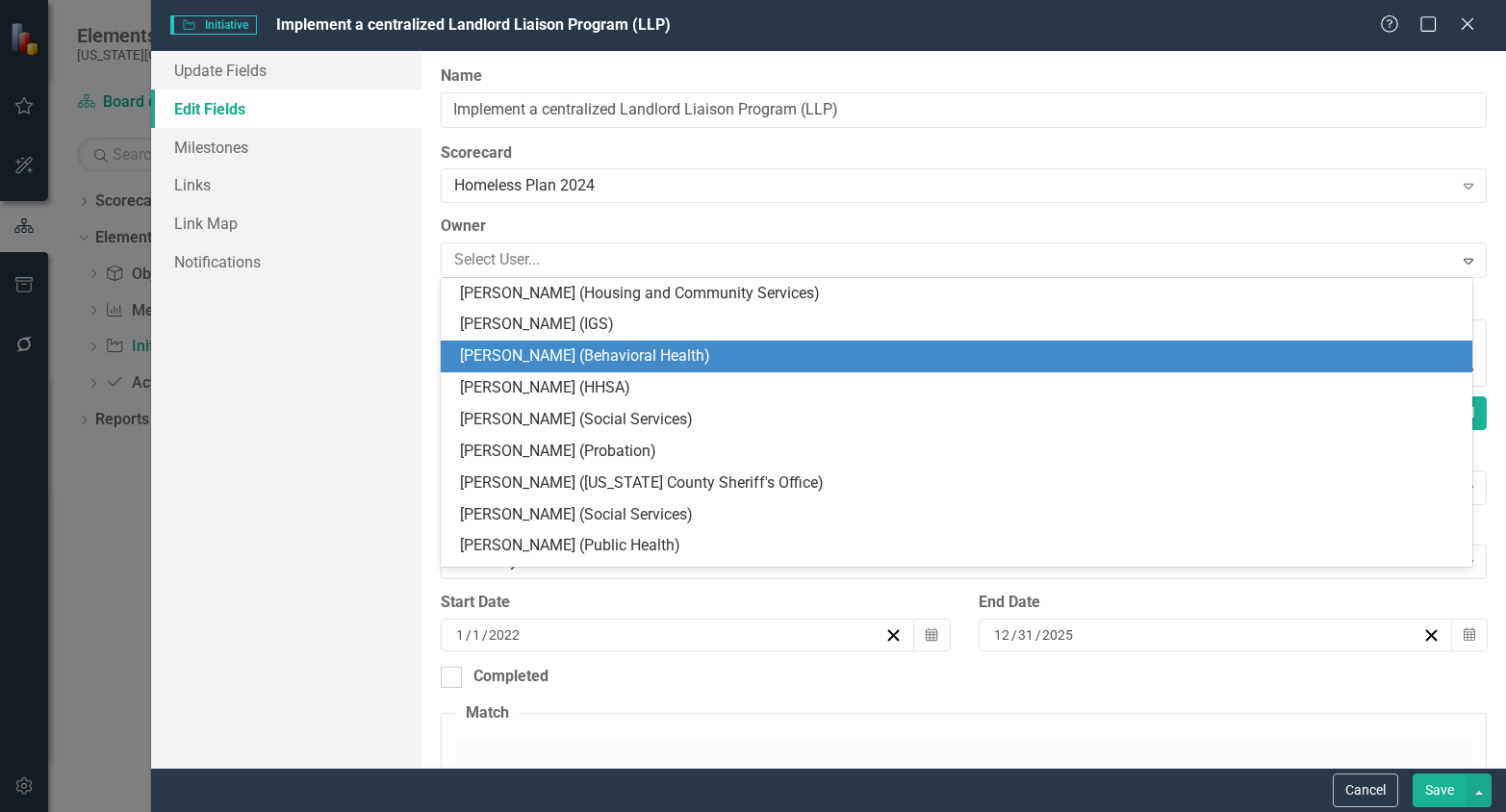 click on "[PERSON_NAME] (Behavioral Health)" at bounding box center [960, 356] 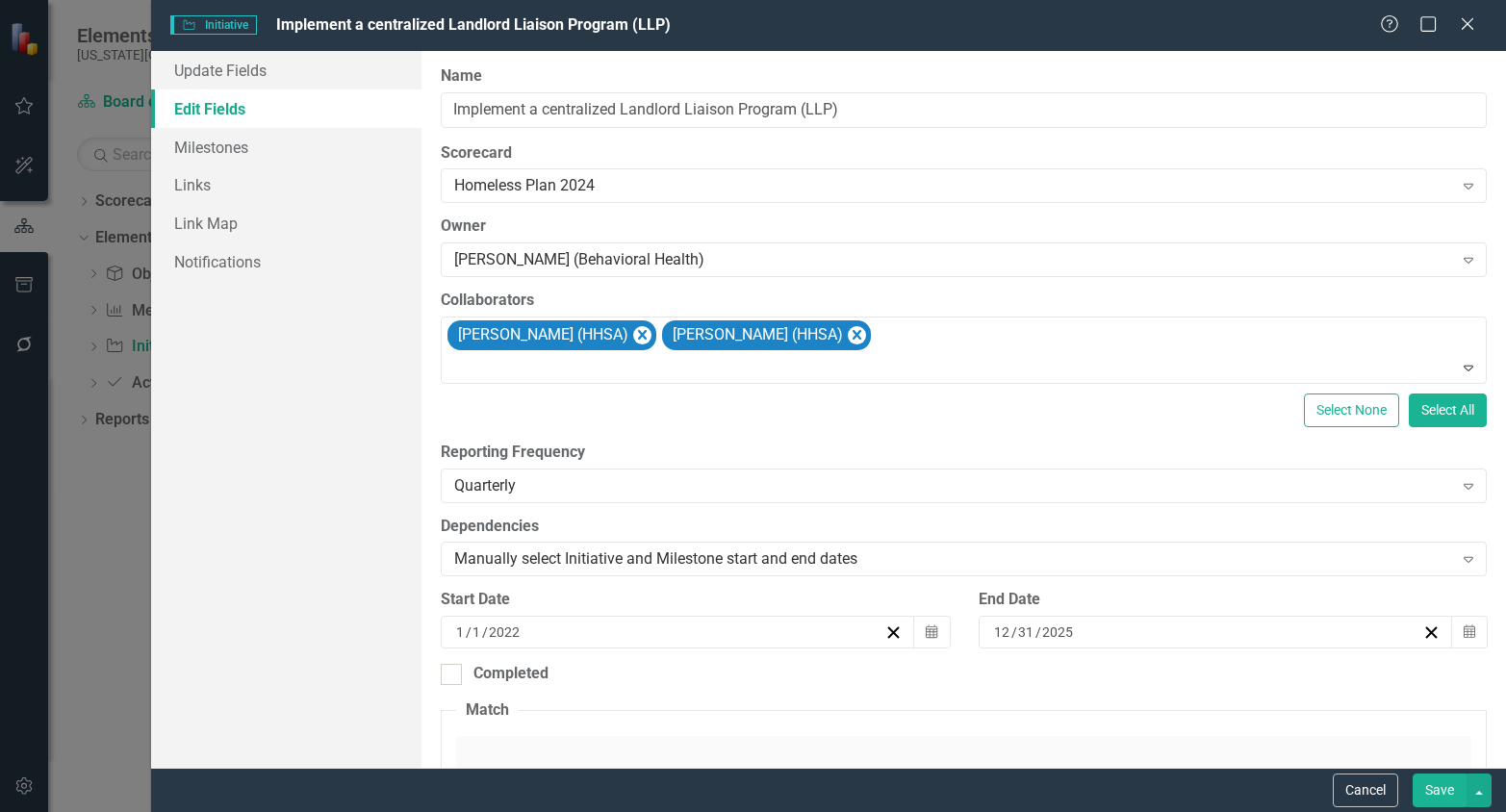 click on "Save" at bounding box center [1440, 790] 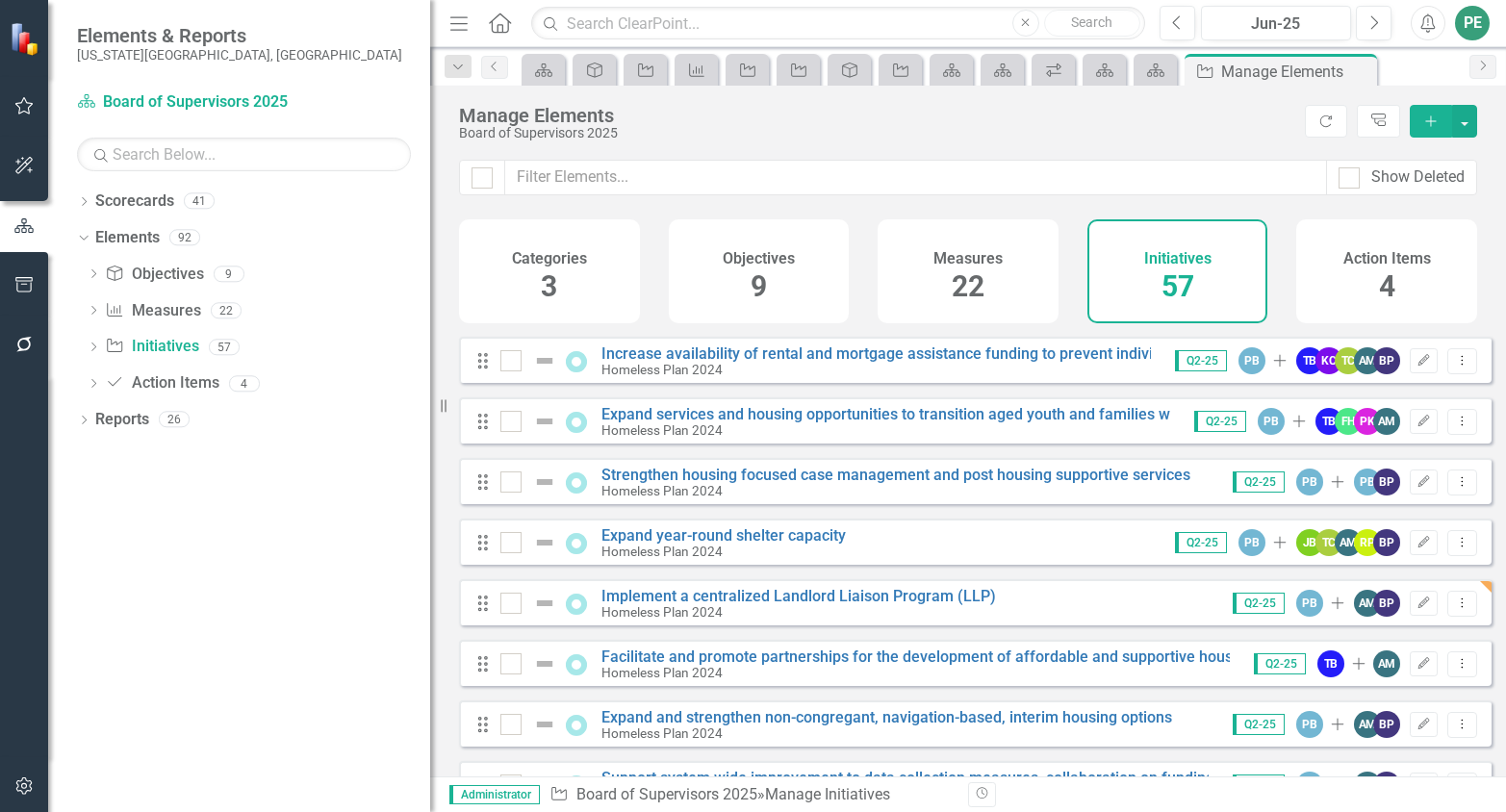 scroll, scrollTop: 3076, scrollLeft: 0, axis: vertical 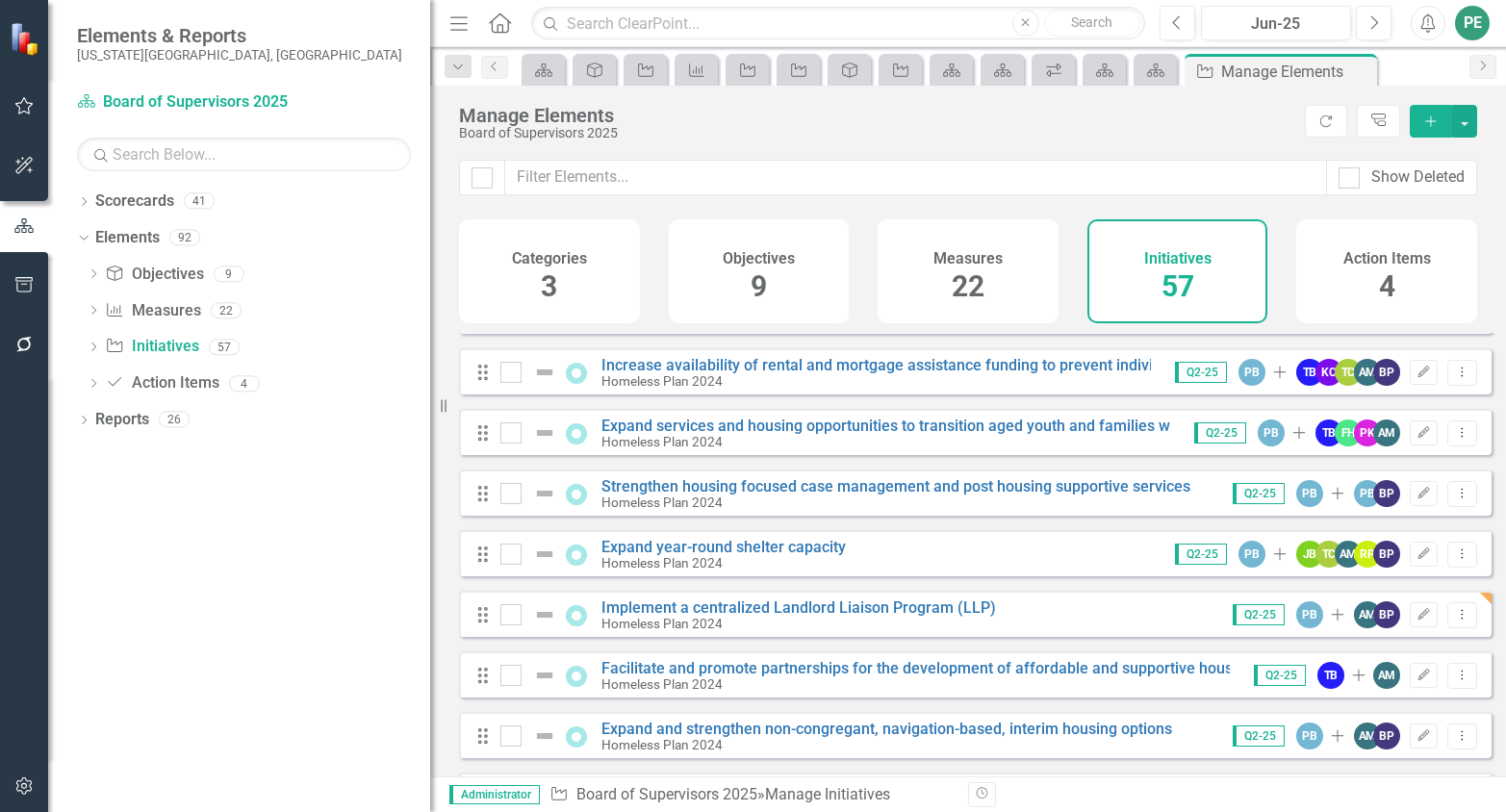click on "Edit" 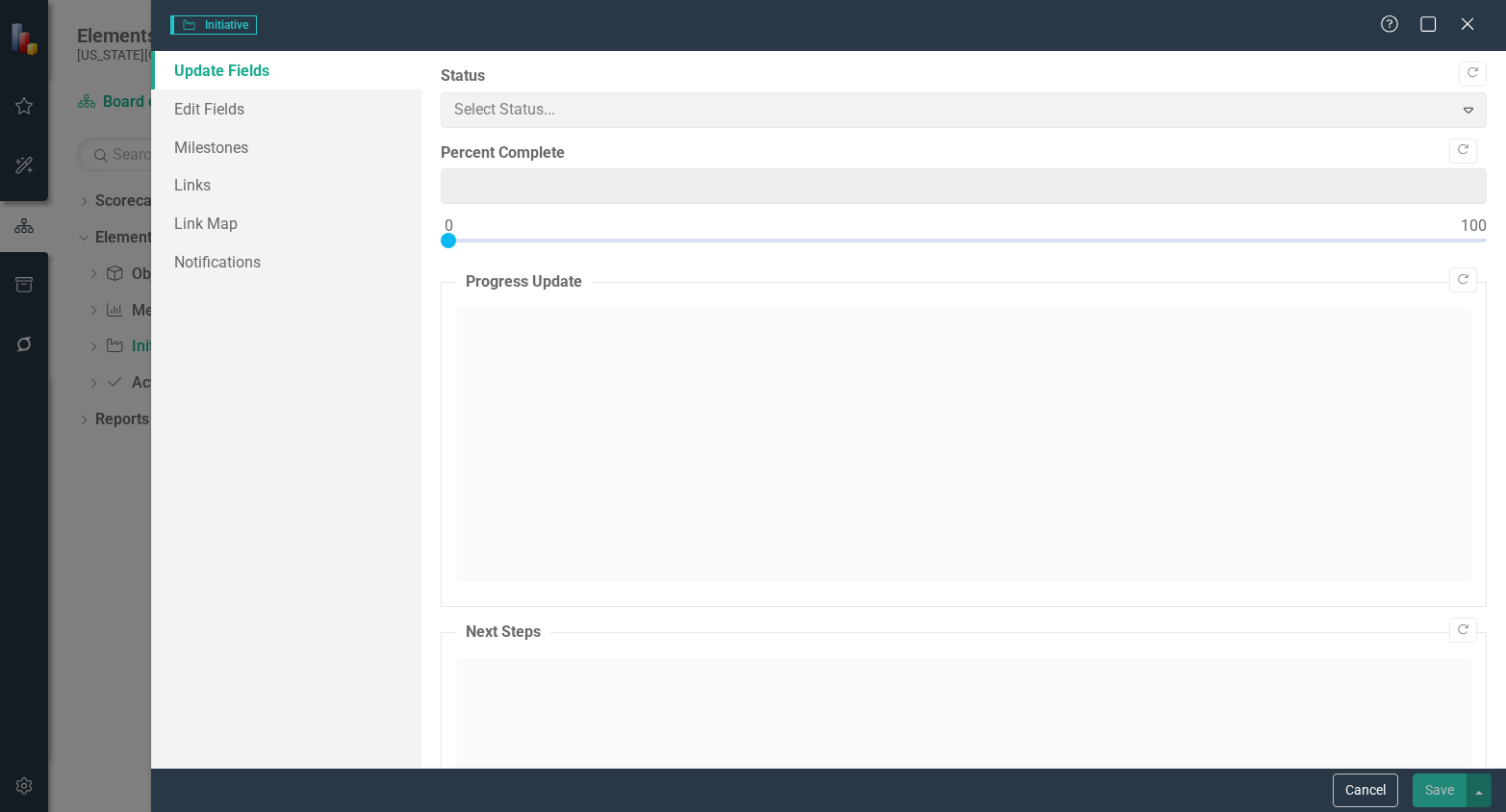 type on "0" 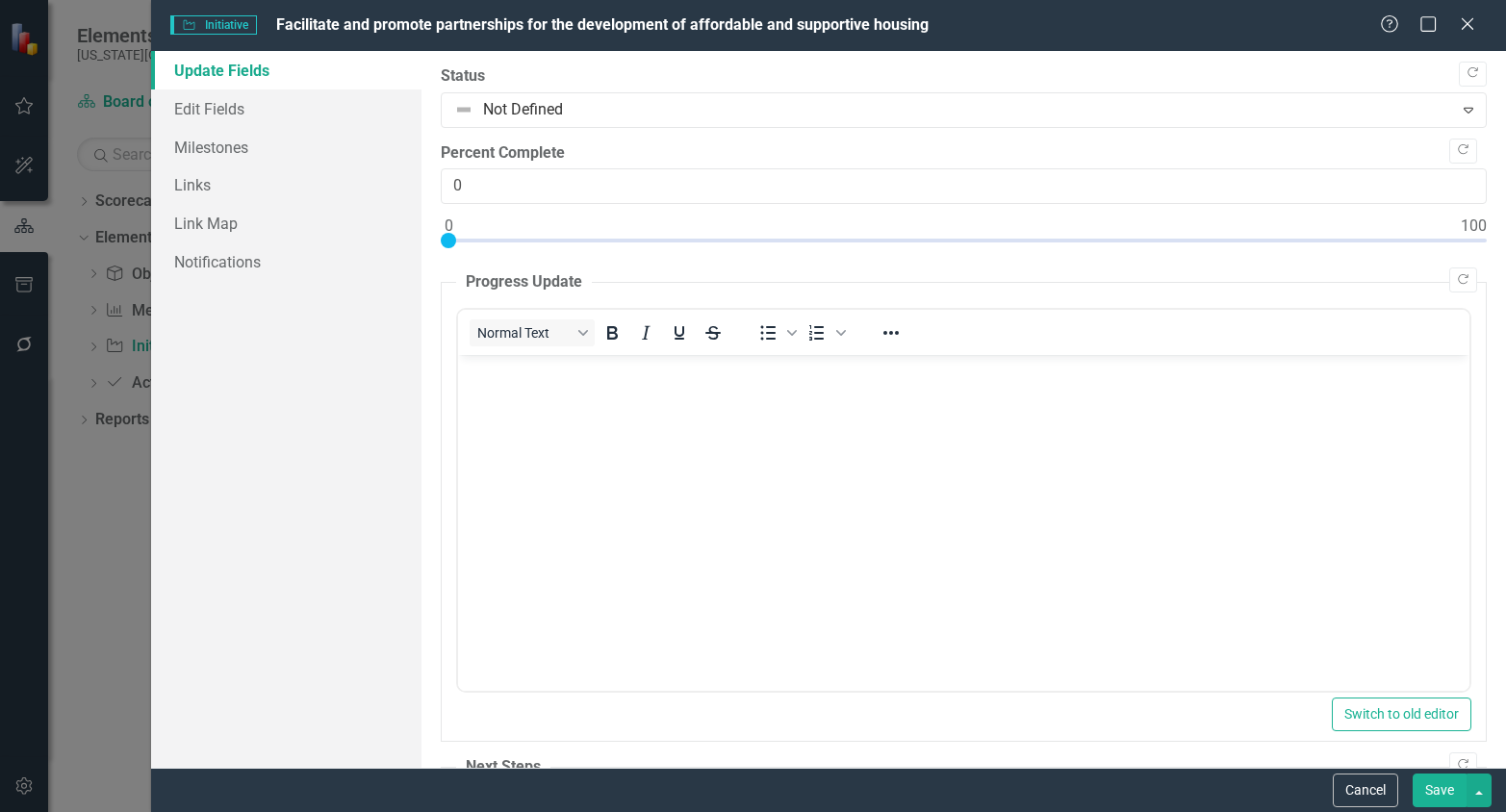 scroll, scrollTop: 0, scrollLeft: 0, axis: both 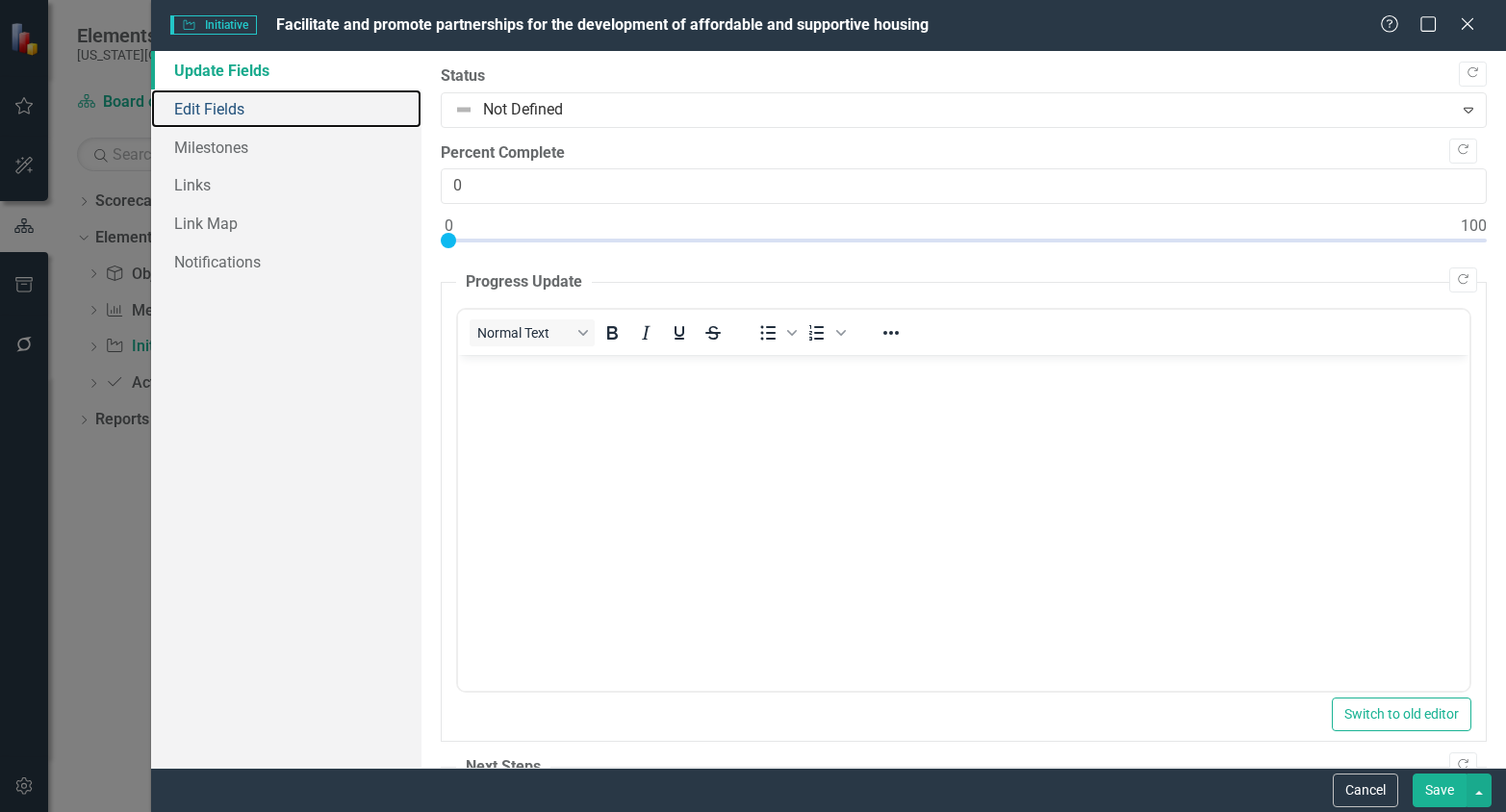 click on "Edit Fields" at bounding box center (287, 109) 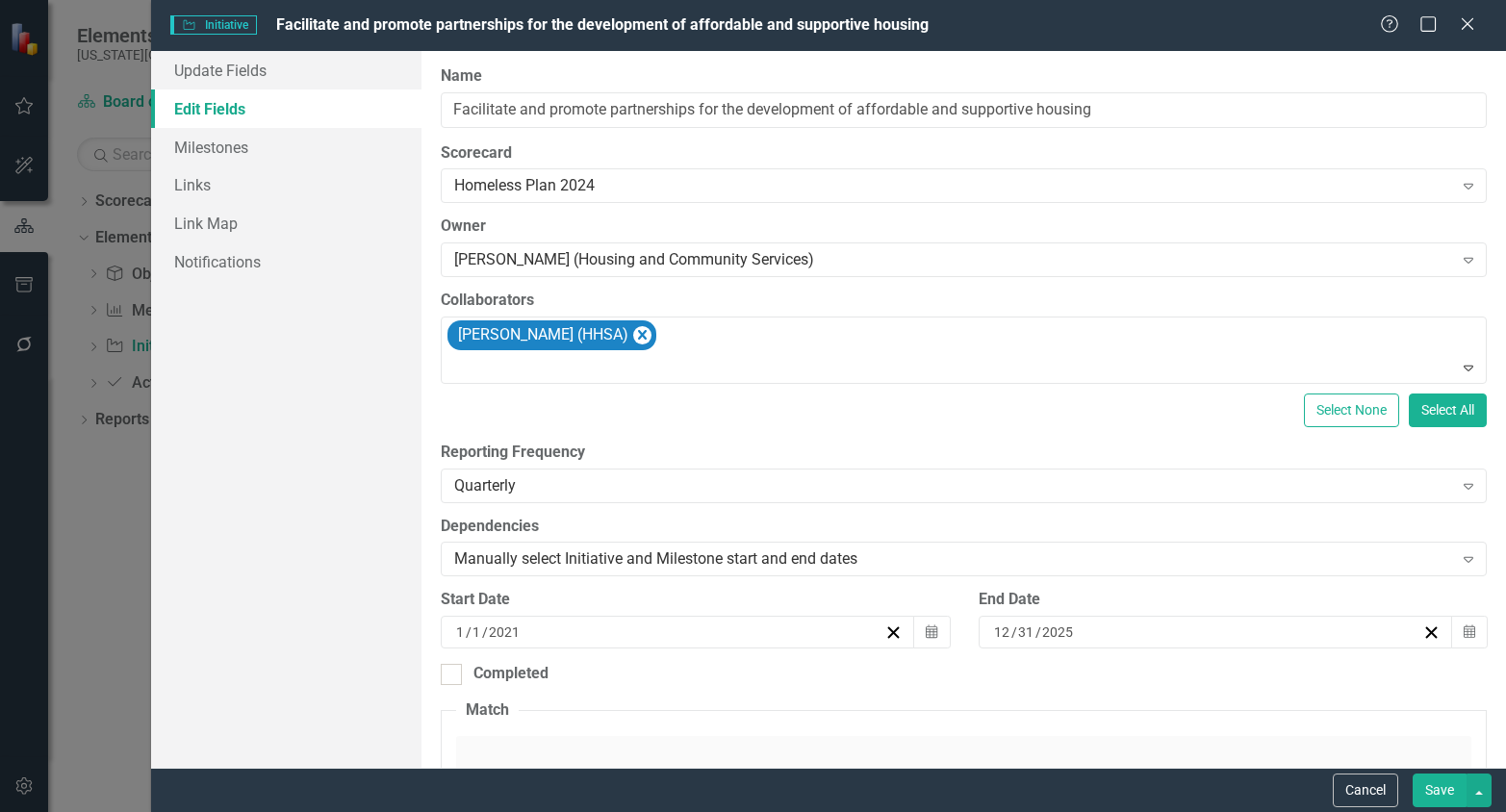 click on "[PERSON_NAME] (Housing and Community Services)" at bounding box center (953, 260) 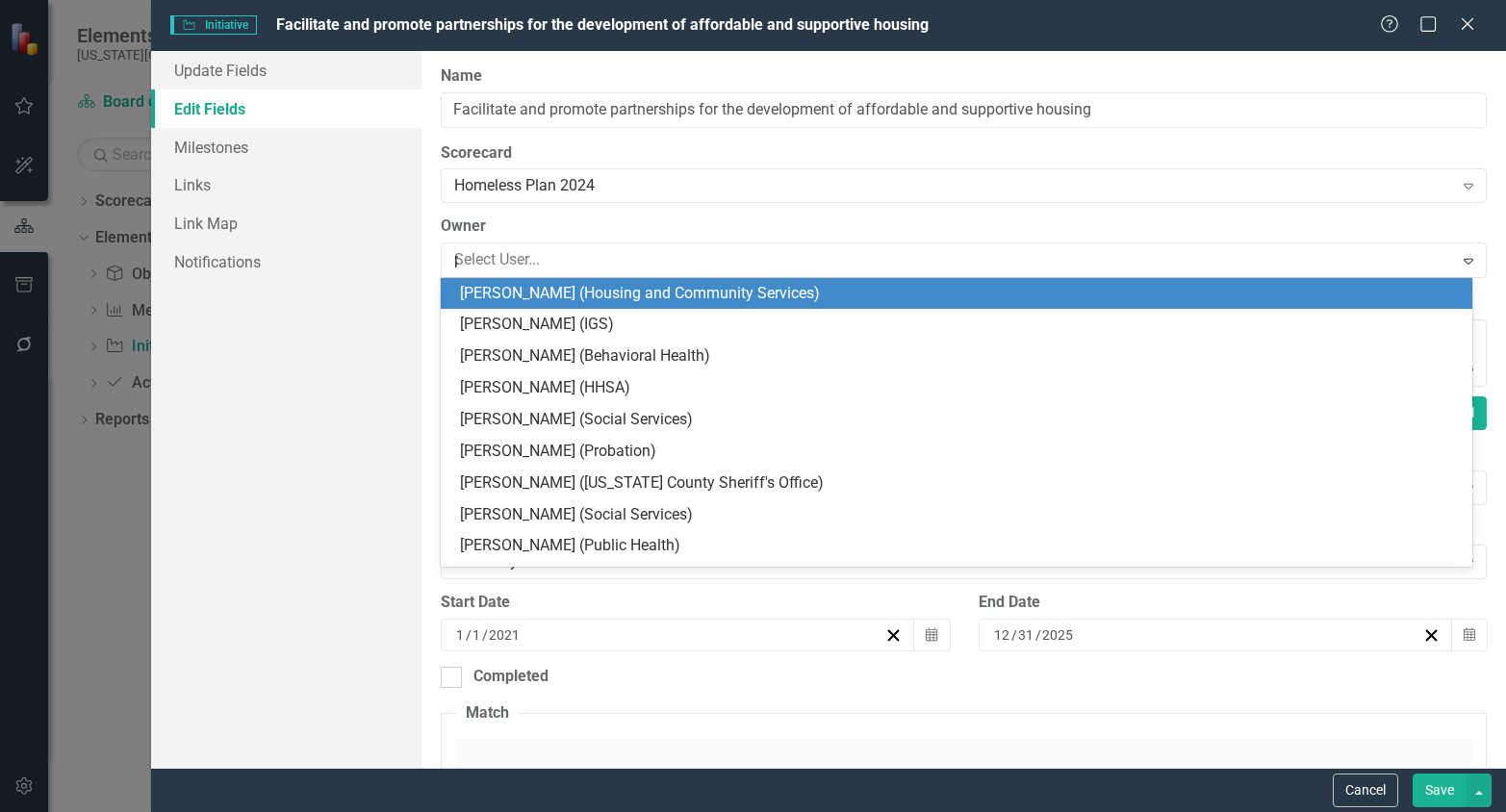 scroll, scrollTop: 0, scrollLeft: 0, axis: both 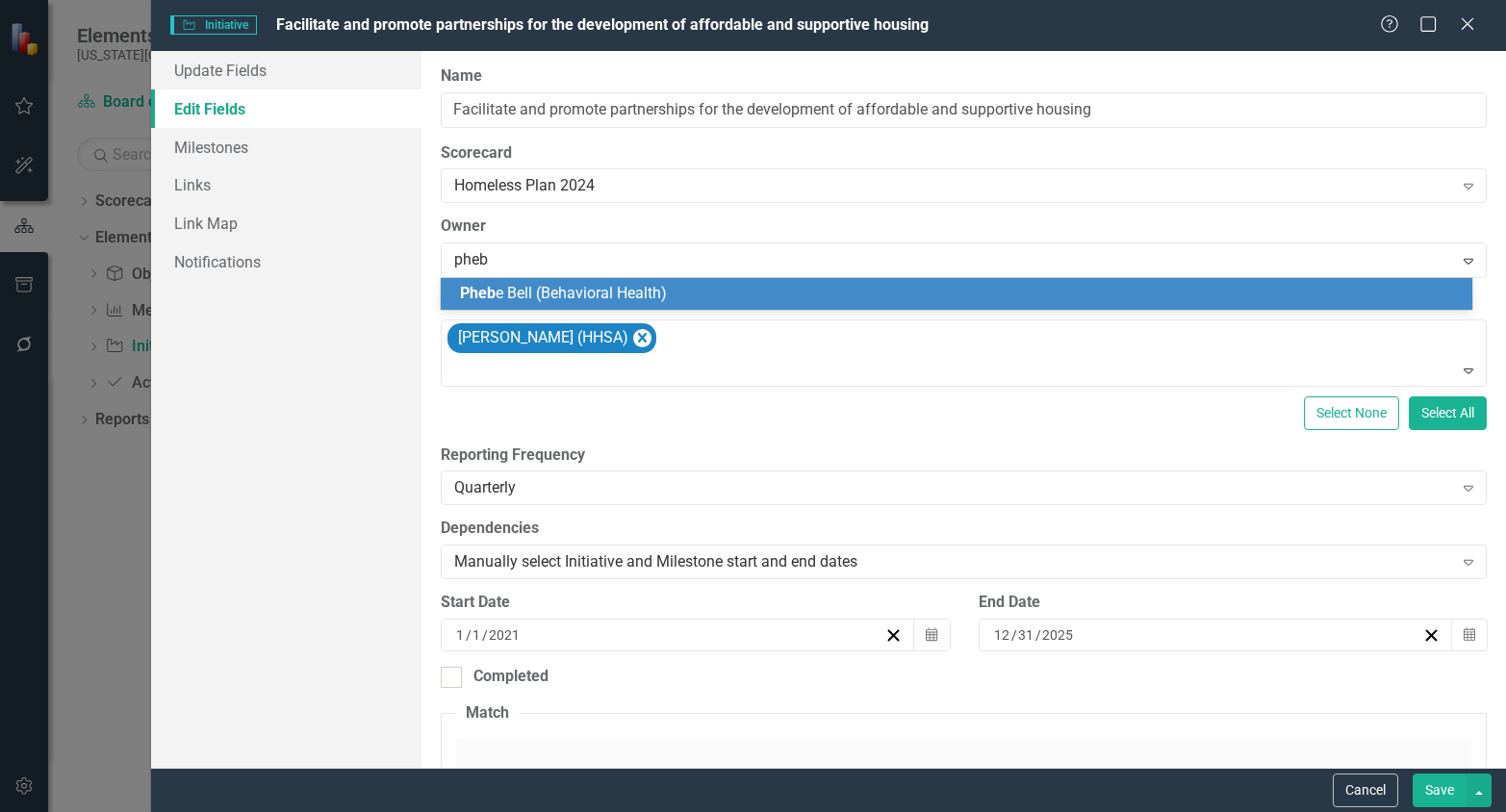 type on "phebe" 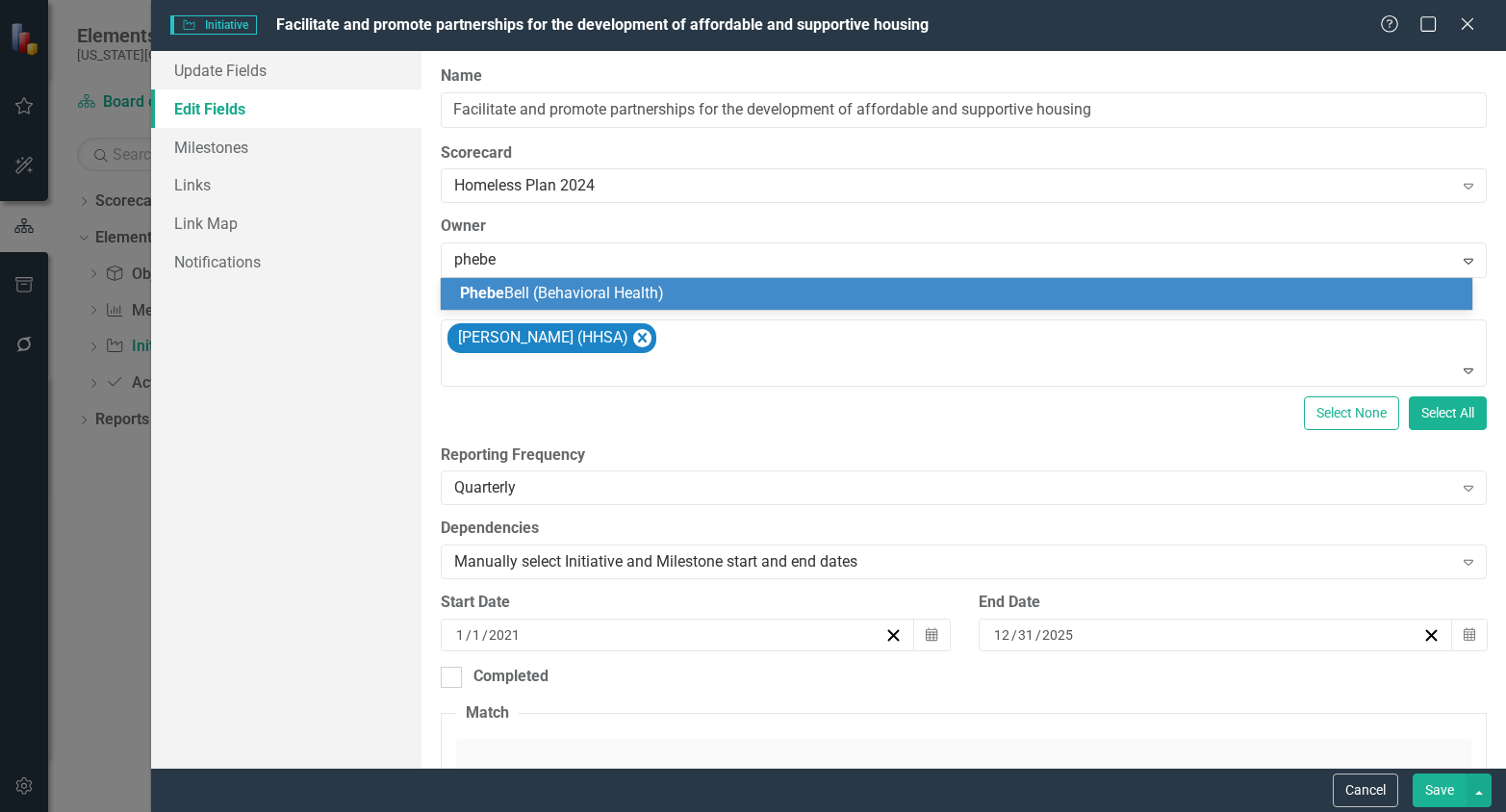 click on "[PERSON_NAME] (Behavioral Health)" at bounding box center (562, 292) 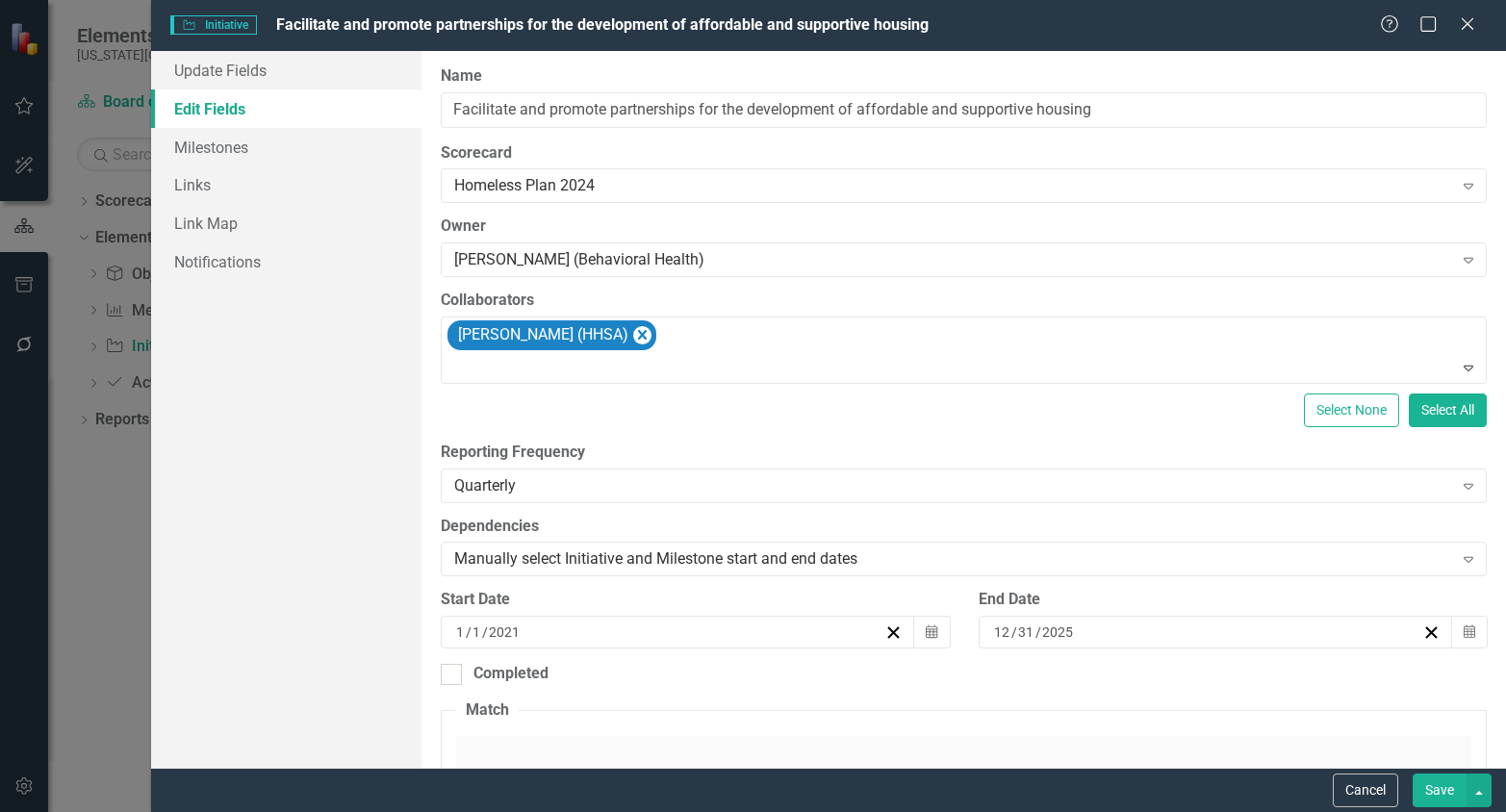 click 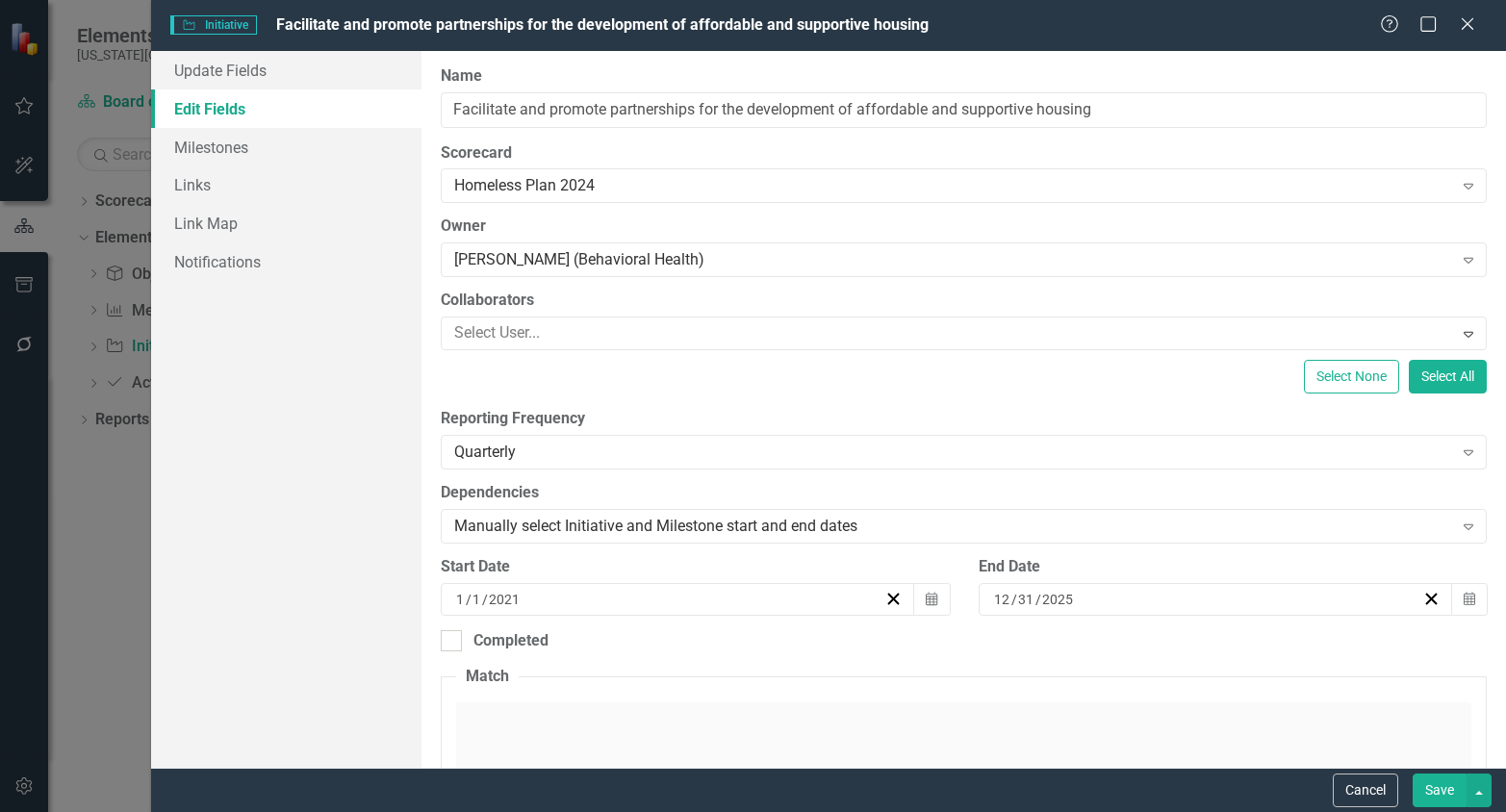 click on "Save" at bounding box center [1440, 790] 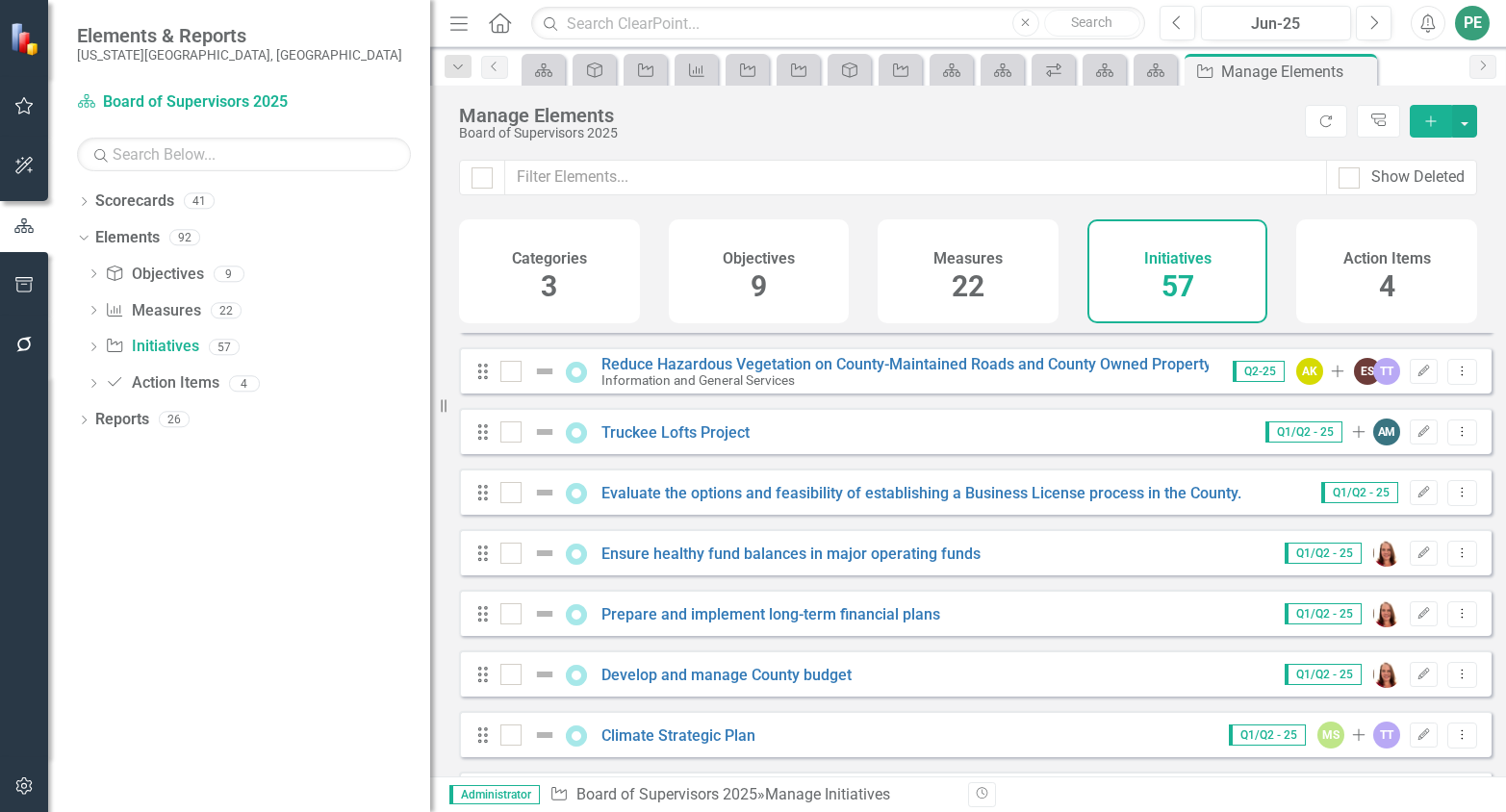 scroll, scrollTop: 2117, scrollLeft: 0, axis: vertical 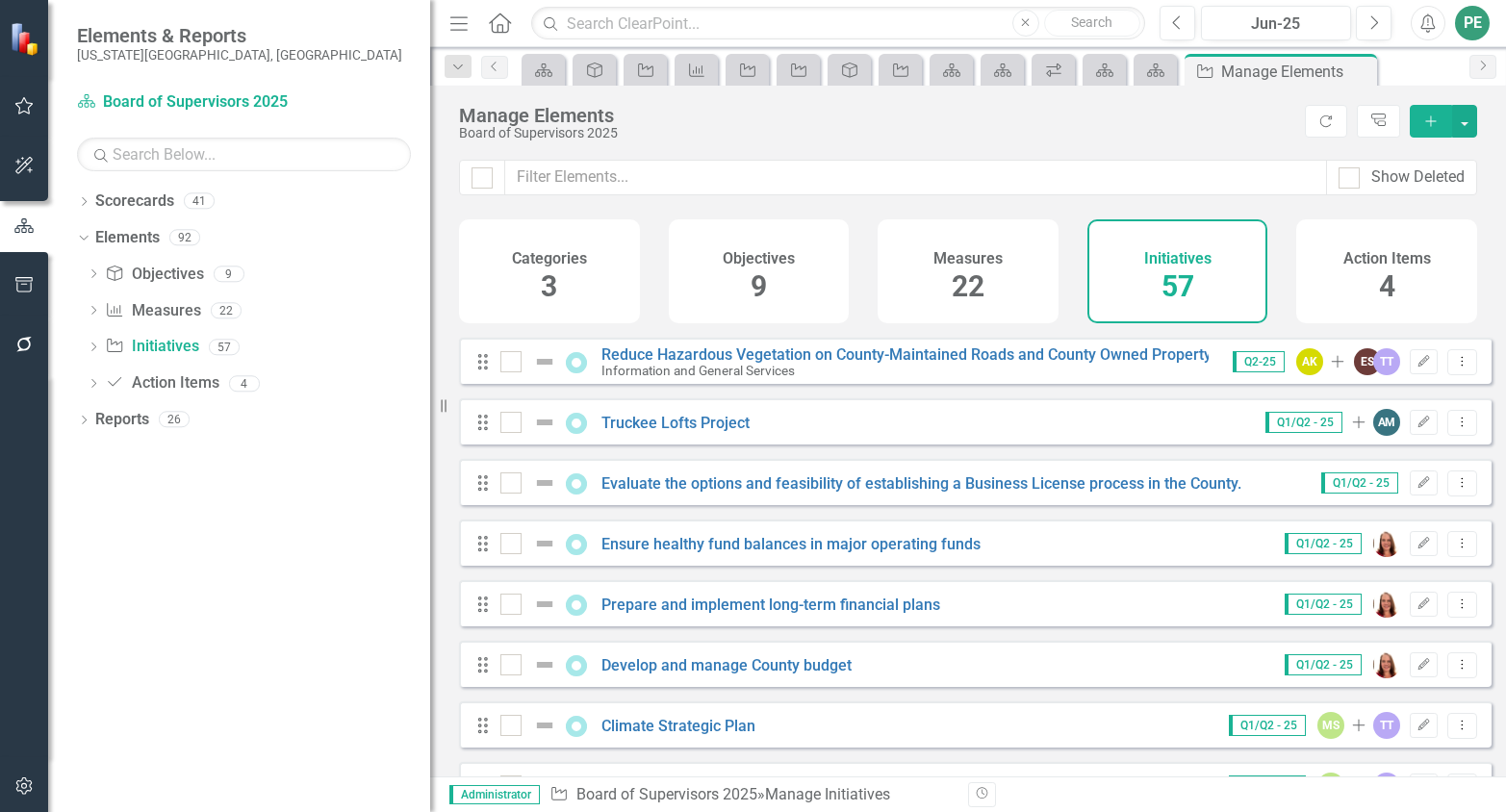 click on "Edit" 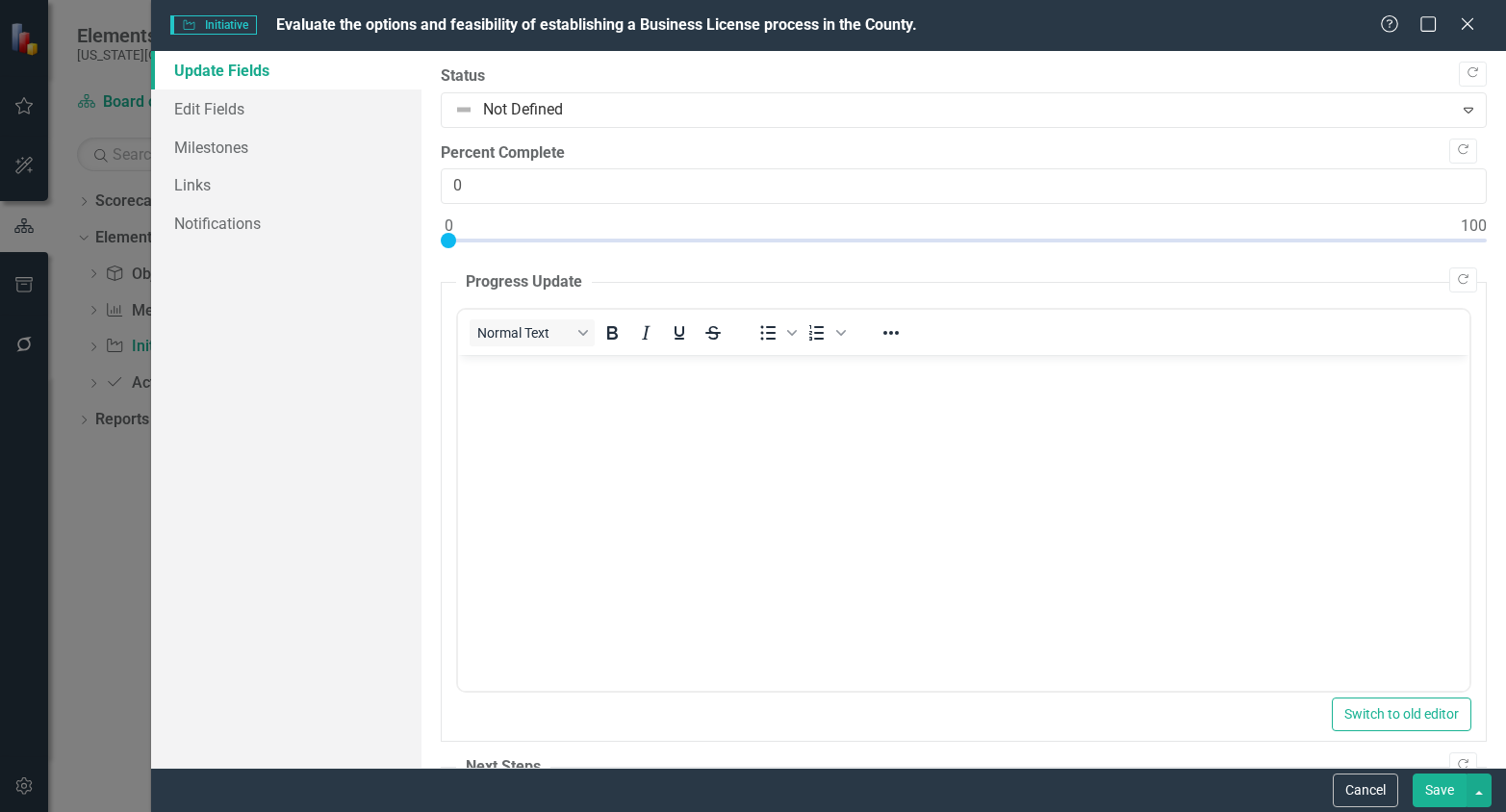scroll, scrollTop: 0, scrollLeft: 0, axis: both 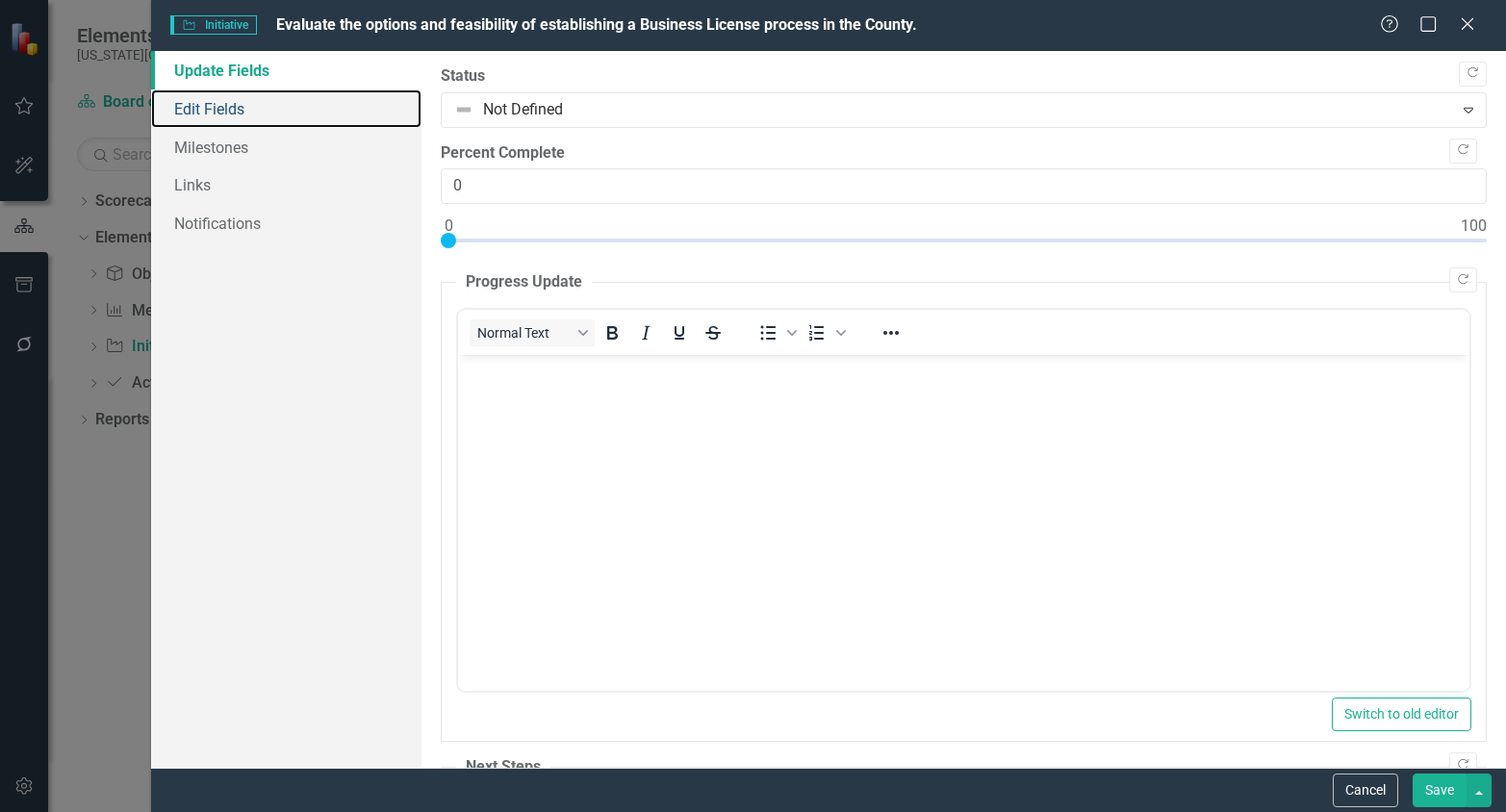 click on "Edit Fields" at bounding box center [287, 109] 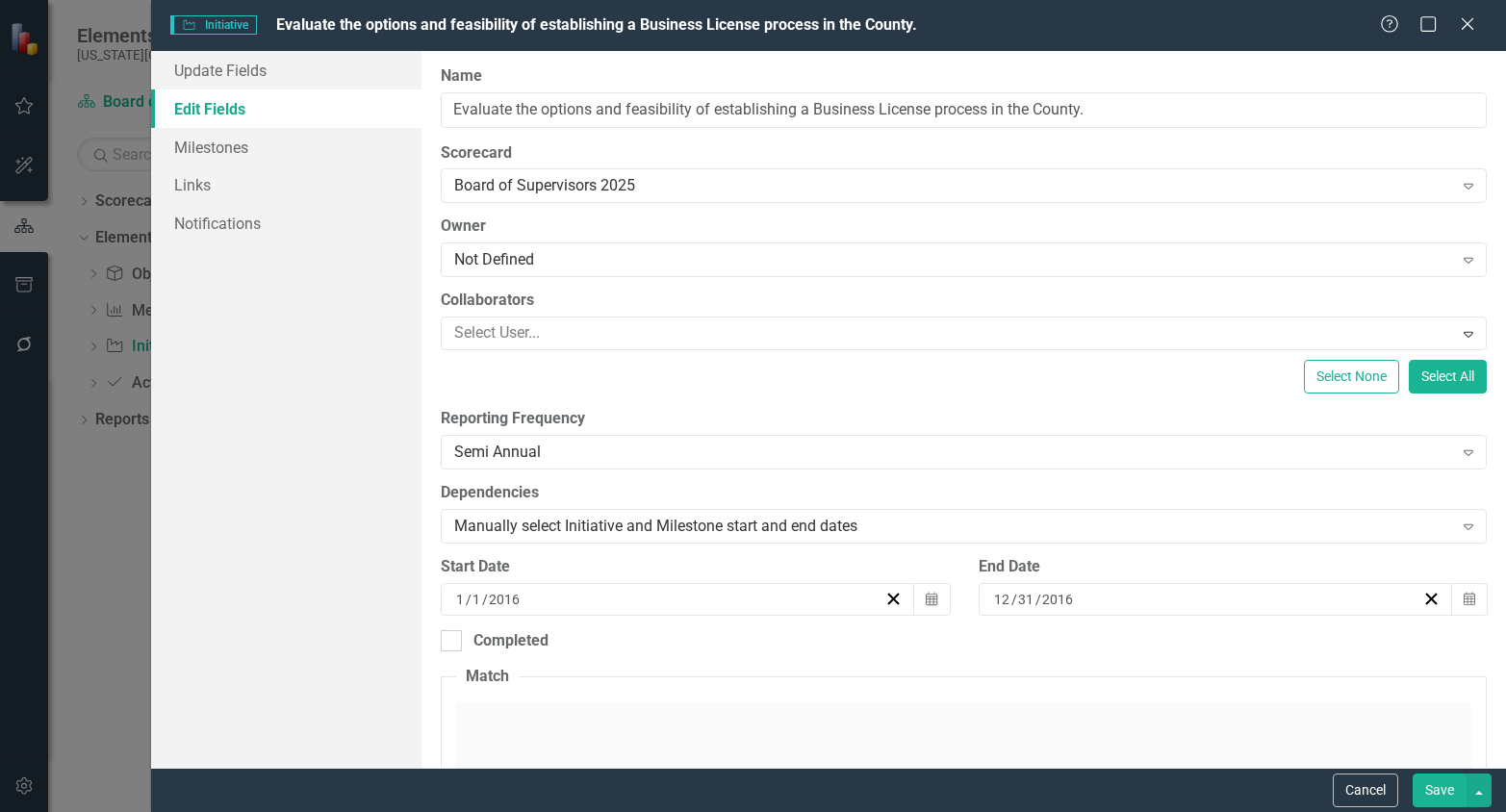 click on "Not Defined" at bounding box center (953, 260) 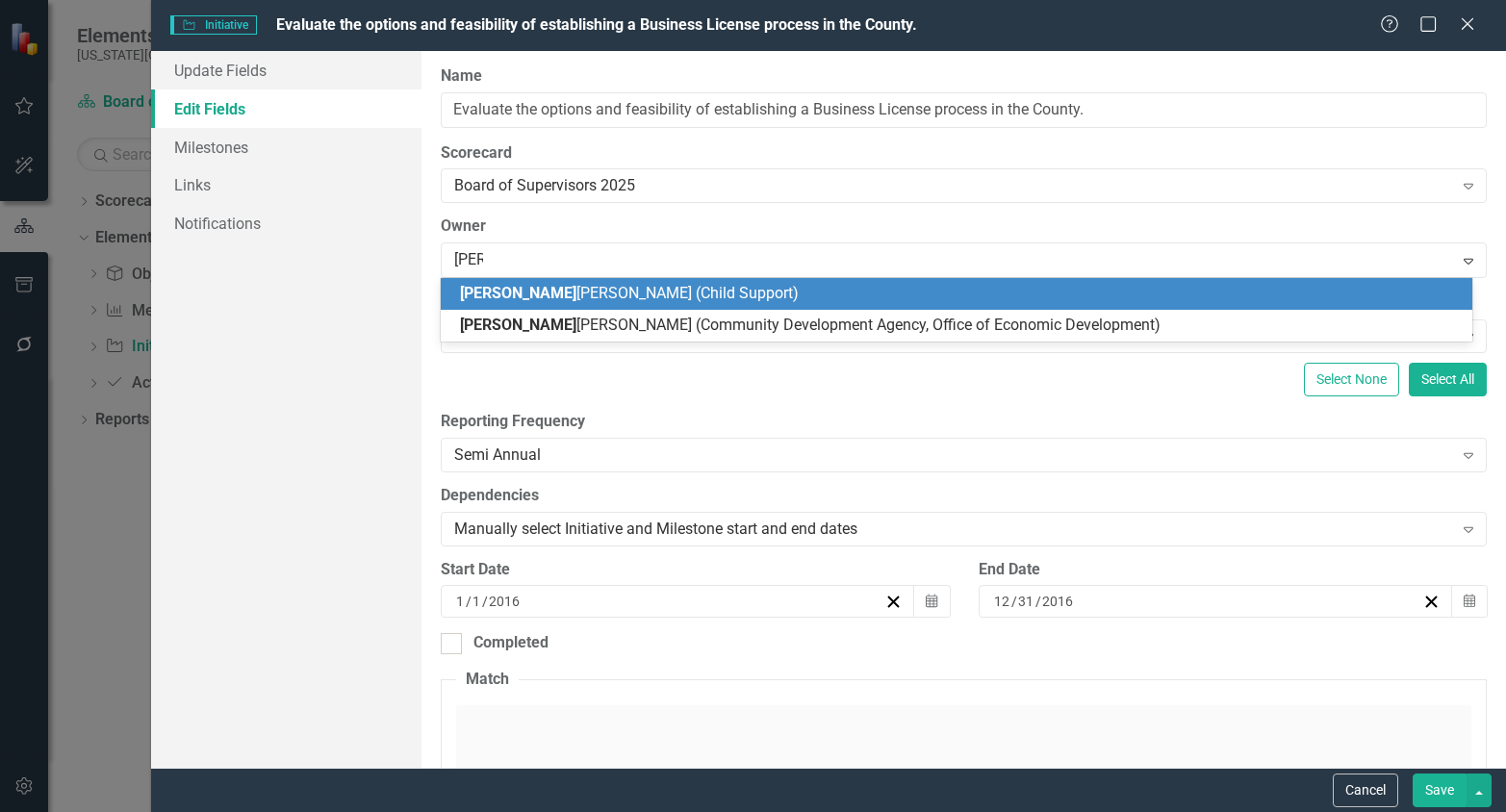 type on "kimb" 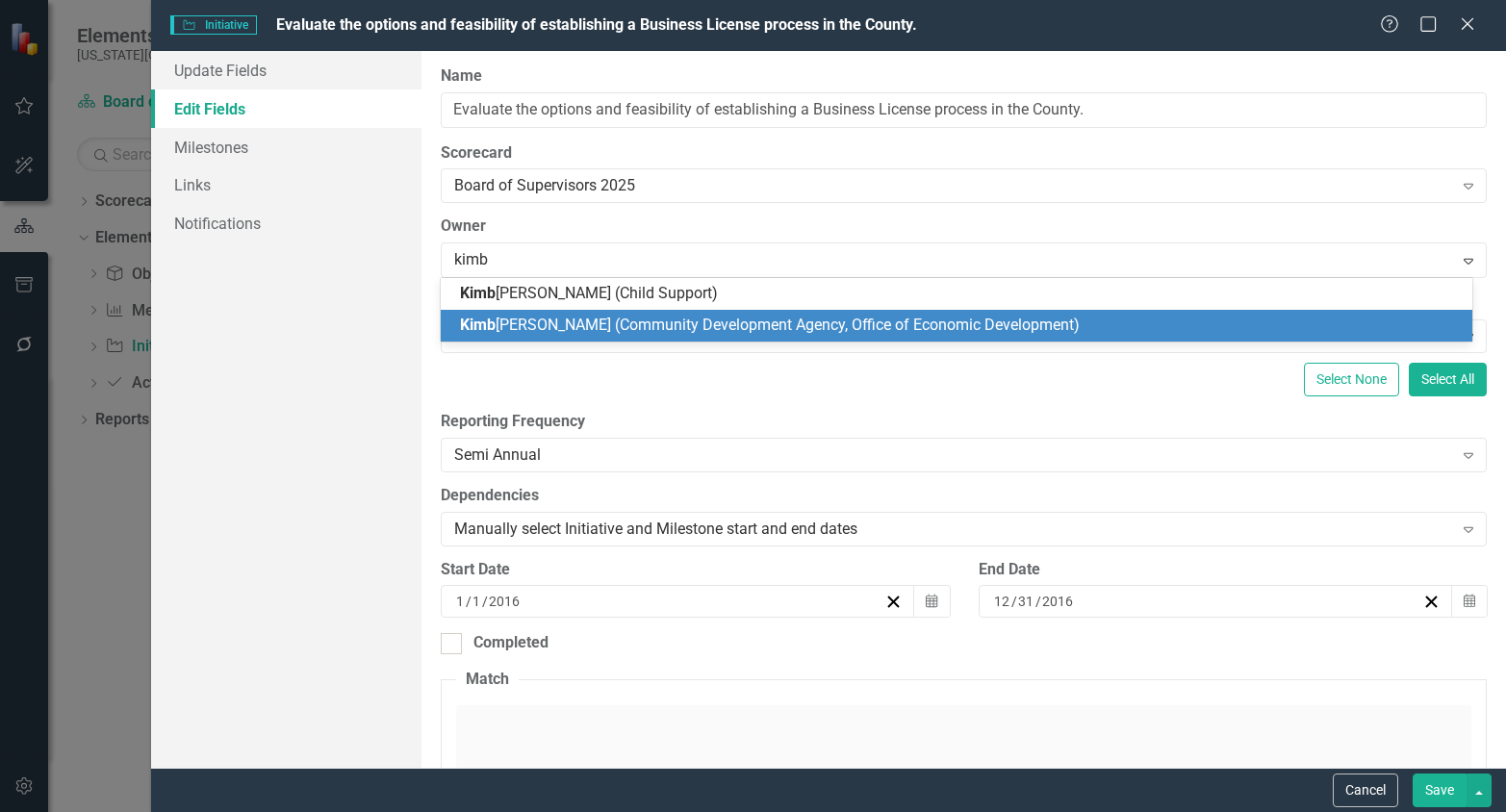 click on "[PERSON_NAME] (Community Development Agency, Office of Economic Development)" at bounding box center [770, 324] 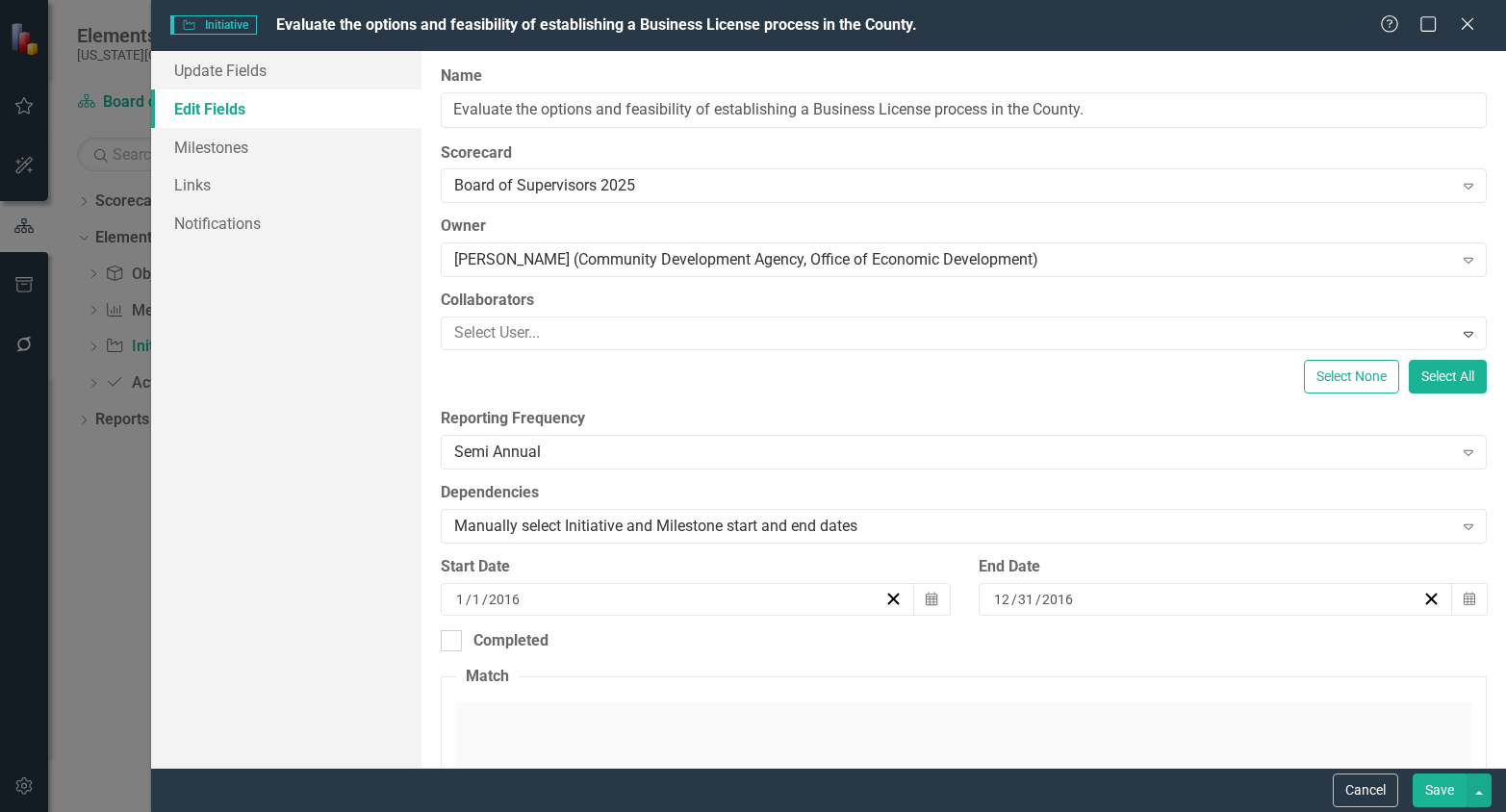 click on "Save" at bounding box center [1440, 790] 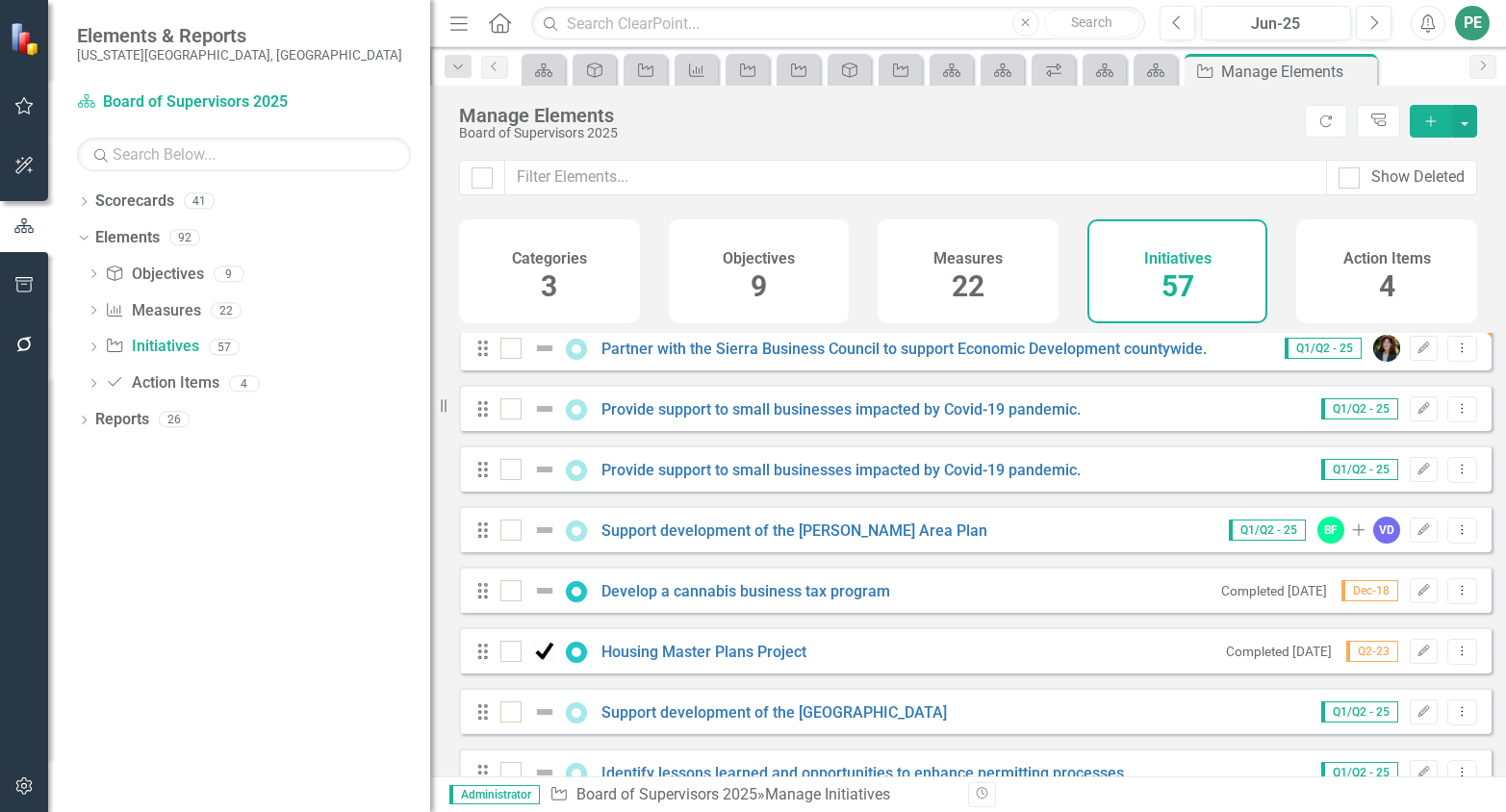 scroll, scrollTop: 770, scrollLeft: 0, axis: vertical 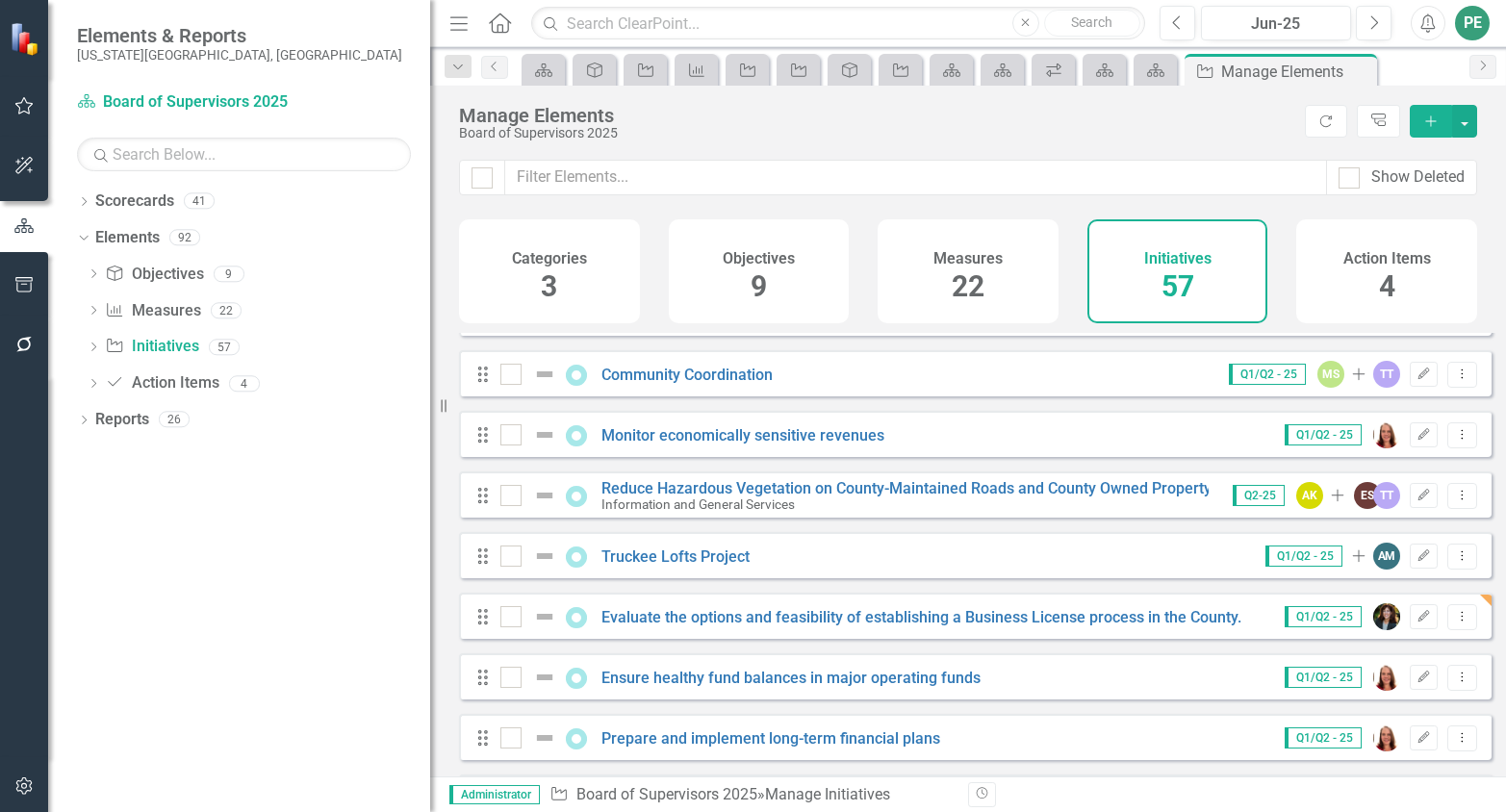 click on "Edit" 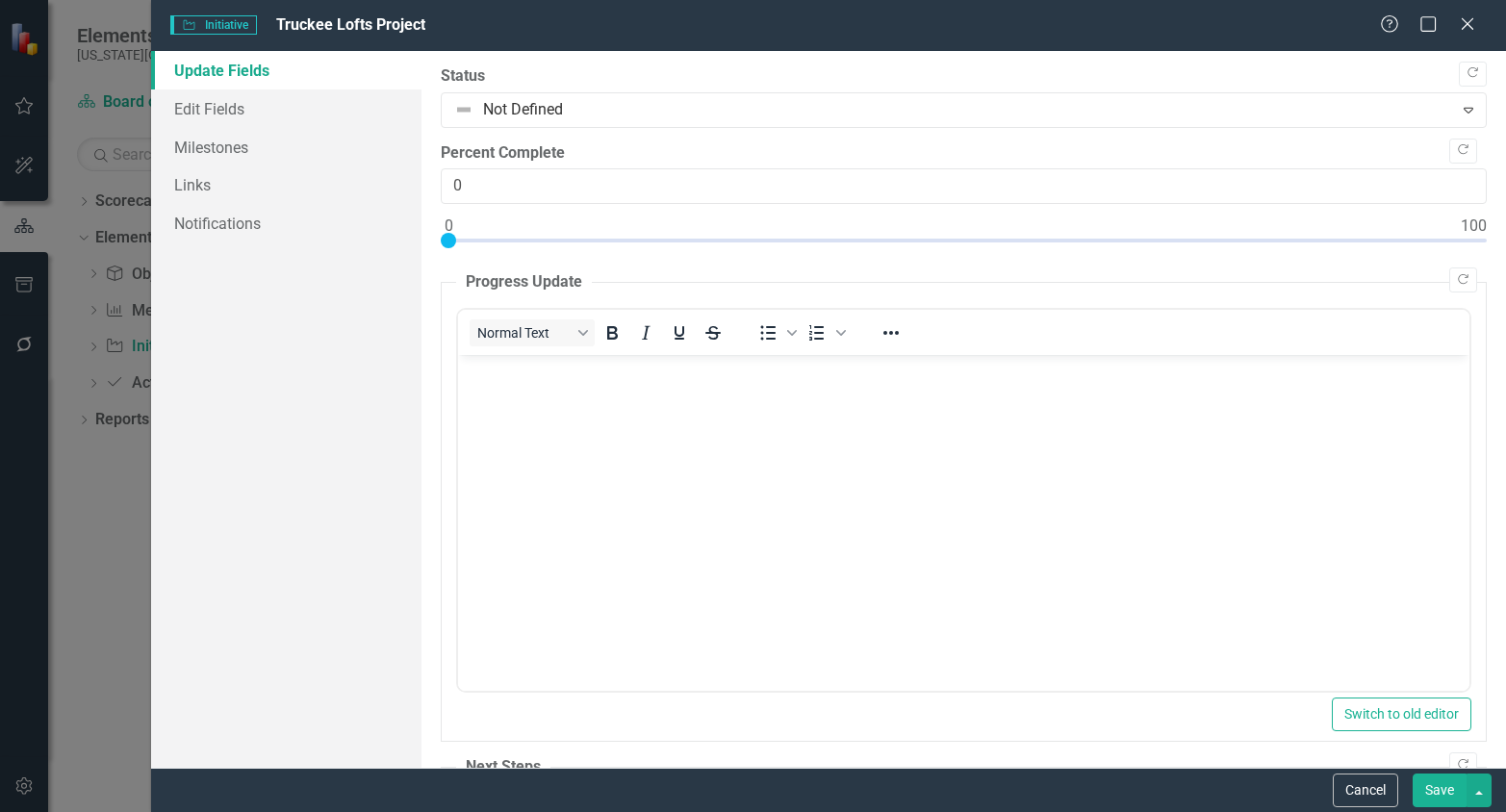 scroll, scrollTop: 0, scrollLeft: 0, axis: both 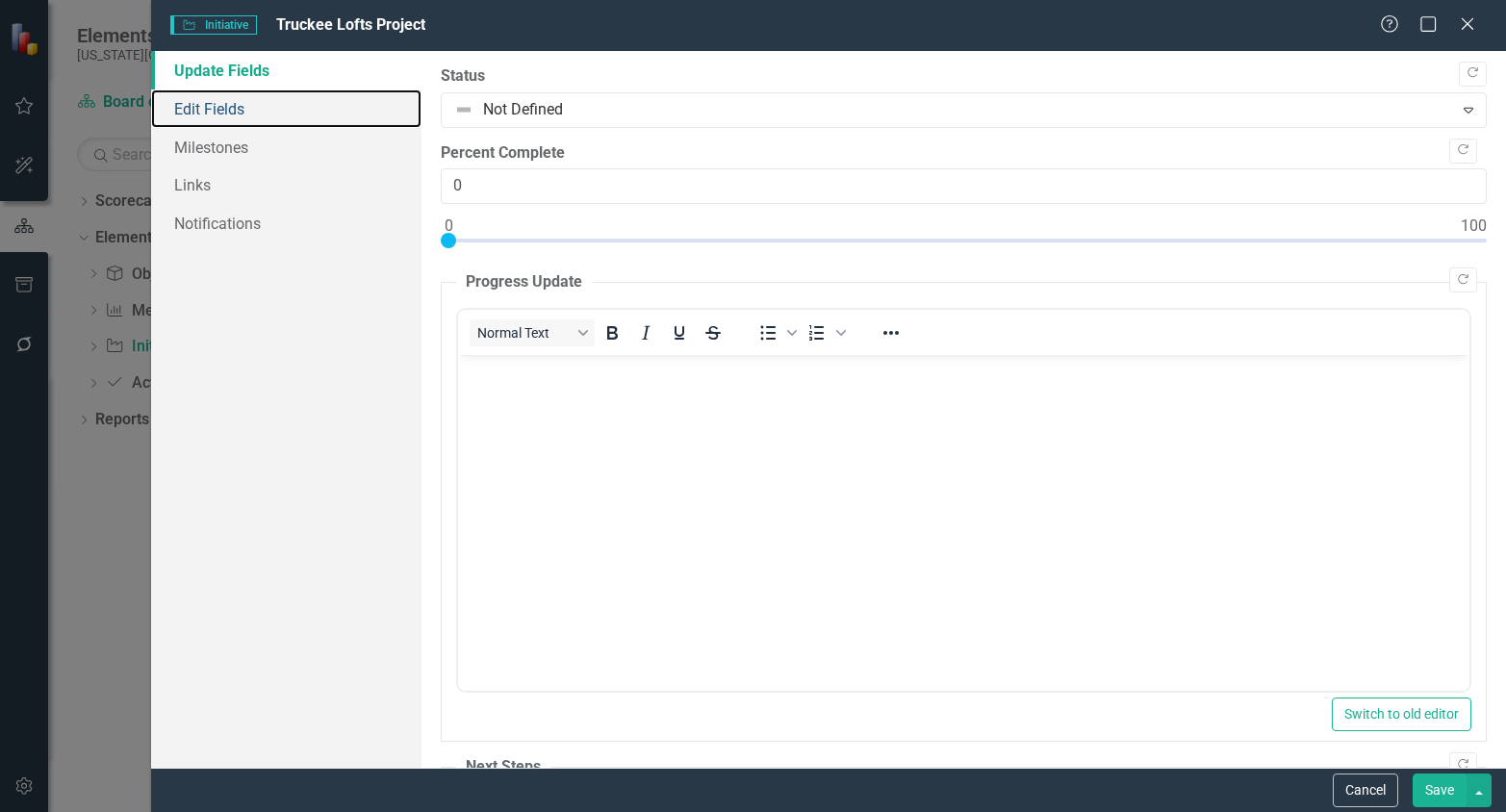 click on "Edit Fields" at bounding box center (287, 109) 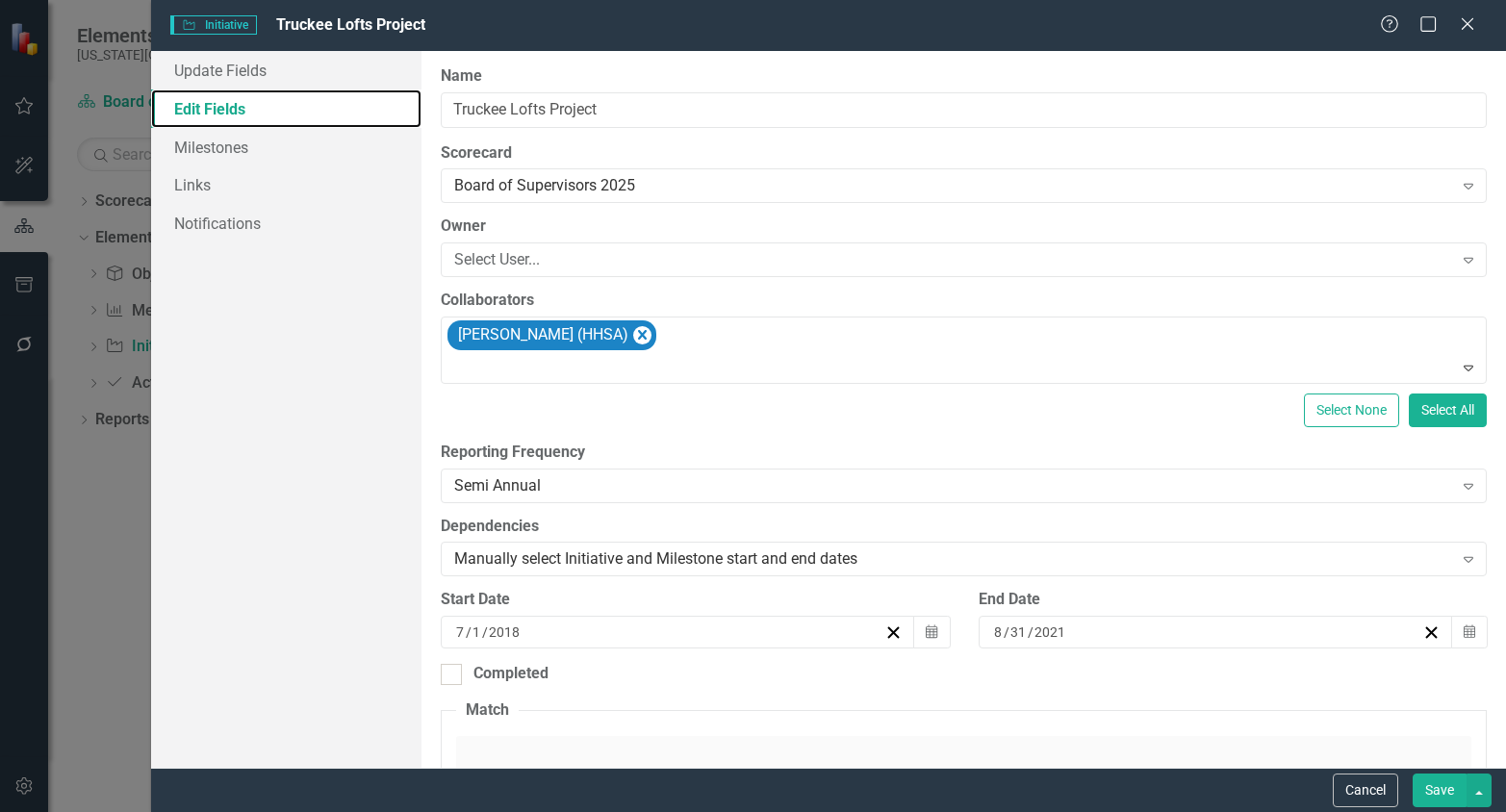 click 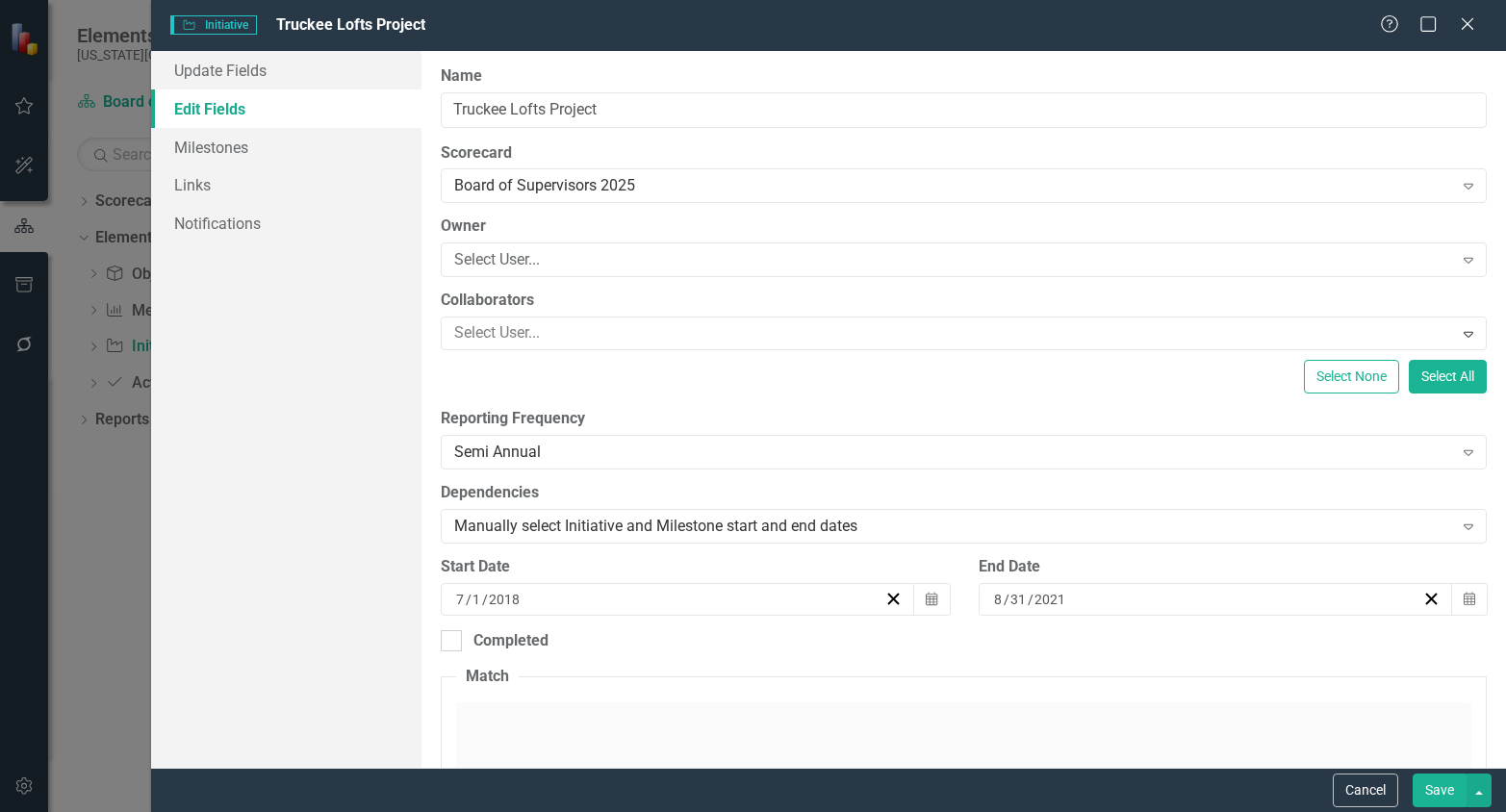 click on "Save" at bounding box center (1440, 790) 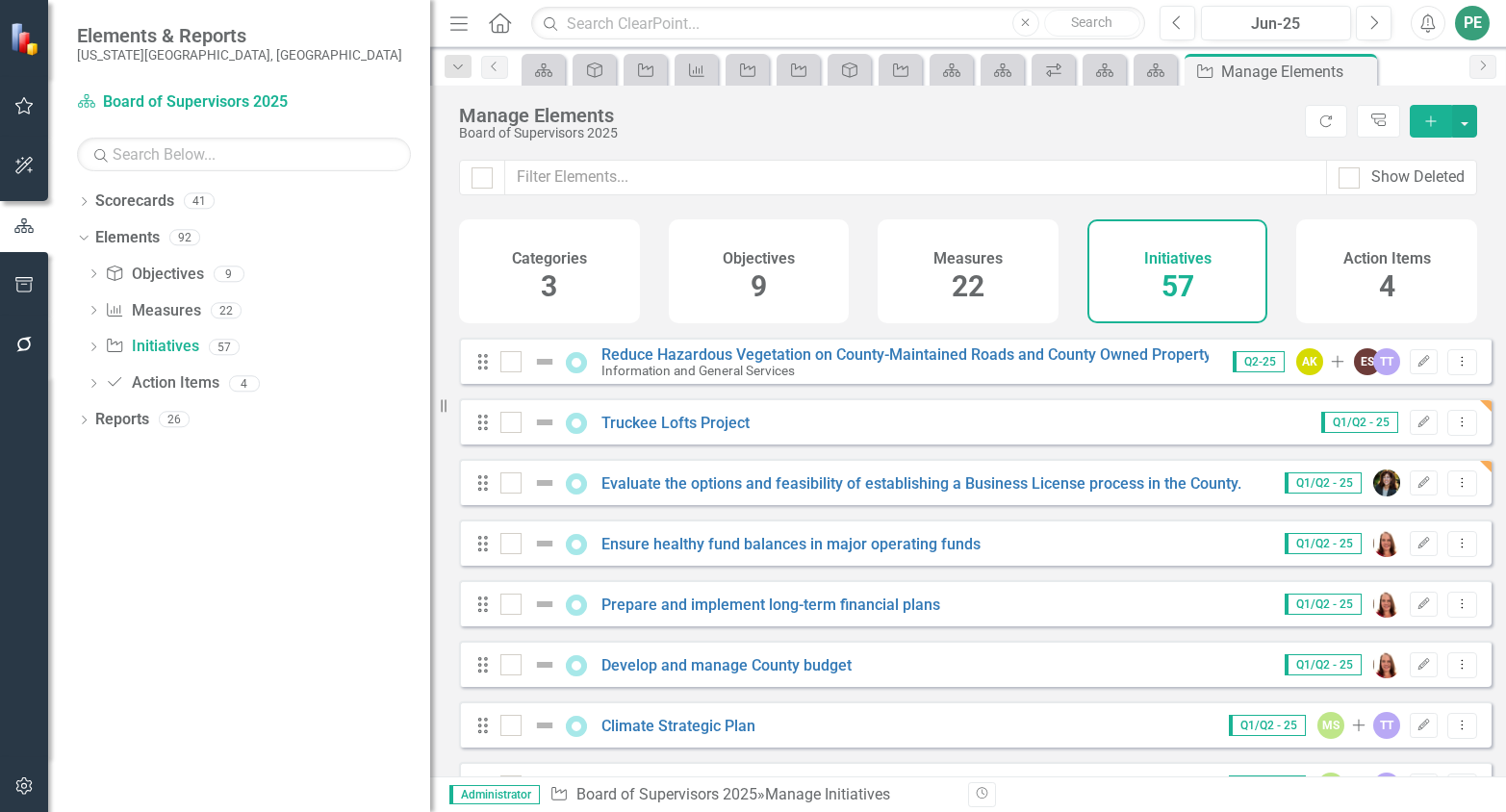 scroll, scrollTop: 1828, scrollLeft: 0, axis: vertical 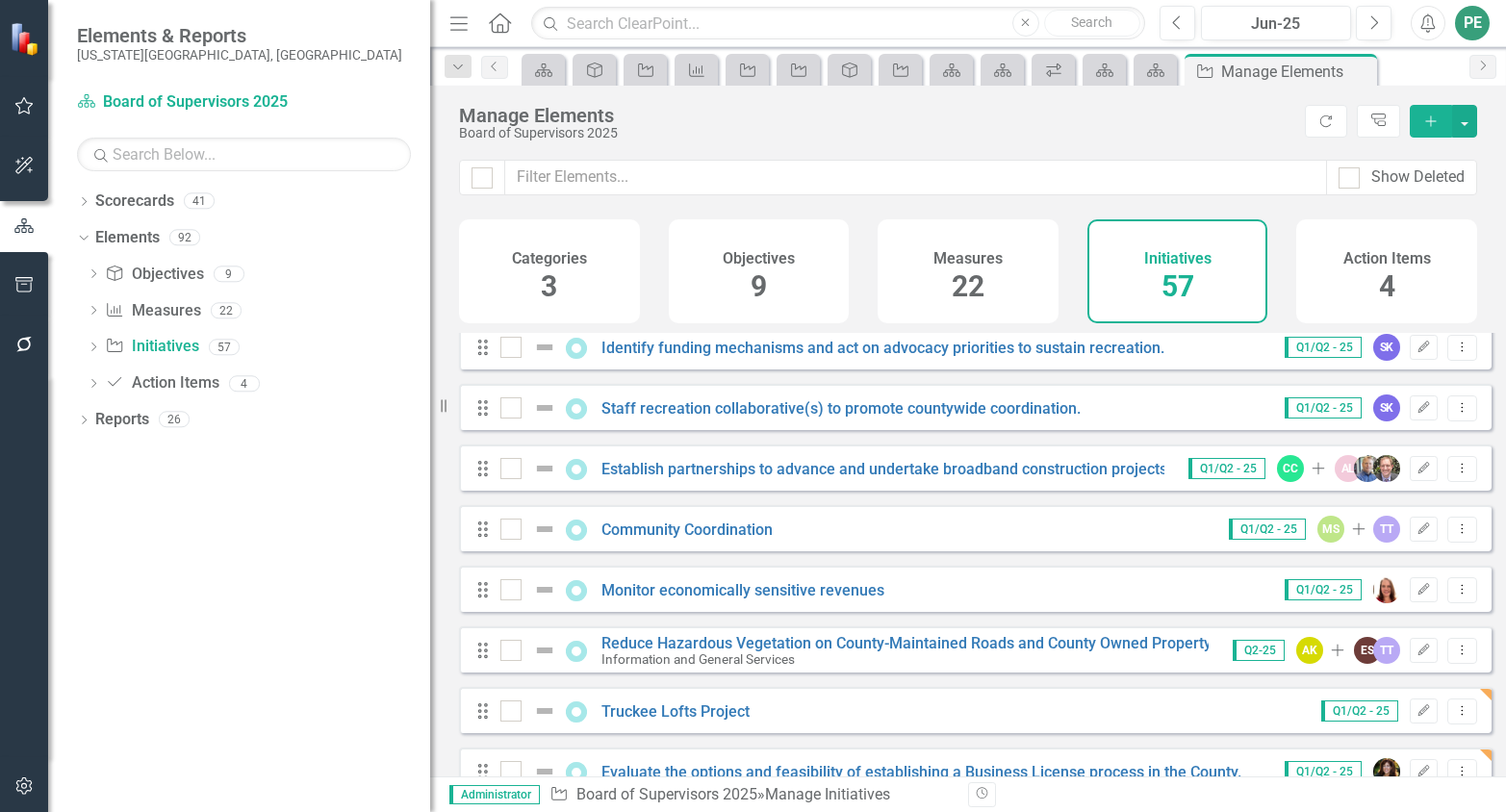 click on "Edit" at bounding box center [1423, 469] 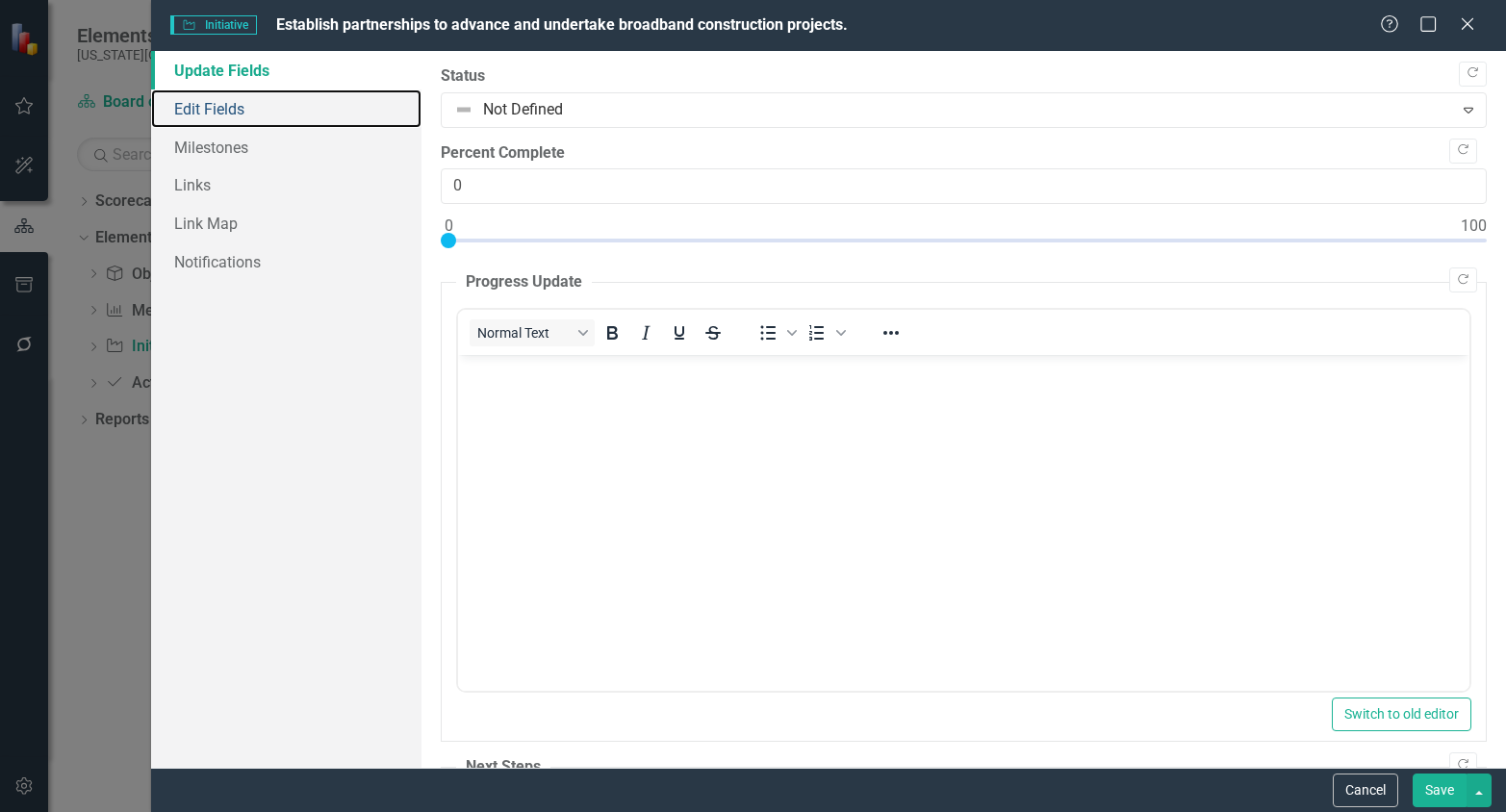 scroll, scrollTop: 0, scrollLeft: 0, axis: both 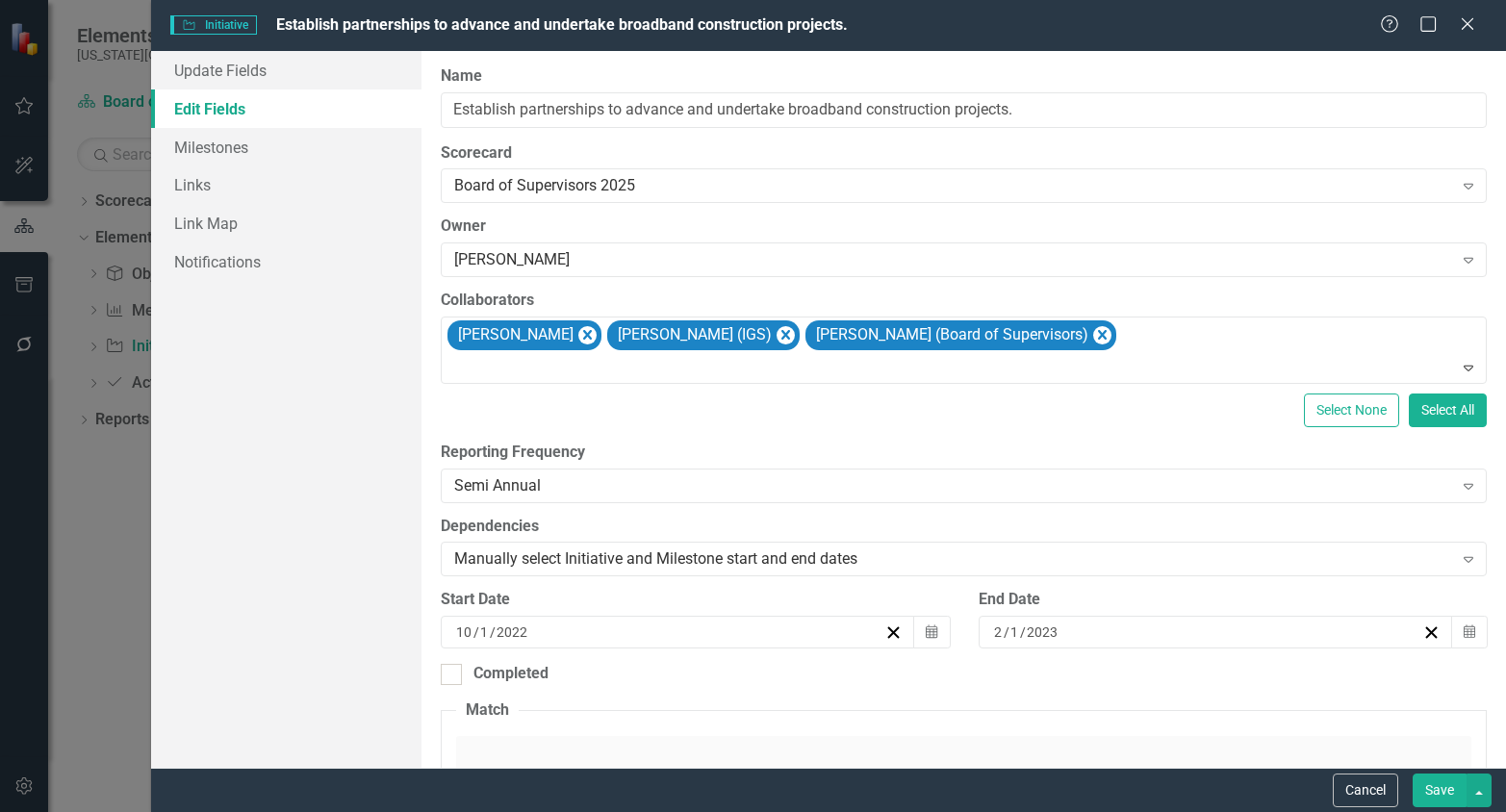 click on "[PERSON_NAME]" at bounding box center (524, 335) 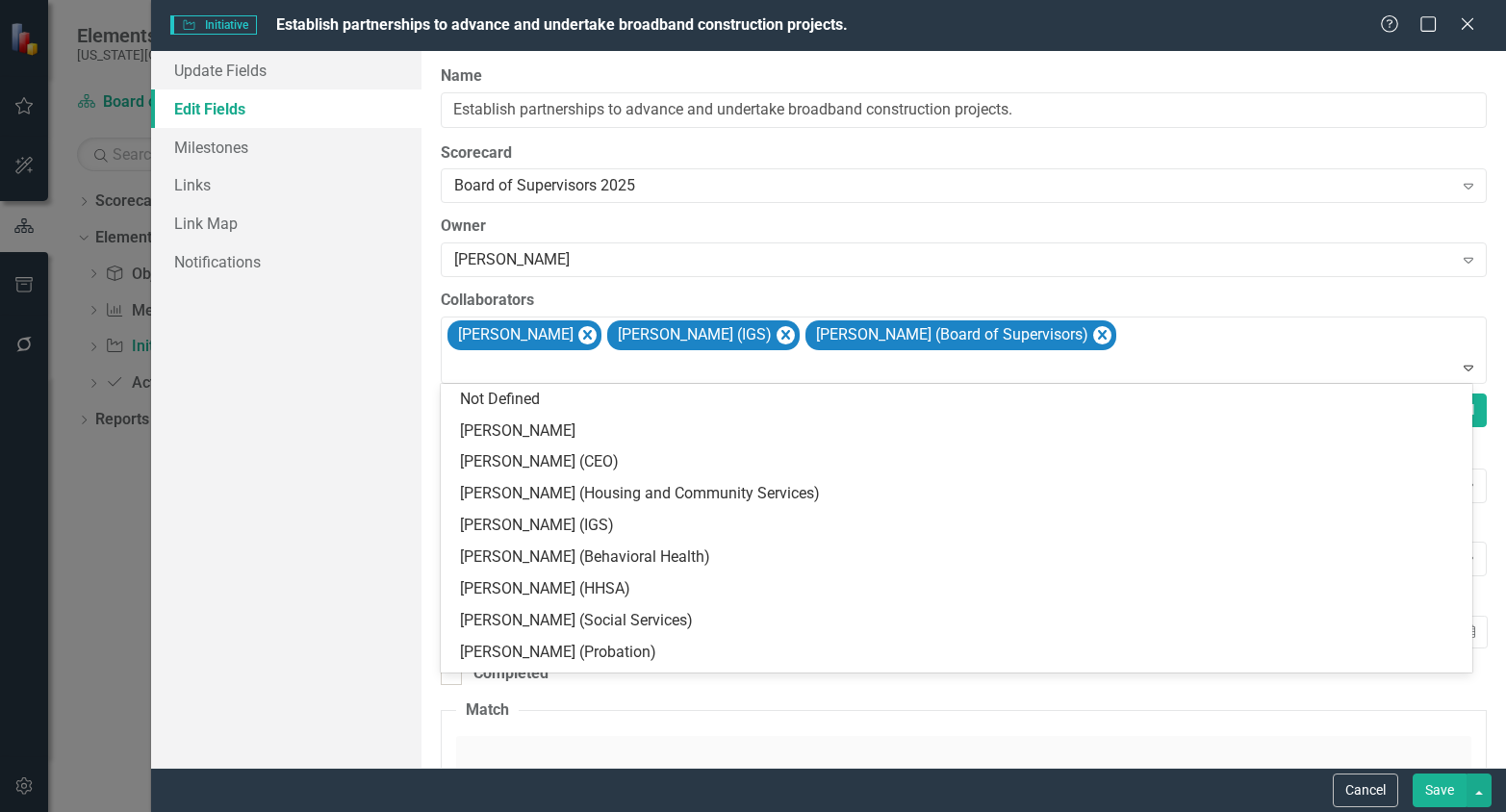click 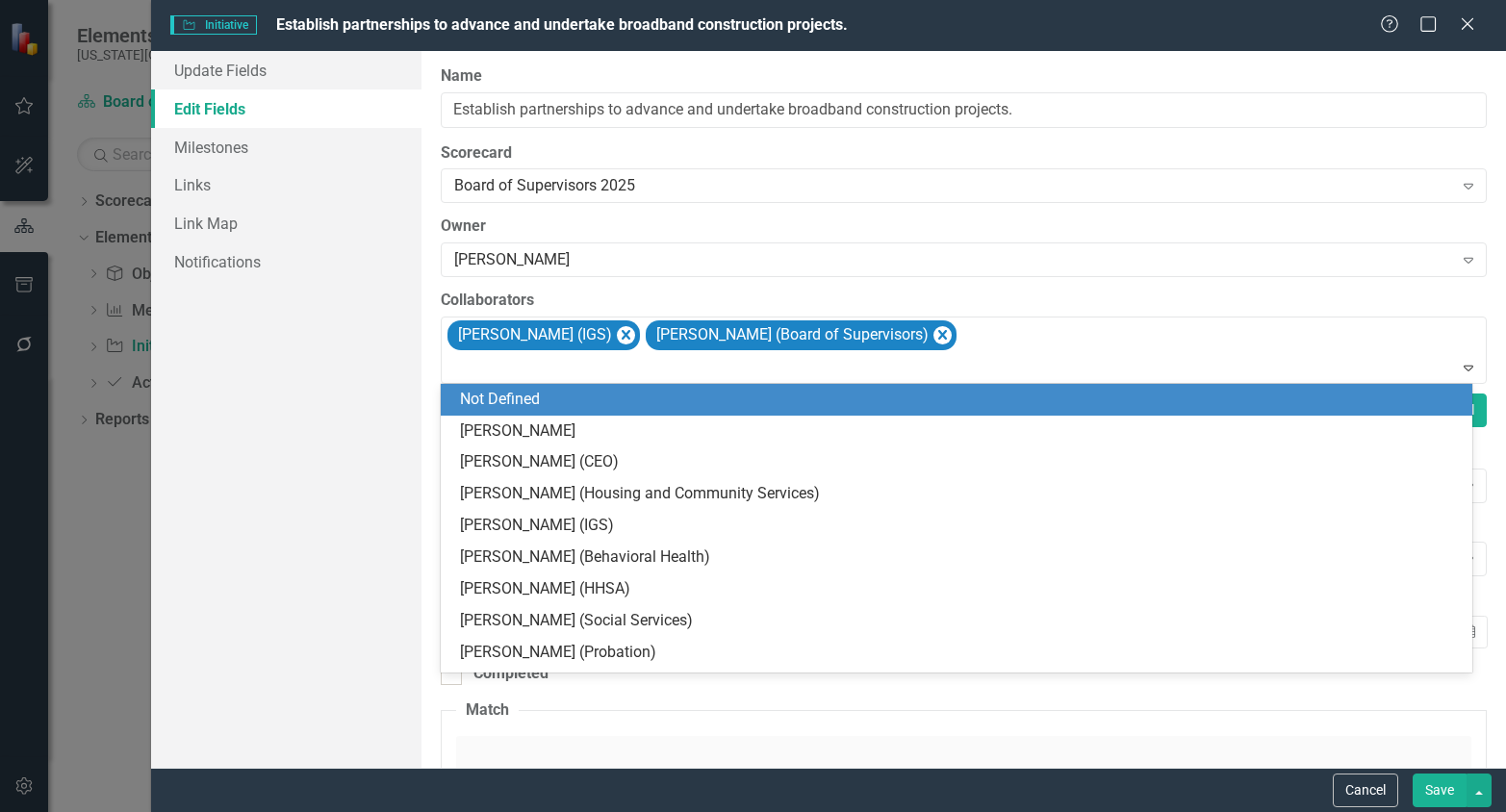 click 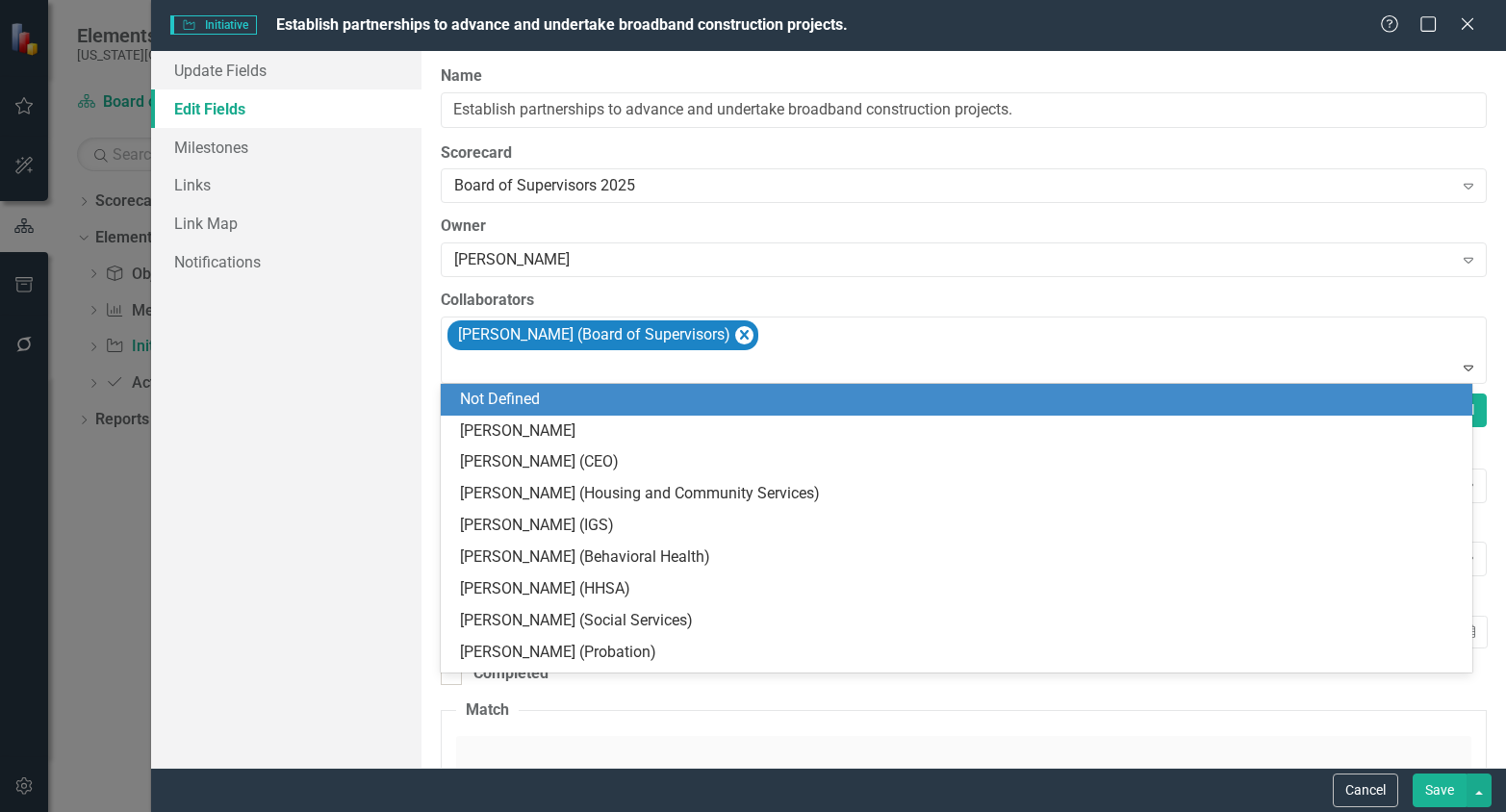 click 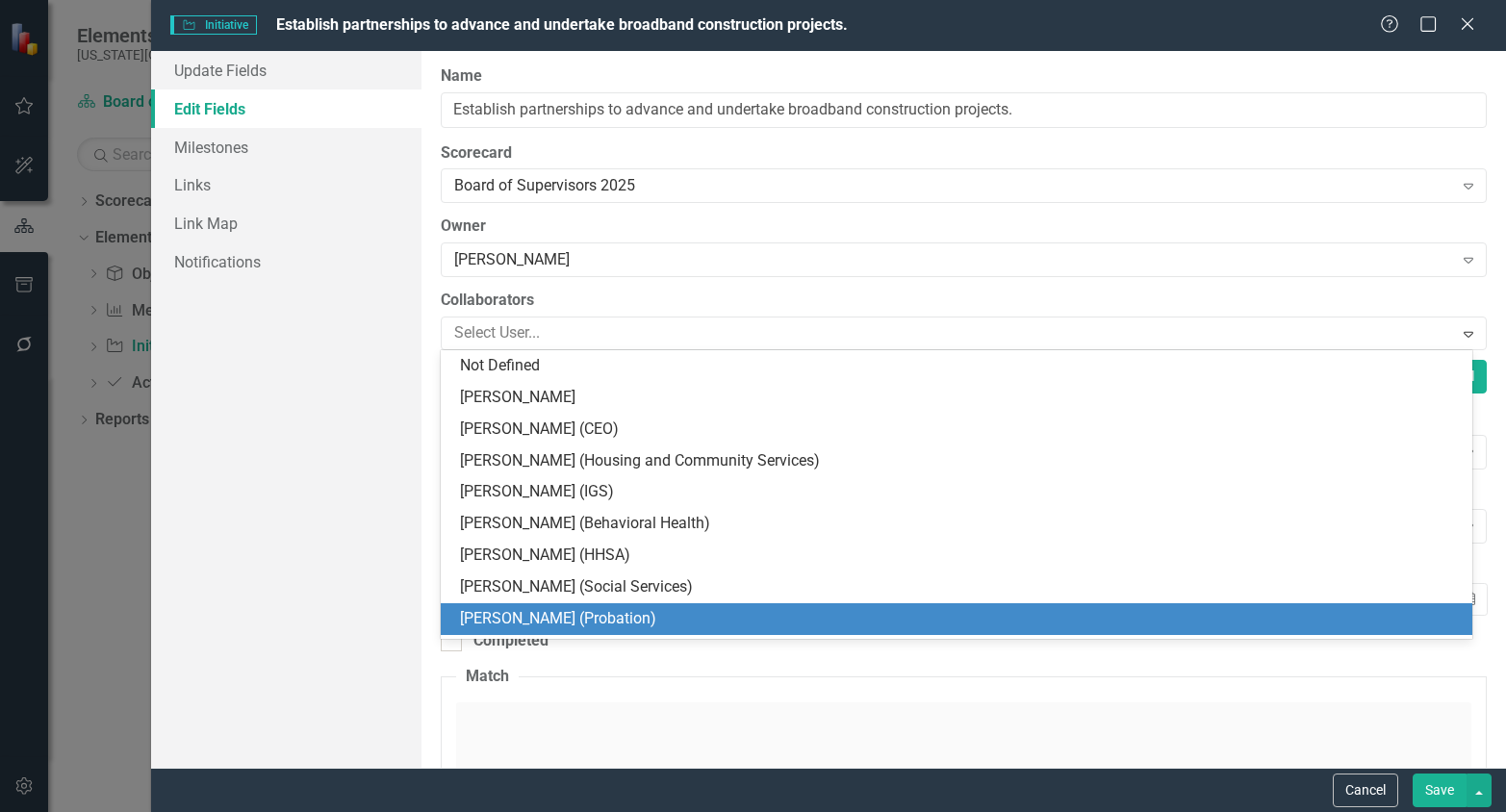 click on "Save" at bounding box center [1440, 790] 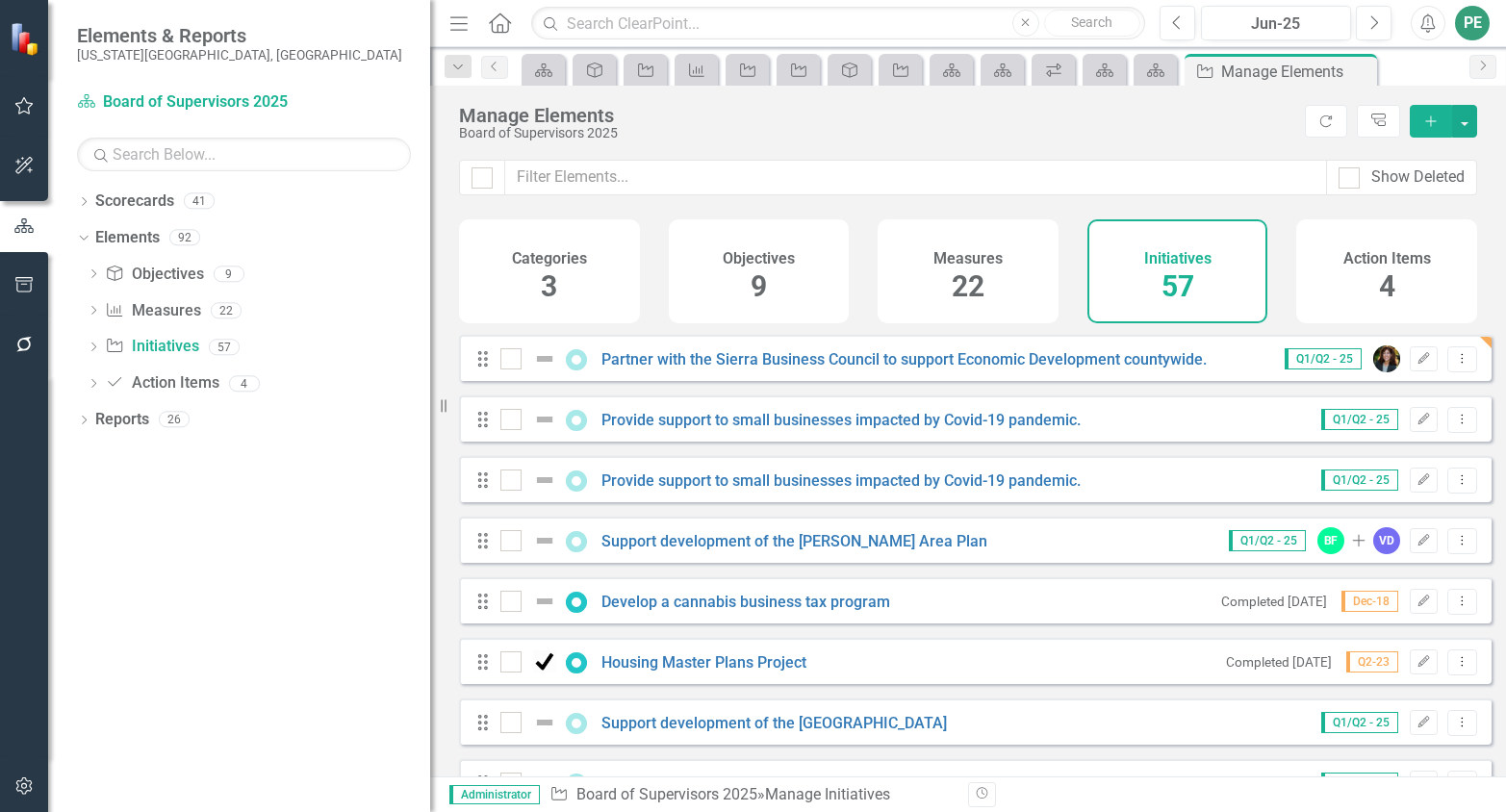 scroll, scrollTop: 770, scrollLeft: 0, axis: vertical 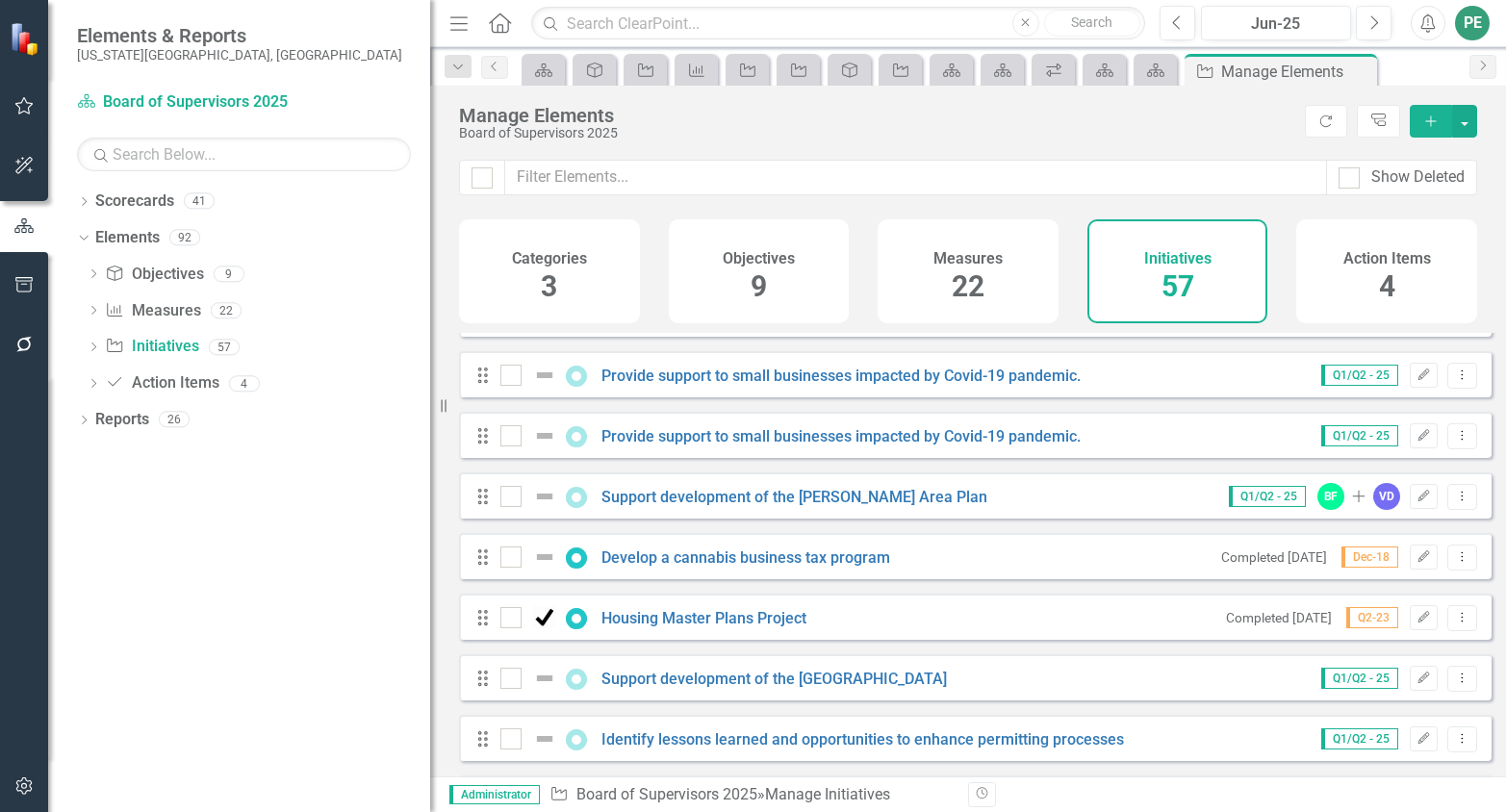 click 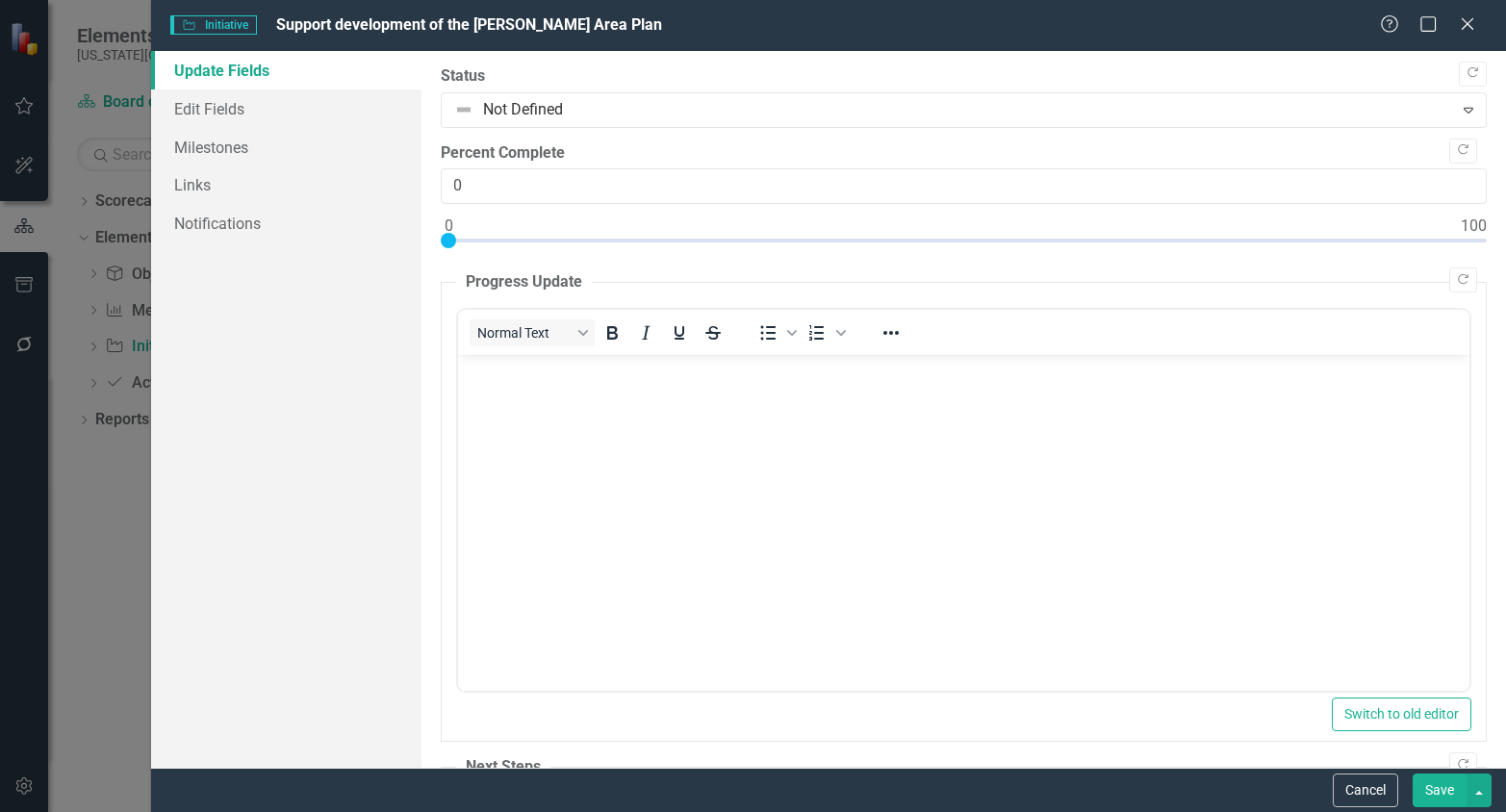 scroll, scrollTop: 0, scrollLeft: 0, axis: both 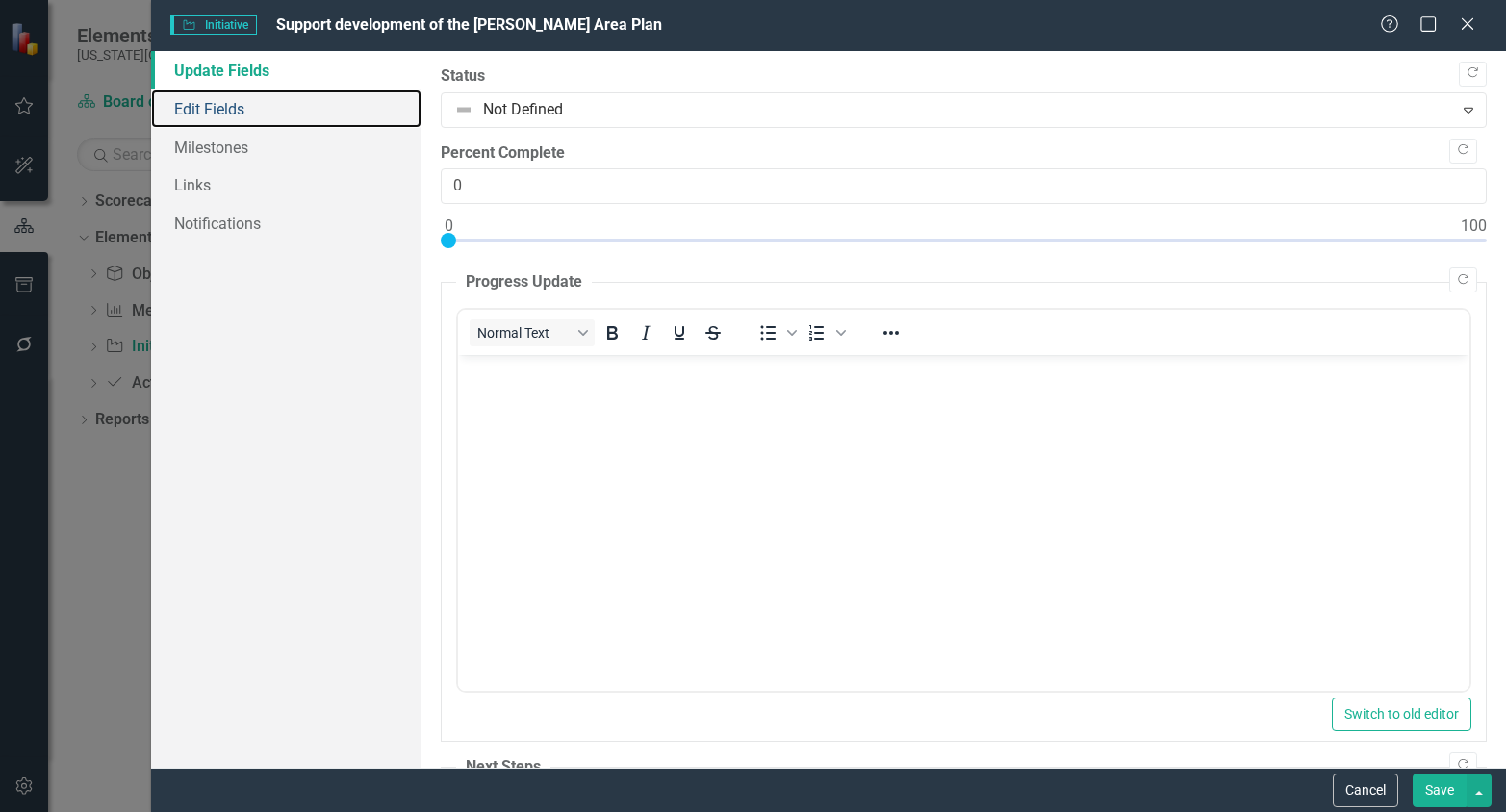 click on "Edit Fields" at bounding box center [287, 109] 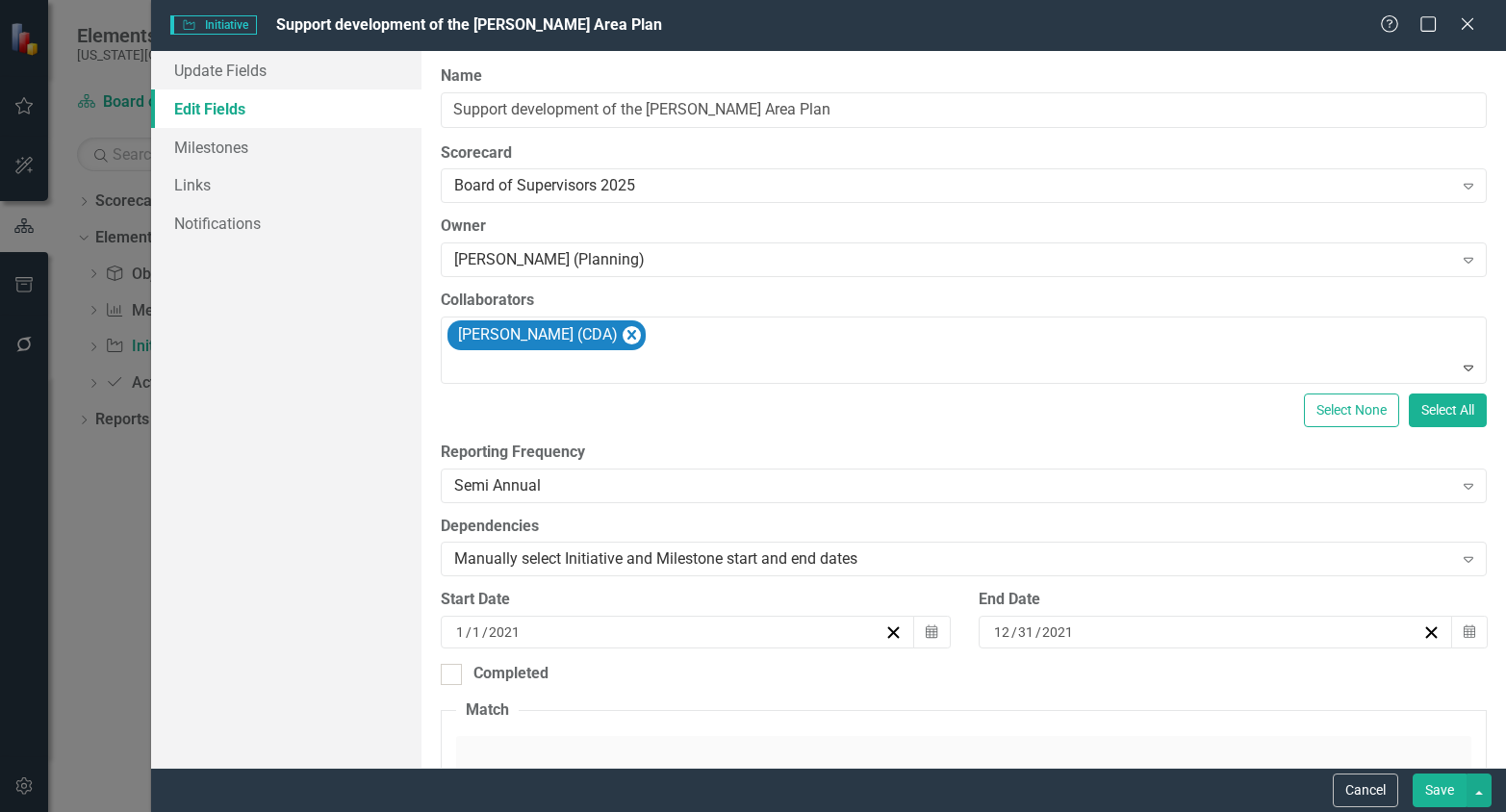 click on "[PERSON_NAME] (Planning)" at bounding box center [953, 260] 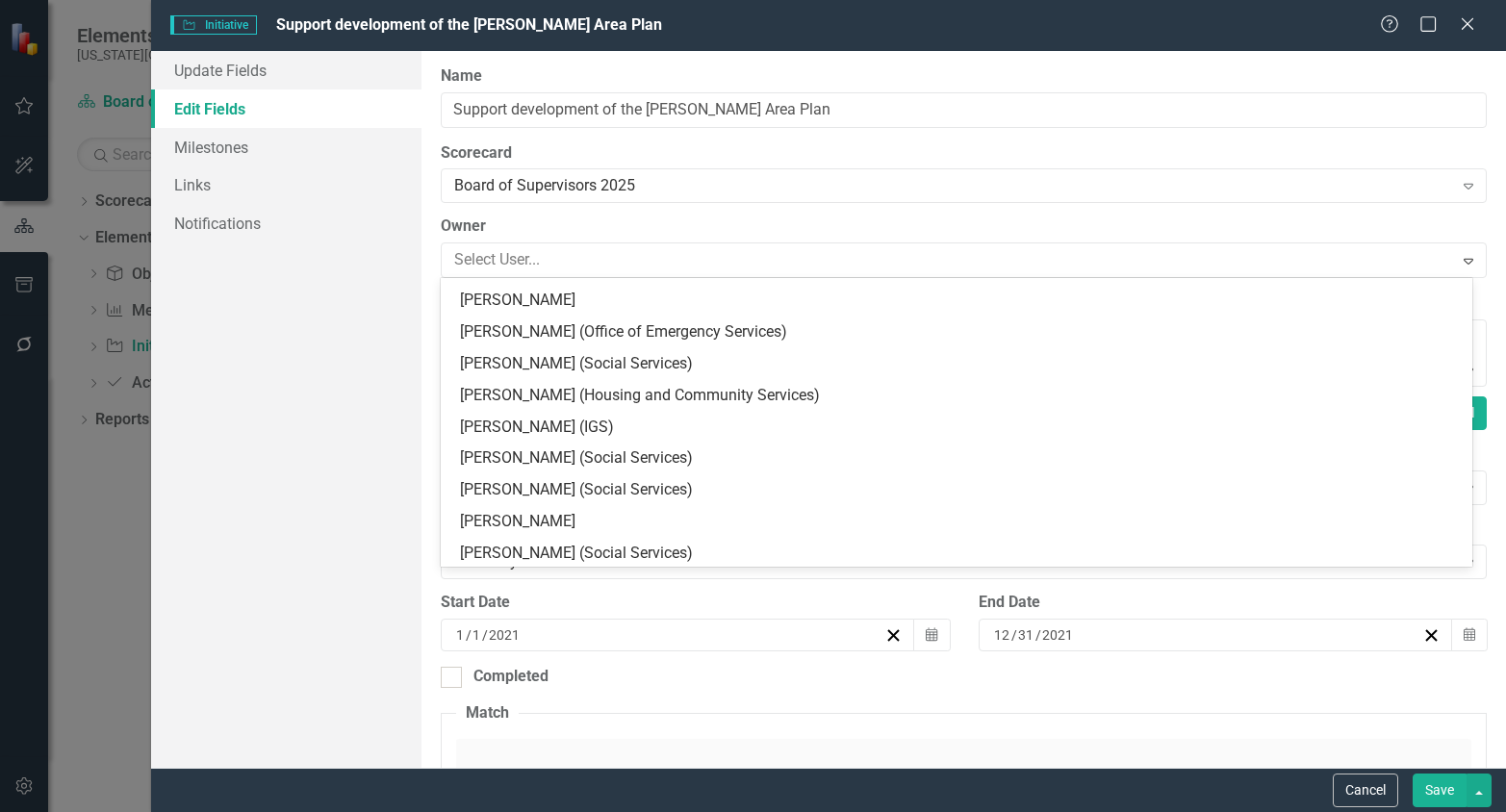 scroll, scrollTop: 399, scrollLeft: 0, axis: vertical 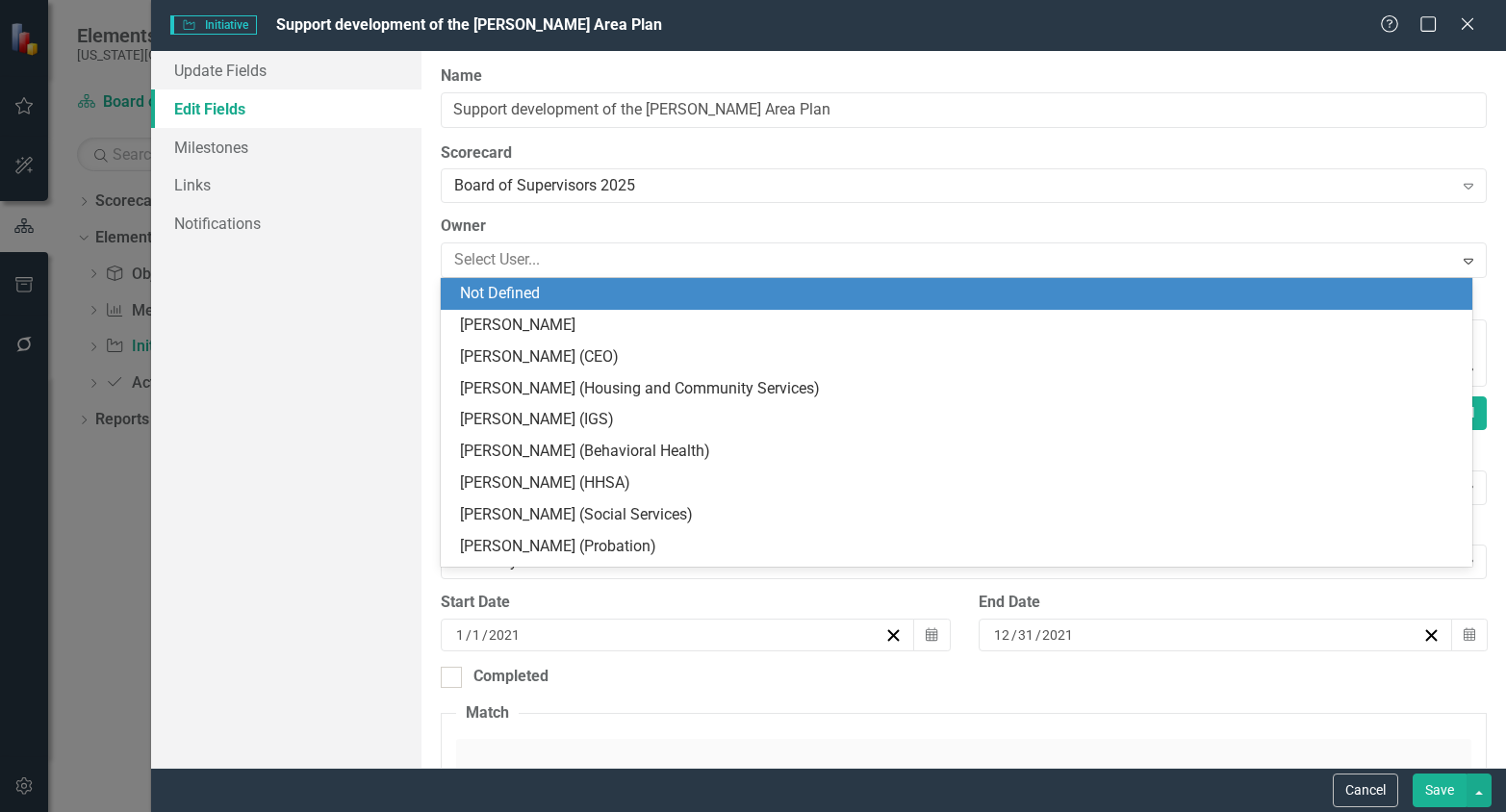 click on "Not Defined" at bounding box center [960, 293] 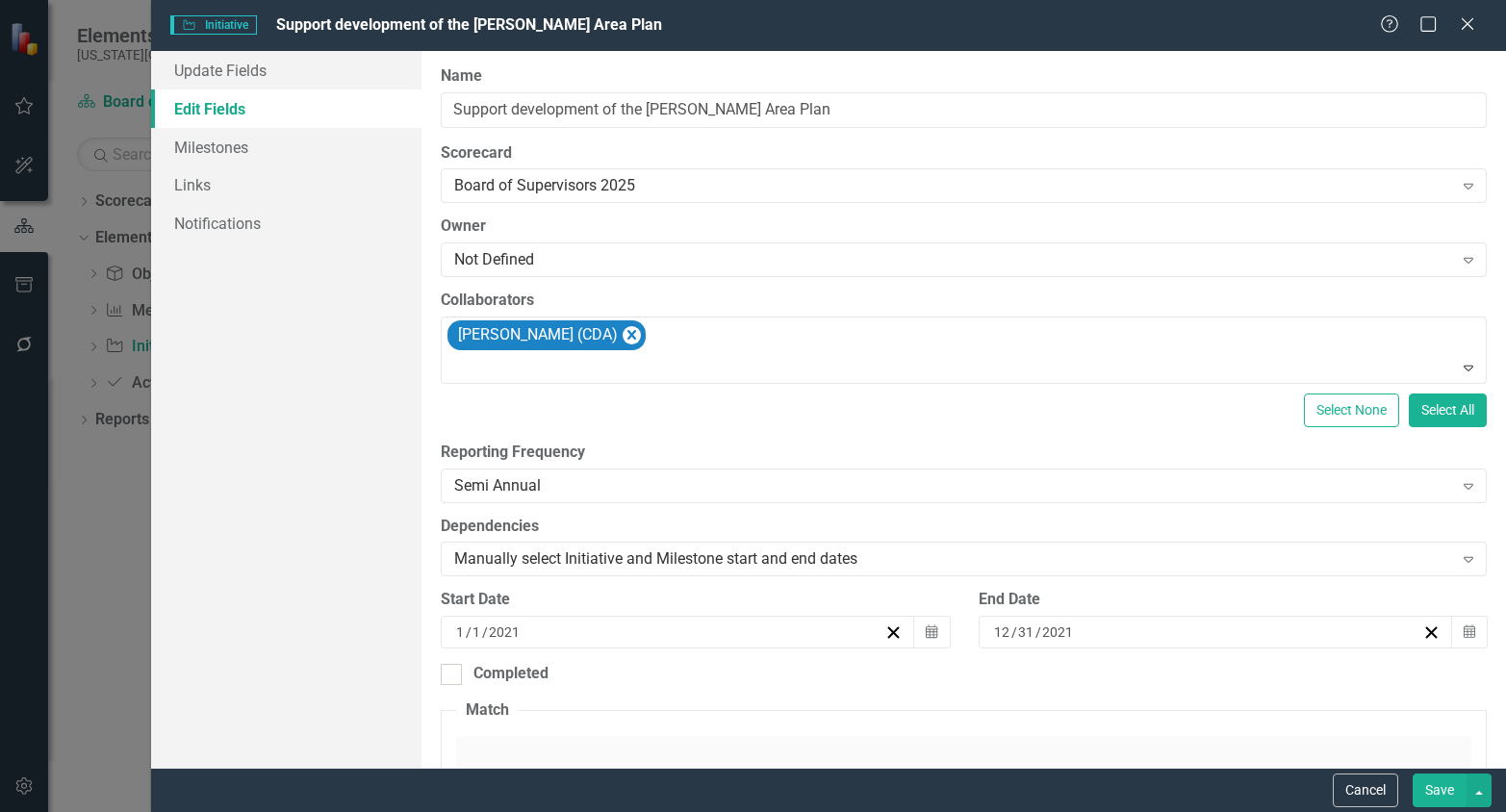 click 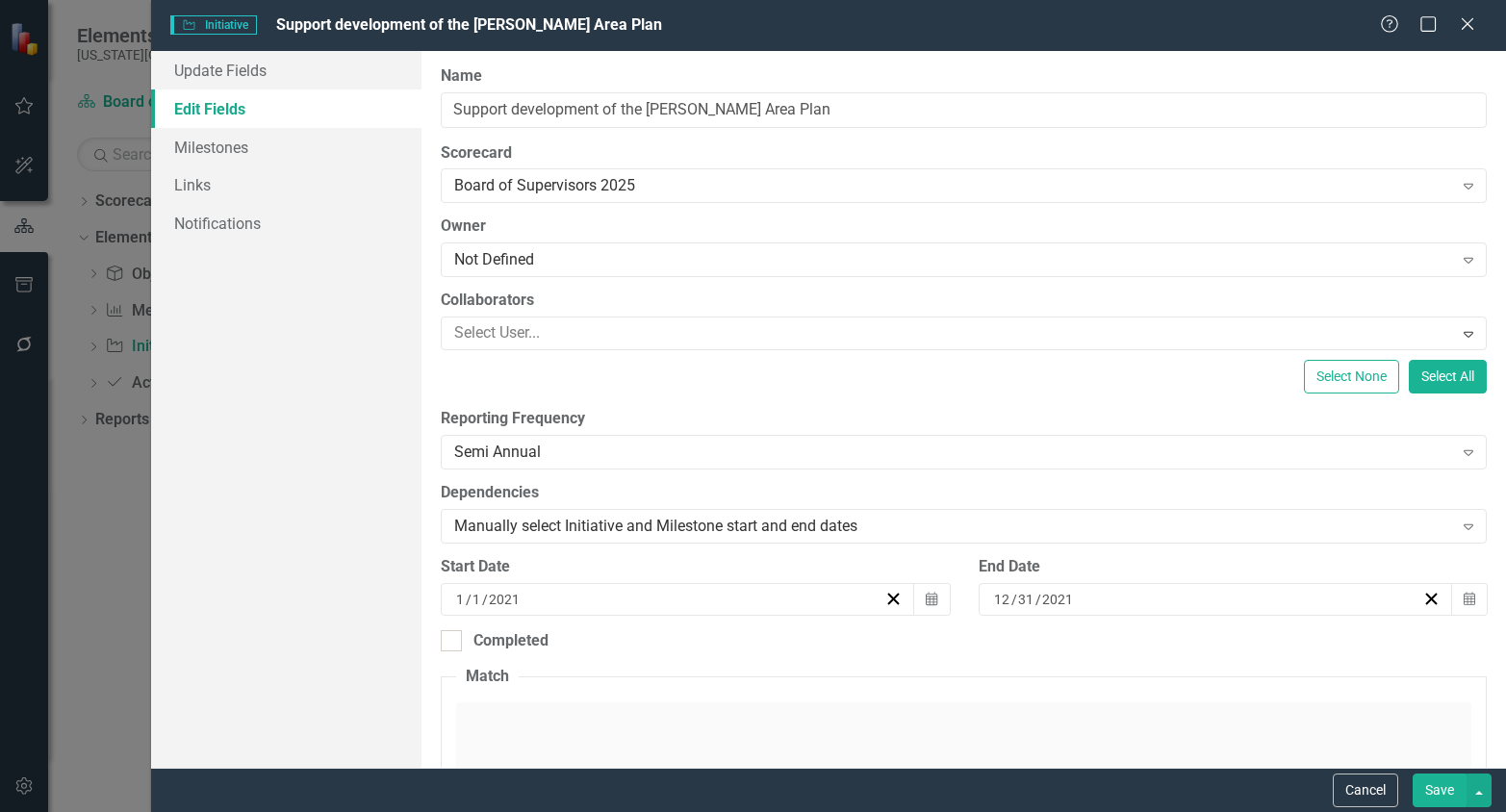 click on "Save" at bounding box center (1440, 790) 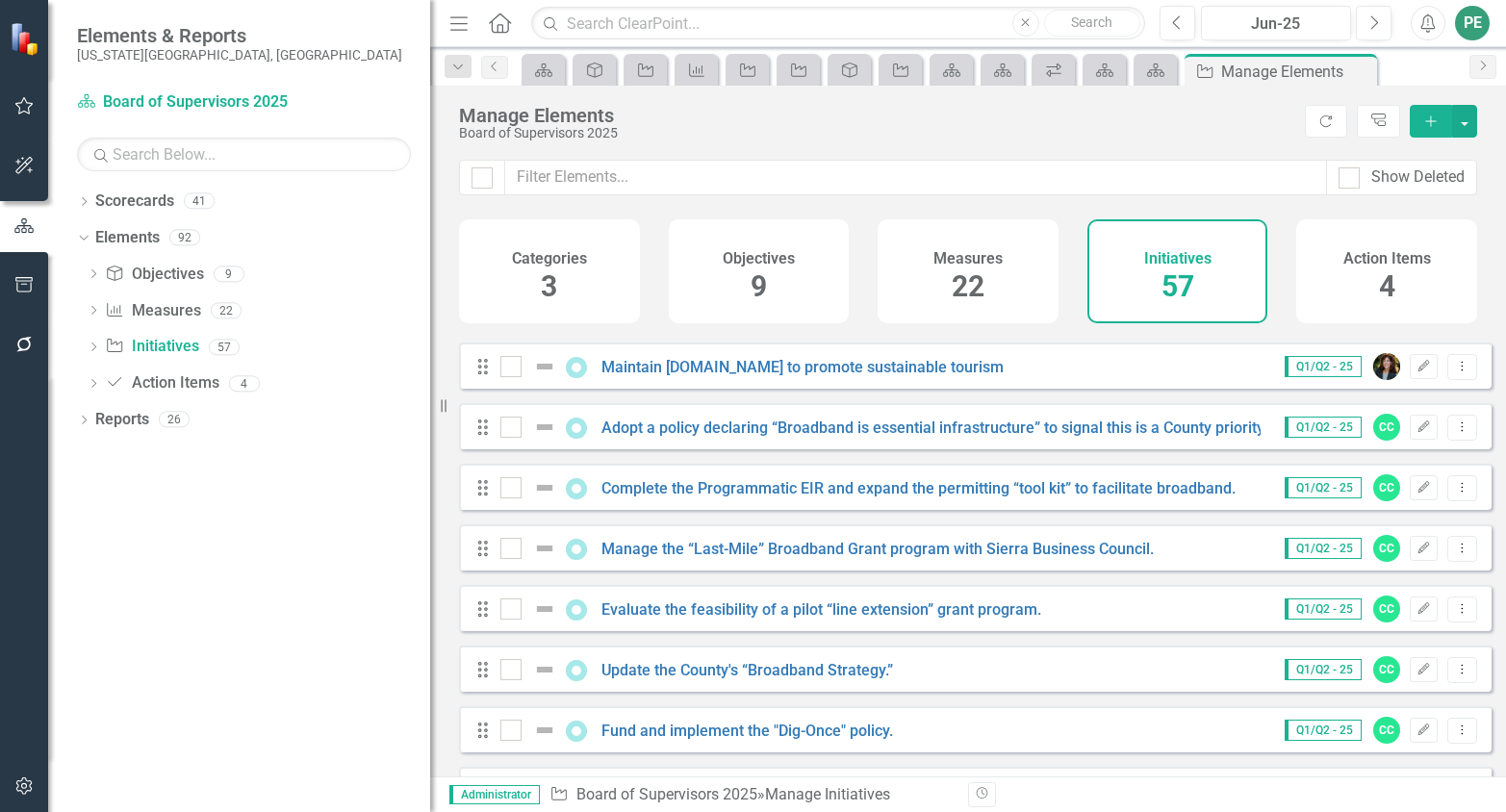 scroll, scrollTop: 0, scrollLeft: 0, axis: both 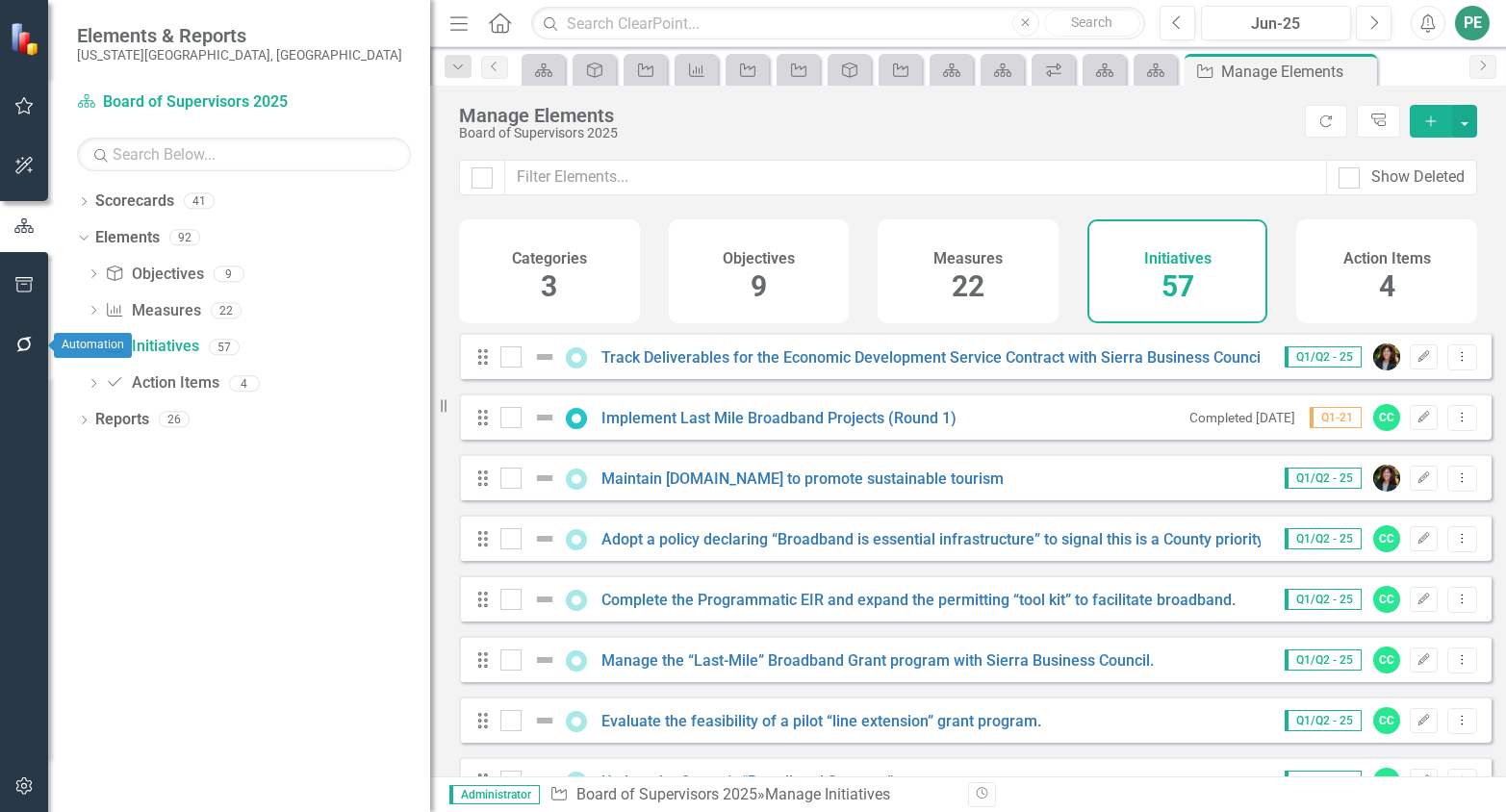 click 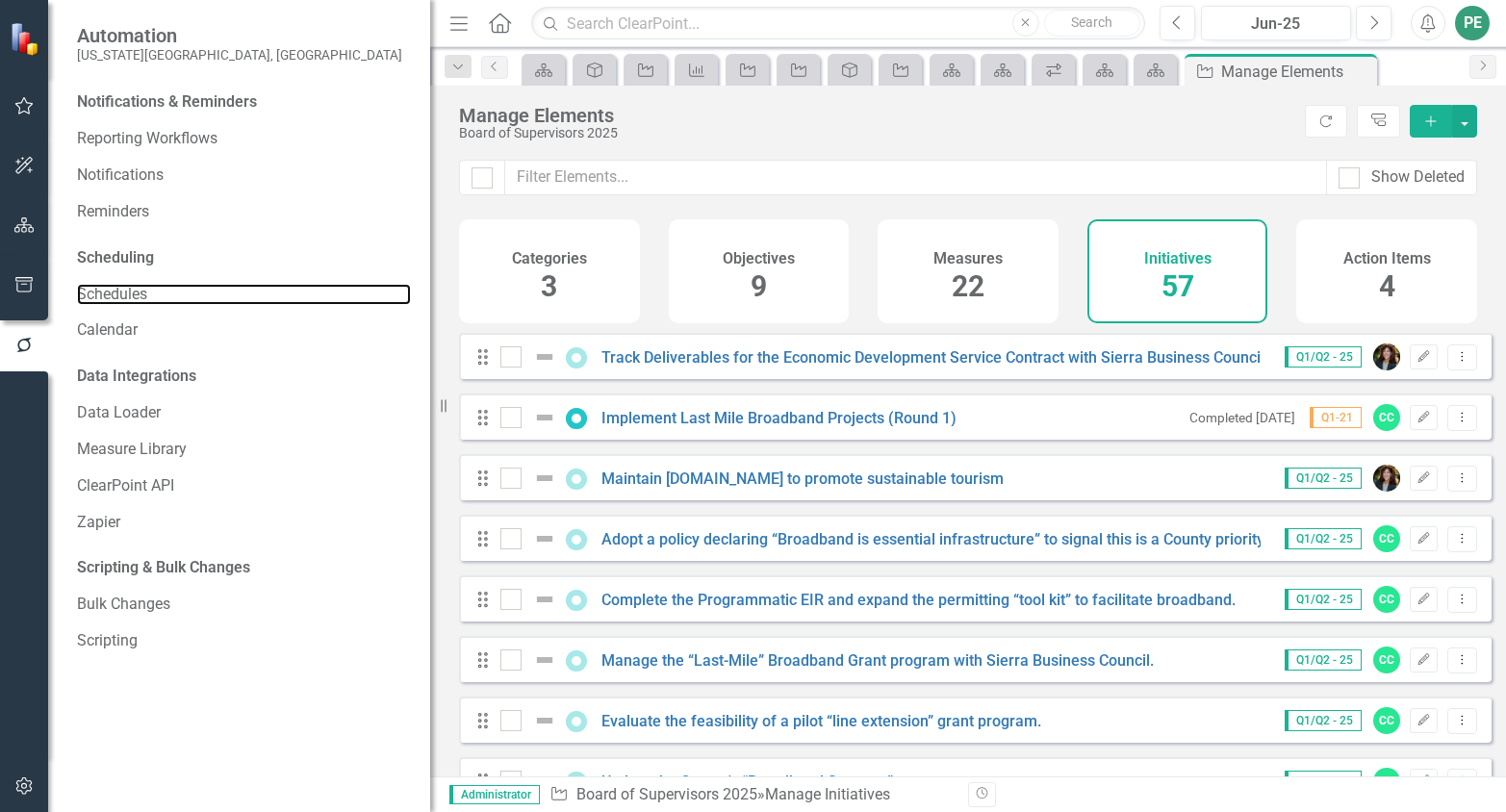 click on "Schedules" at bounding box center (243, 294) 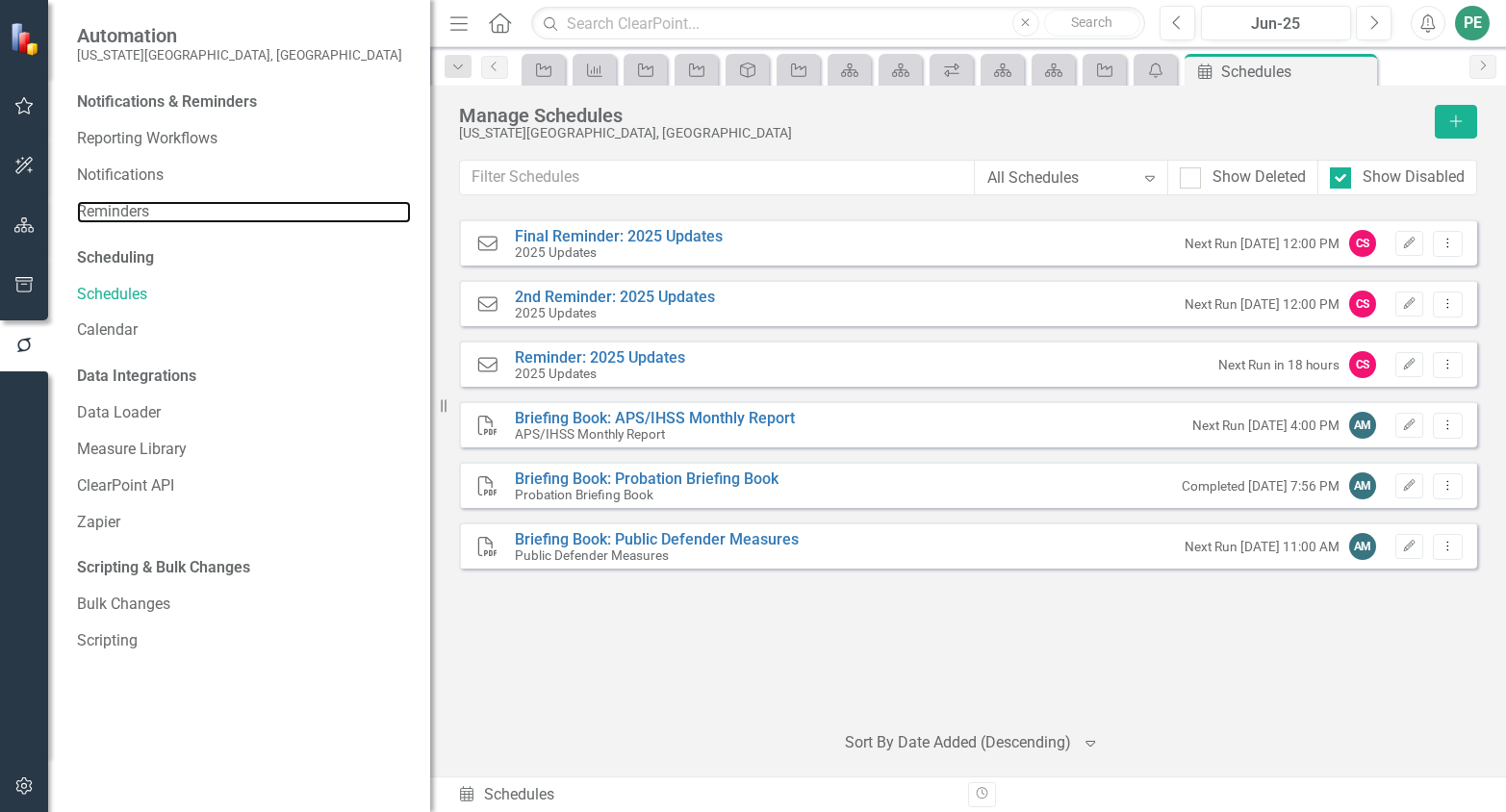 click on "Reminders" at bounding box center [243, 212] 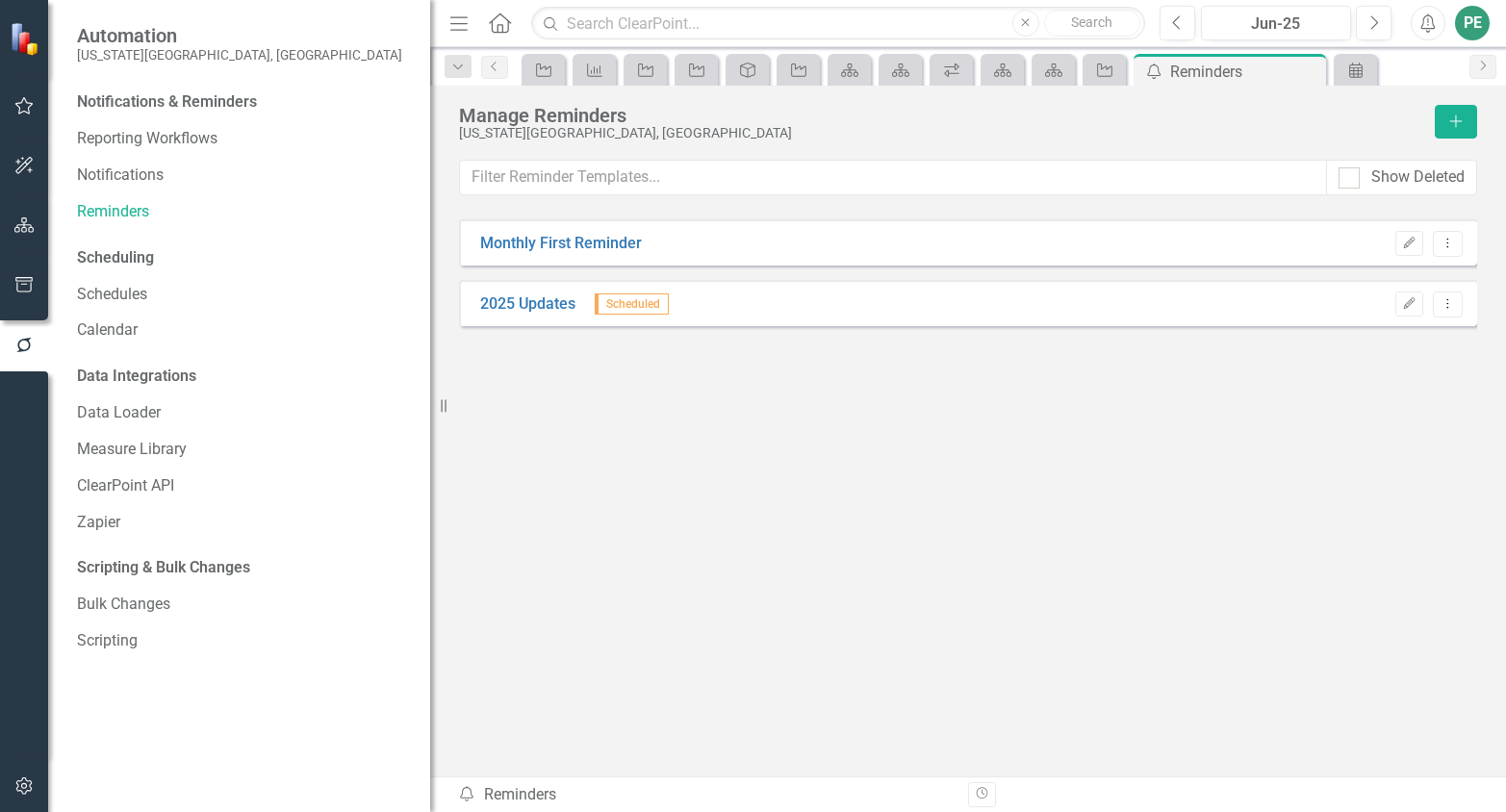 click on "2025 Updates" at bounding box center (527, 304) 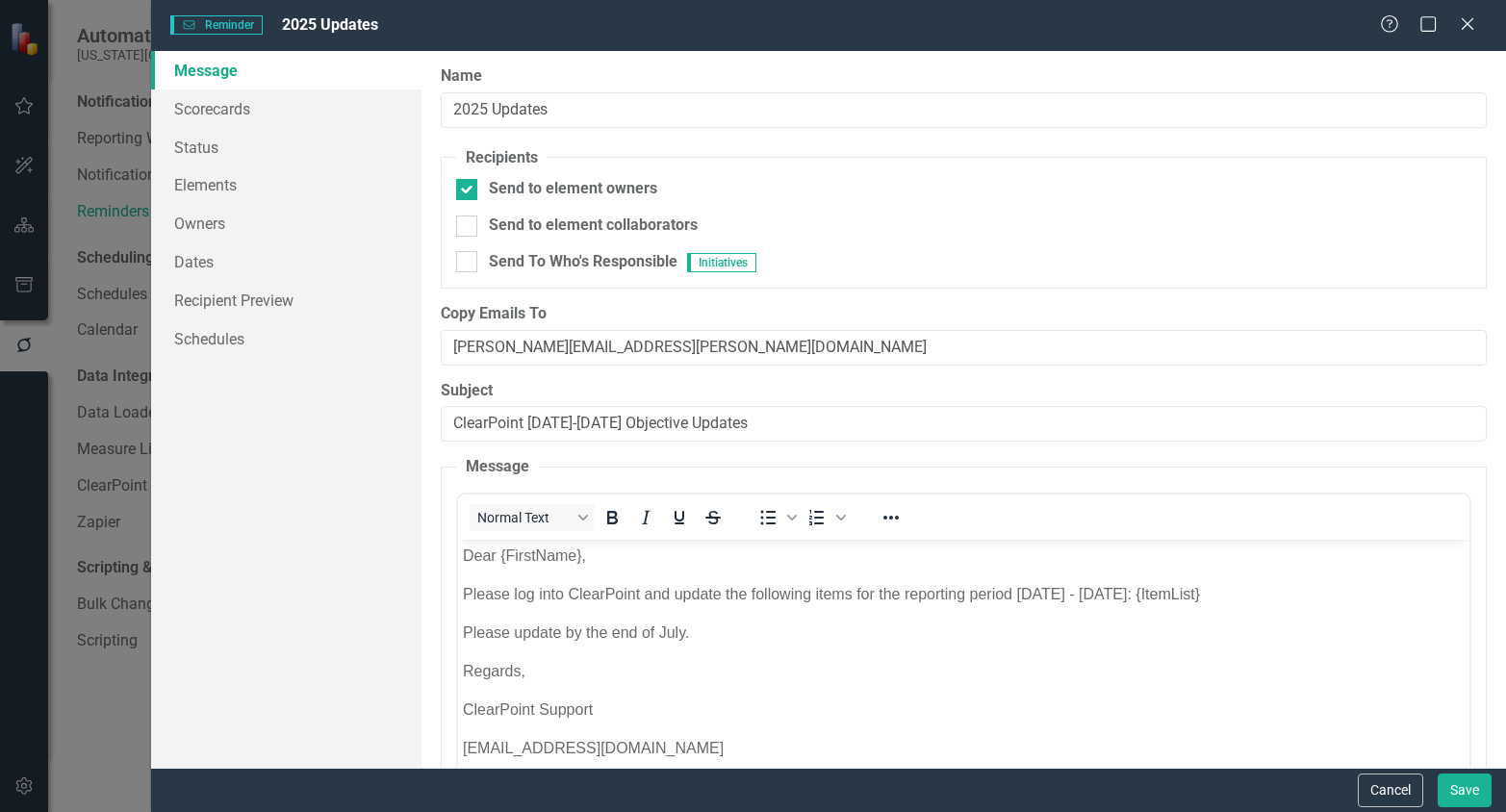 scroll, scrollTop: 0, scrollLeft: 0, axis: both 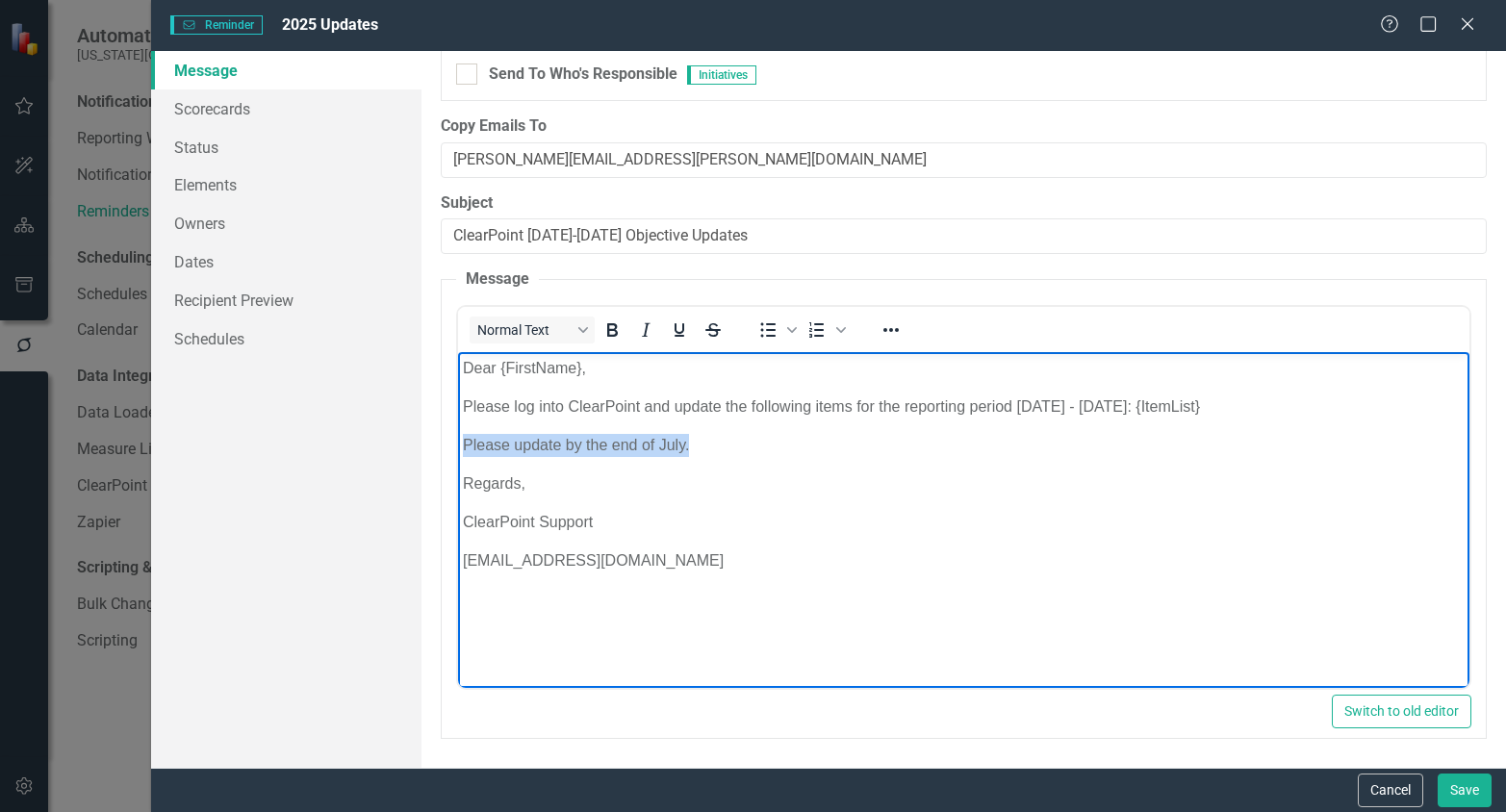 drag, startPoint x: 461, startPoint y: 441, endPoint x: 689, endPoint y: 444, distance: 228.01974 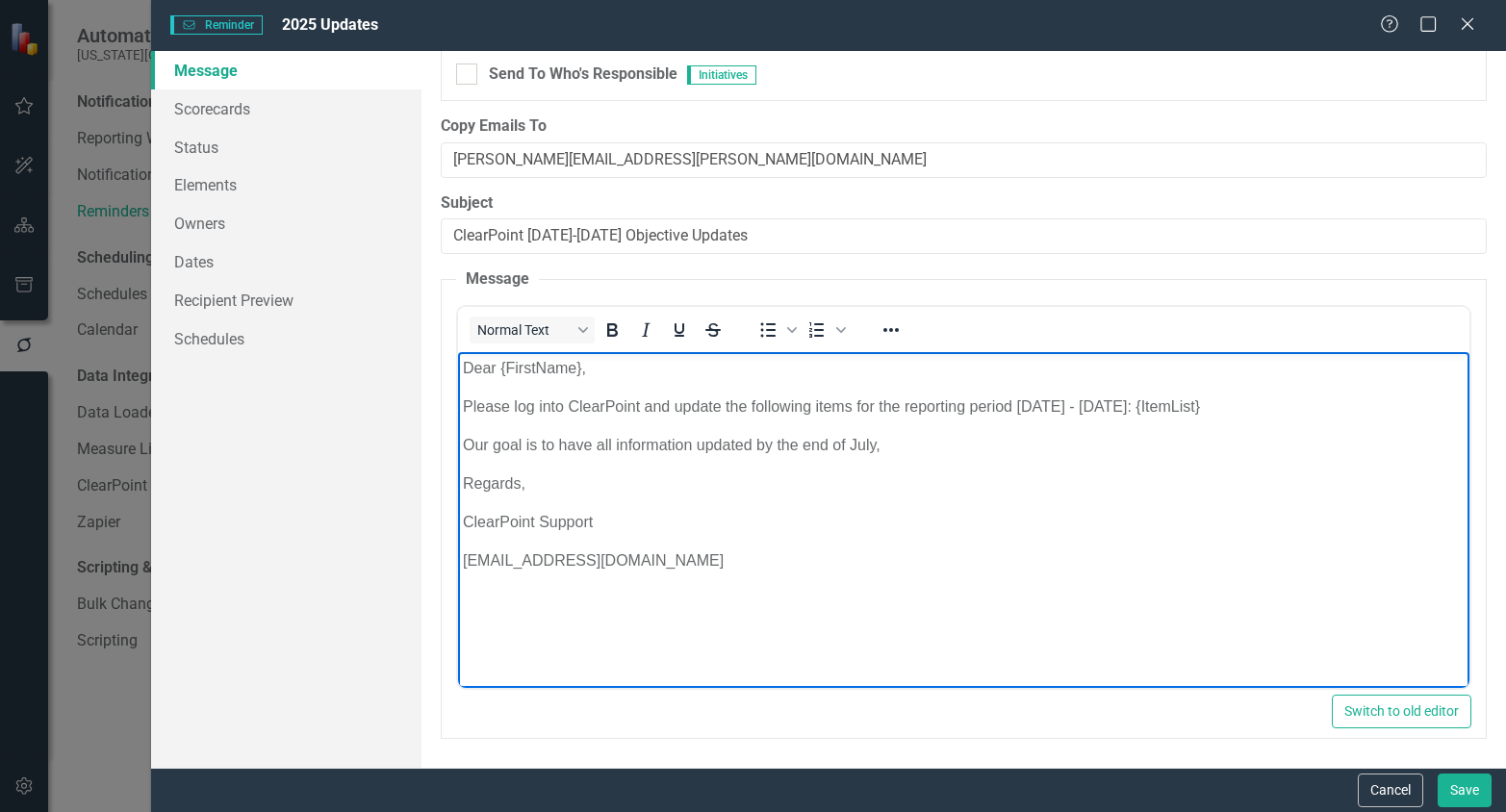click on "Our goal is to have all information updated by the end of July," at bounding box center (963, 445) 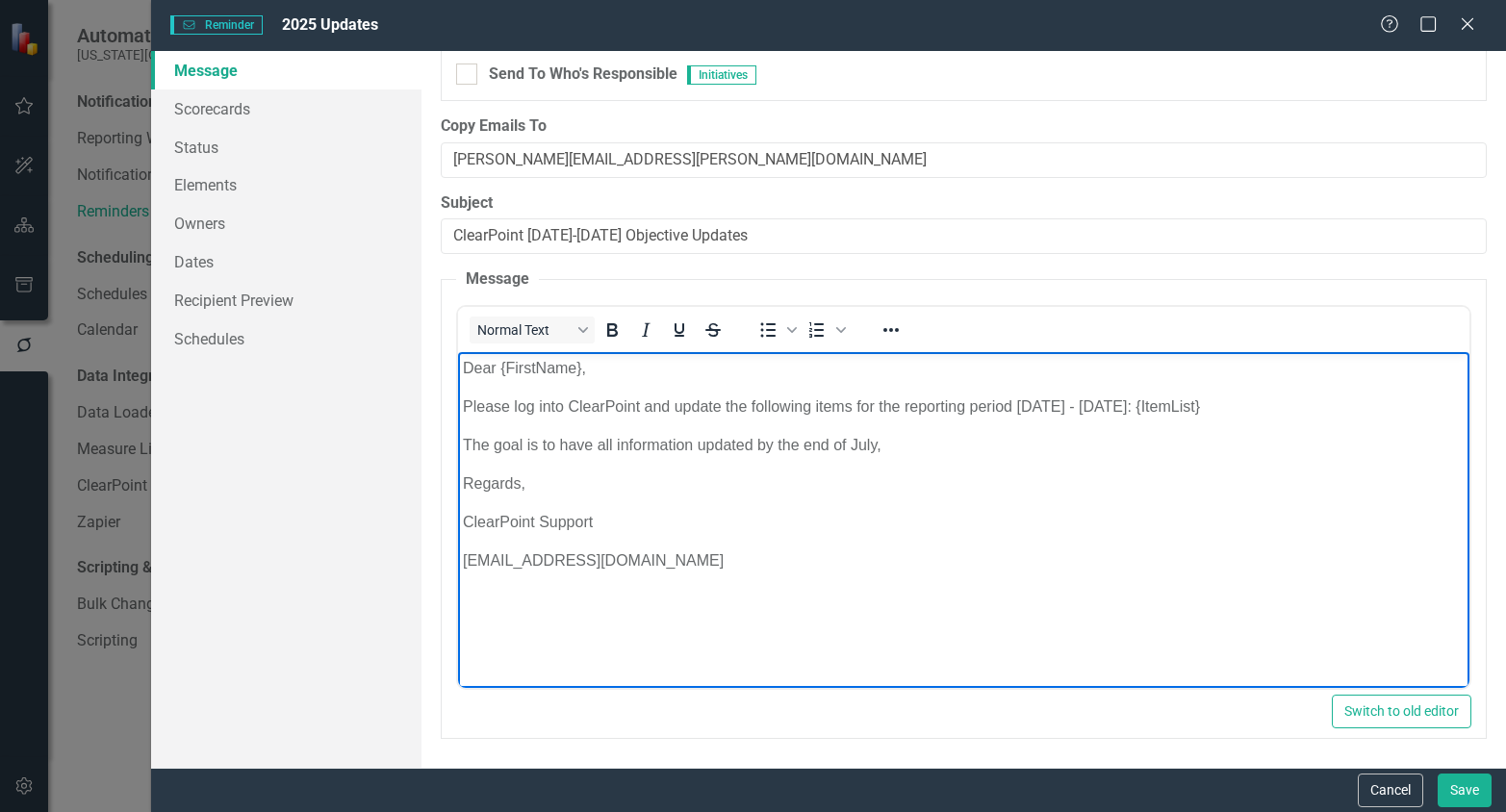 click on "The goal is to have all information updated by the end of July," at bounding box center [963, 445] 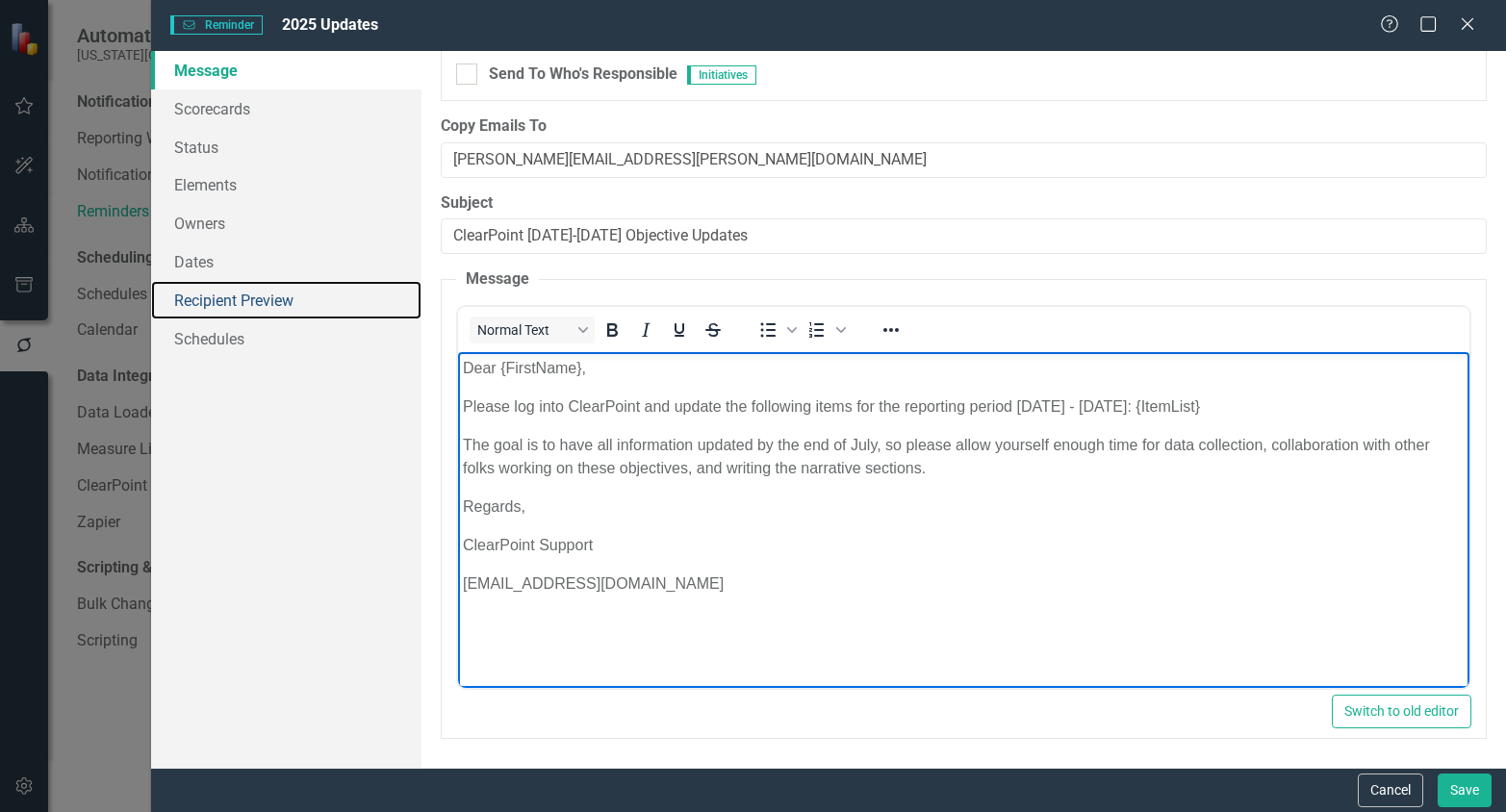 click on "Recipient Preview" at bounding box center [287, 300] 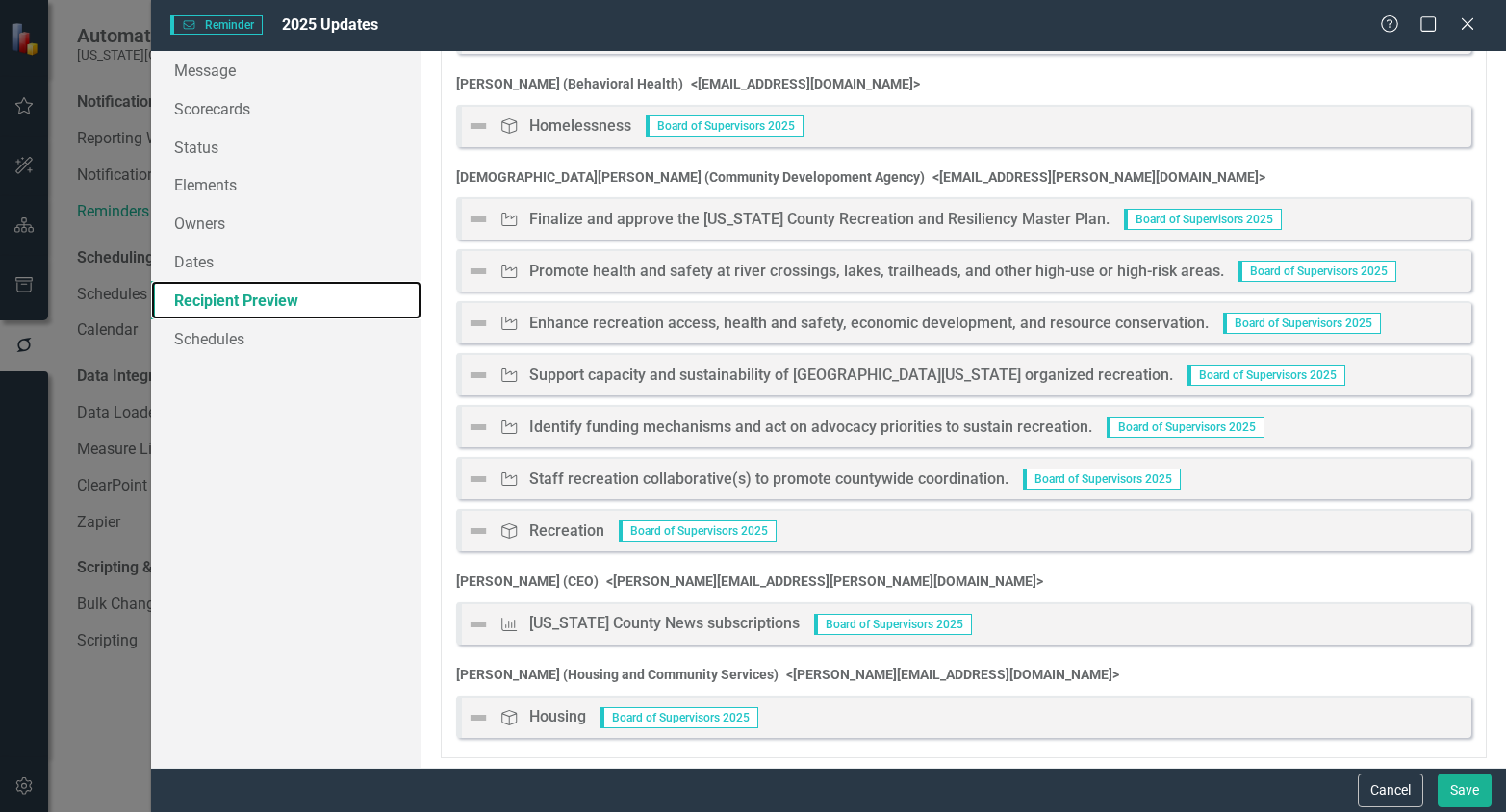 scroll, scrollTop: 2689, scrollLeft: 0, axis: vertical 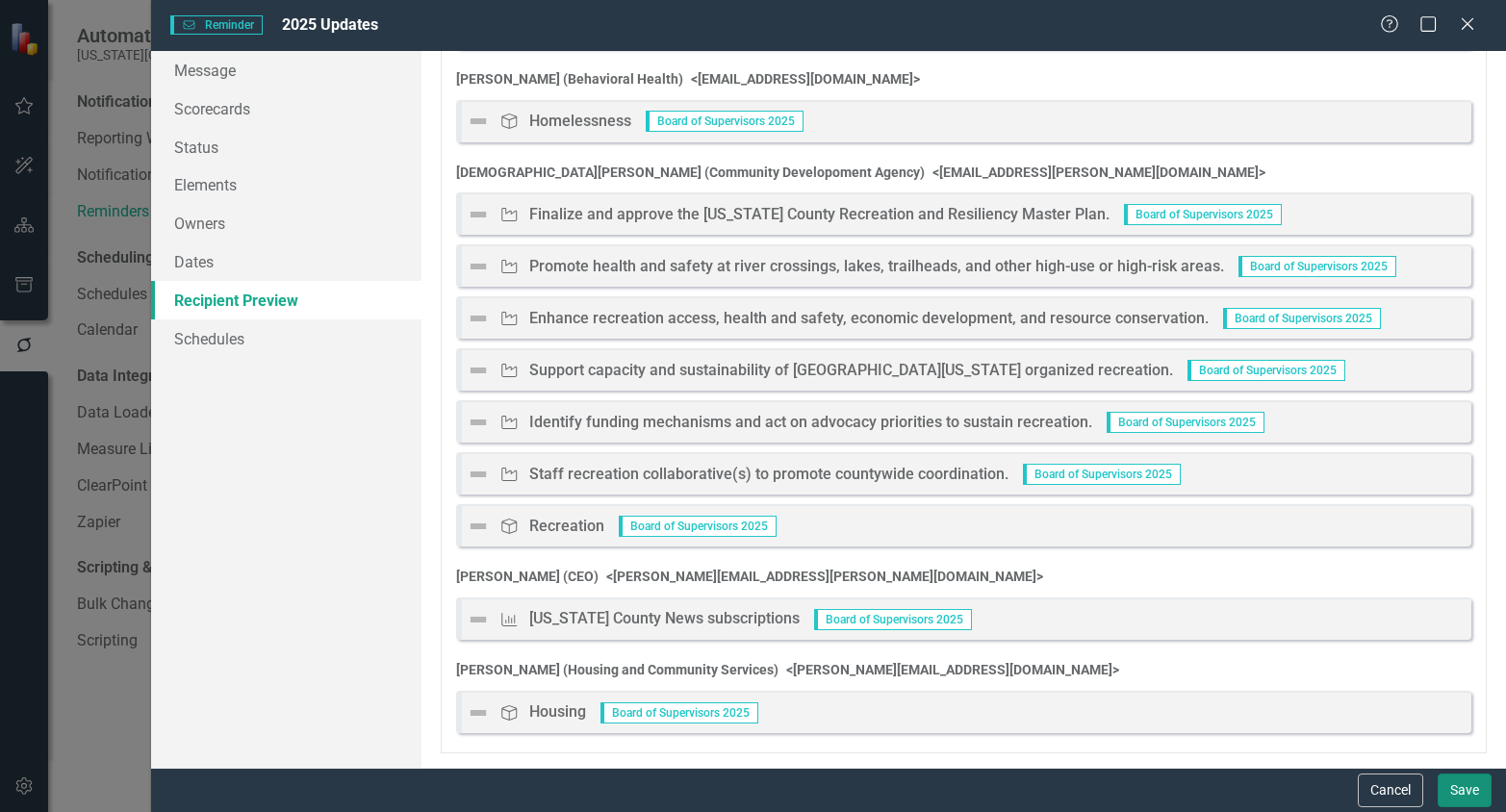 click on "Save" at bounding box center (1465, 790) 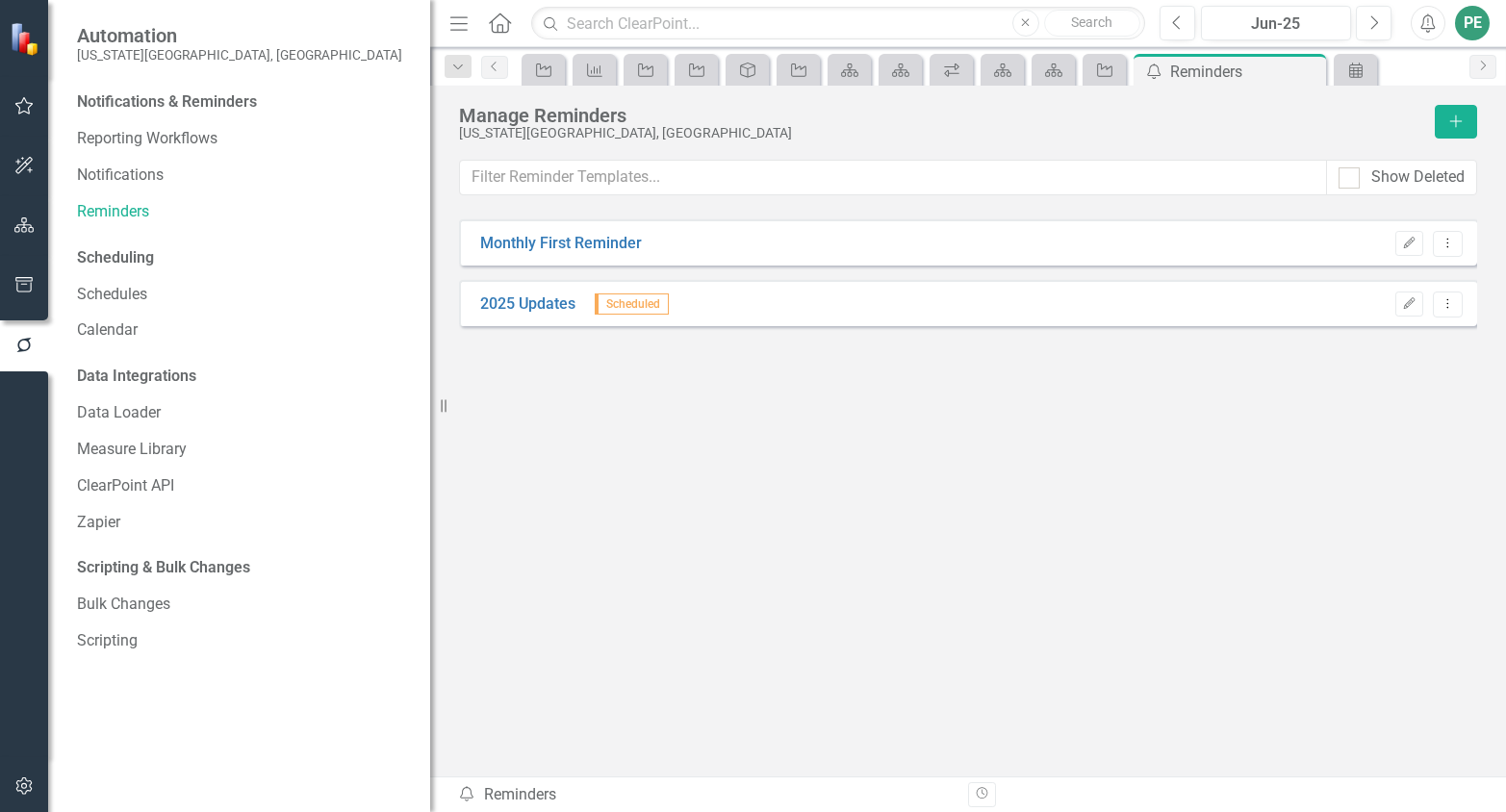click on "Home" 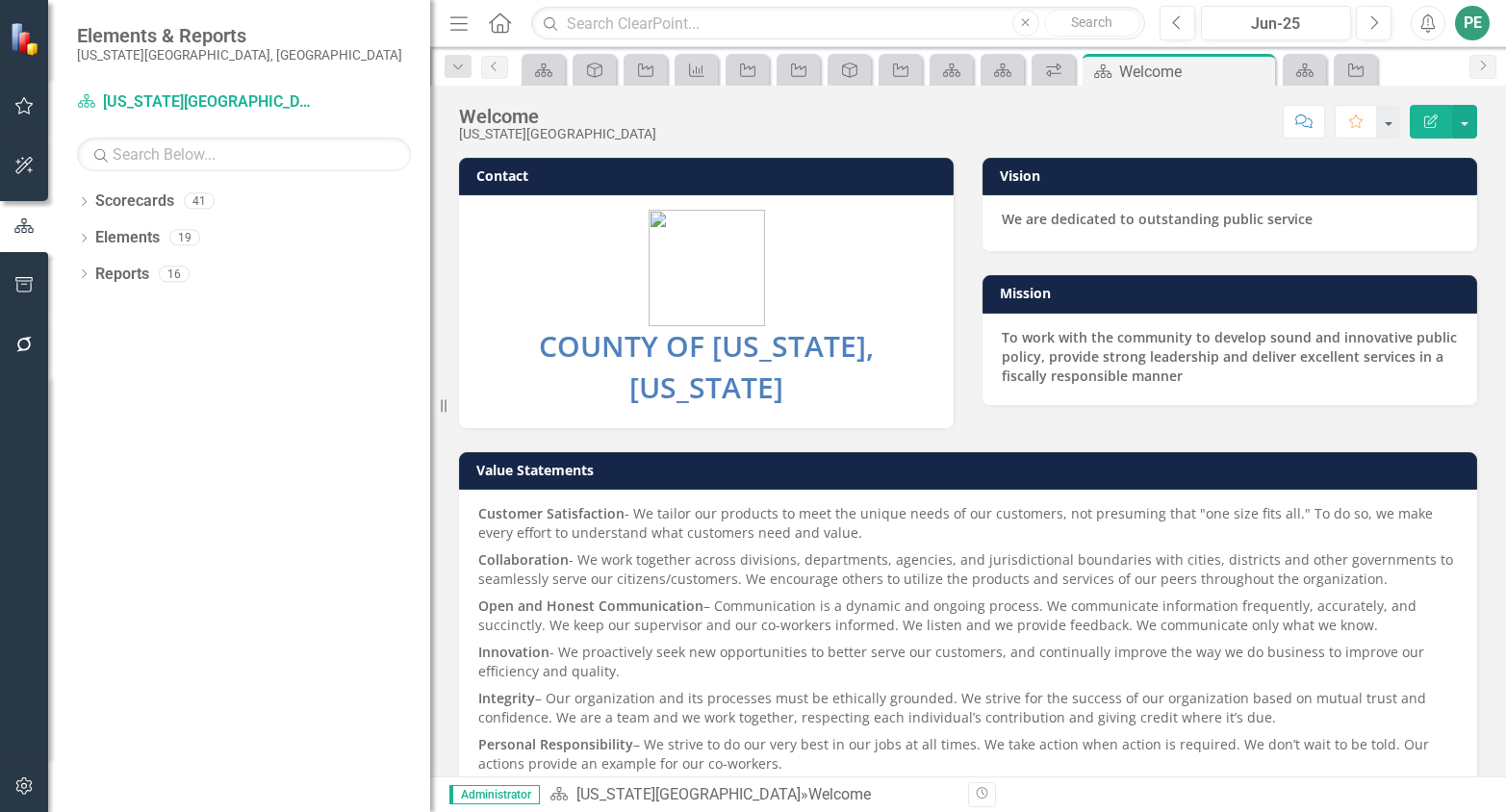 click on "Dropdown" 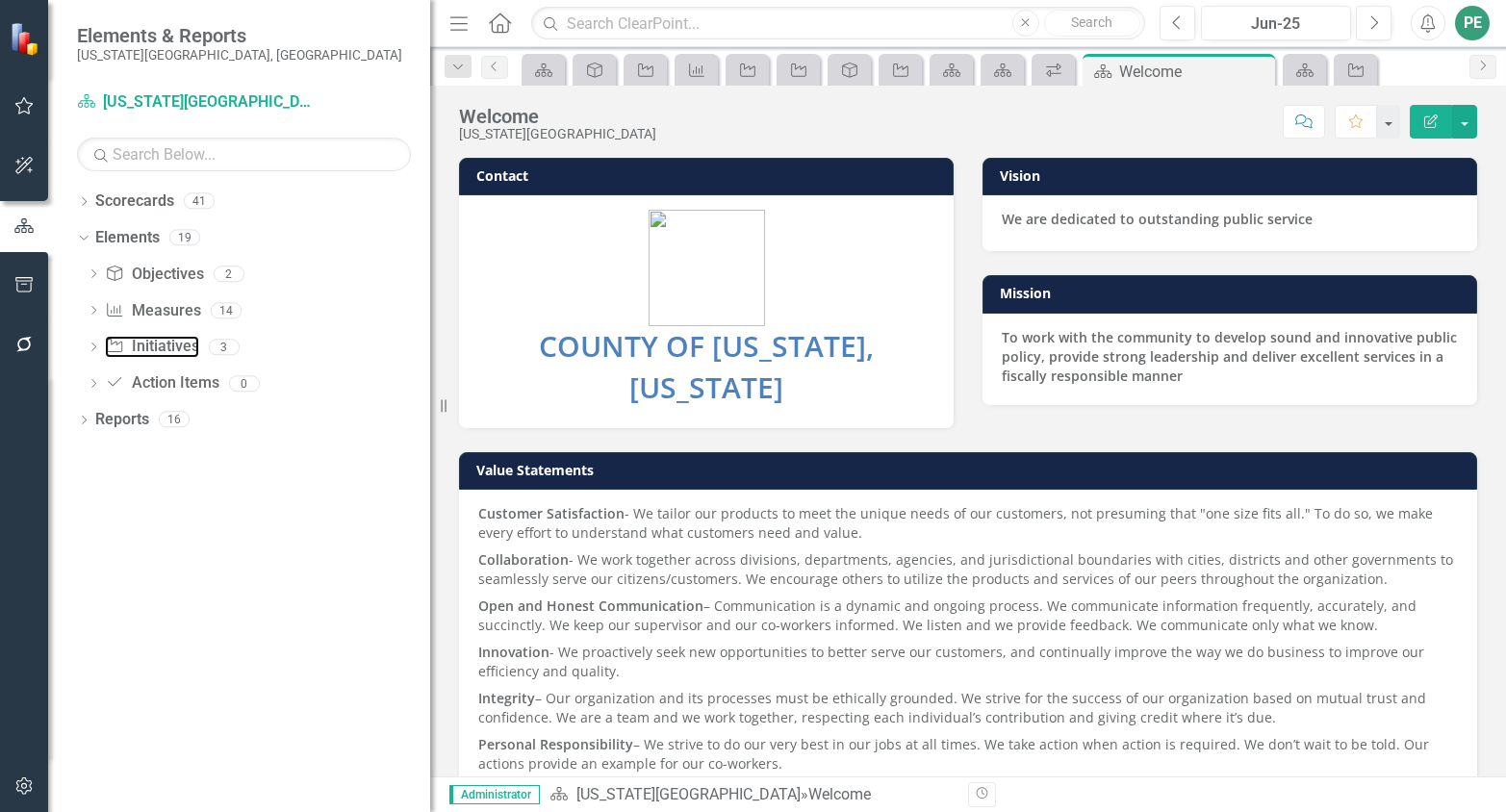 click on "Initiative Initiatives" at bounding box center [151, 346] 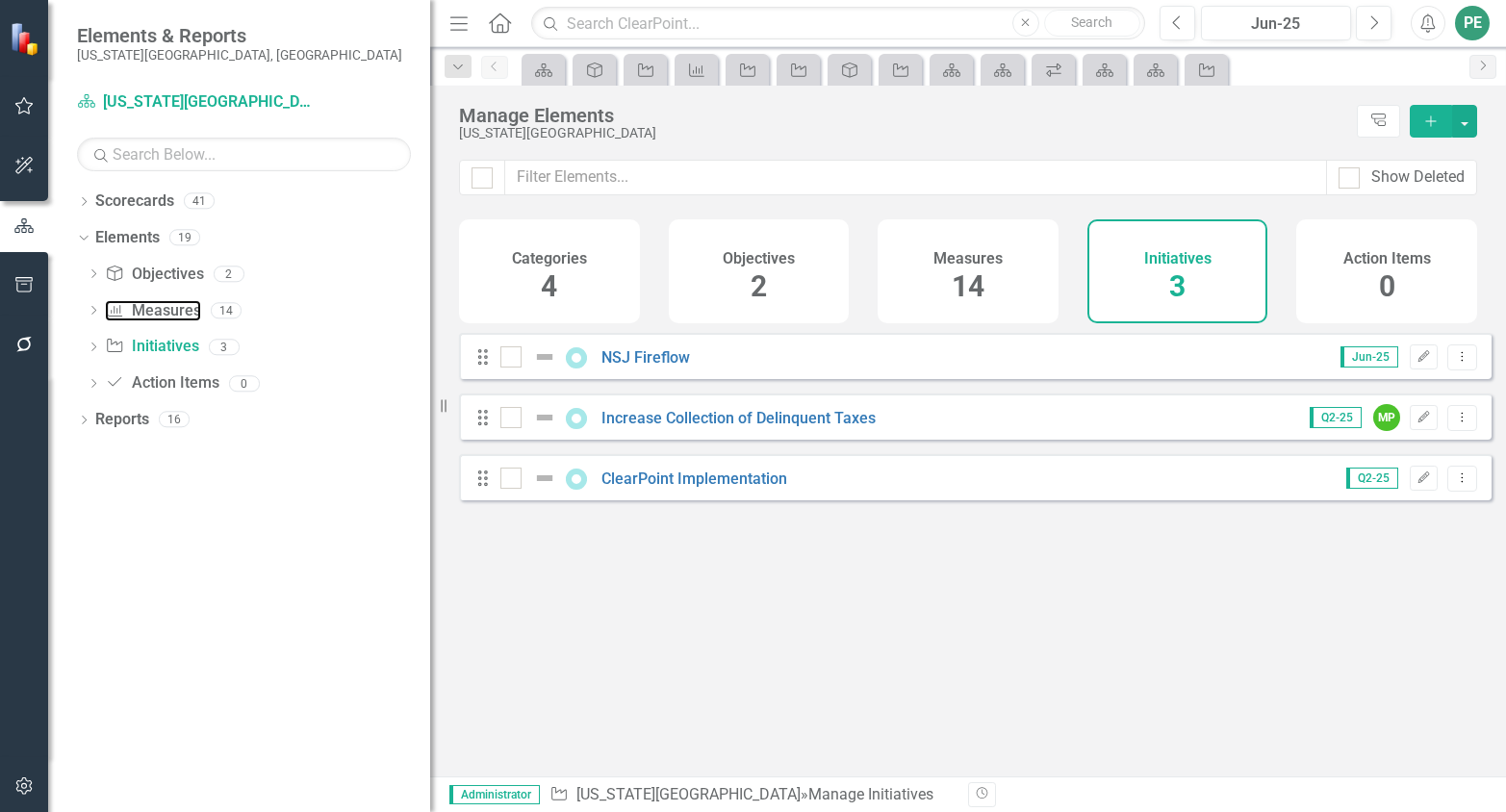 click on "Measure Measures" at bounding box center (152, 311) 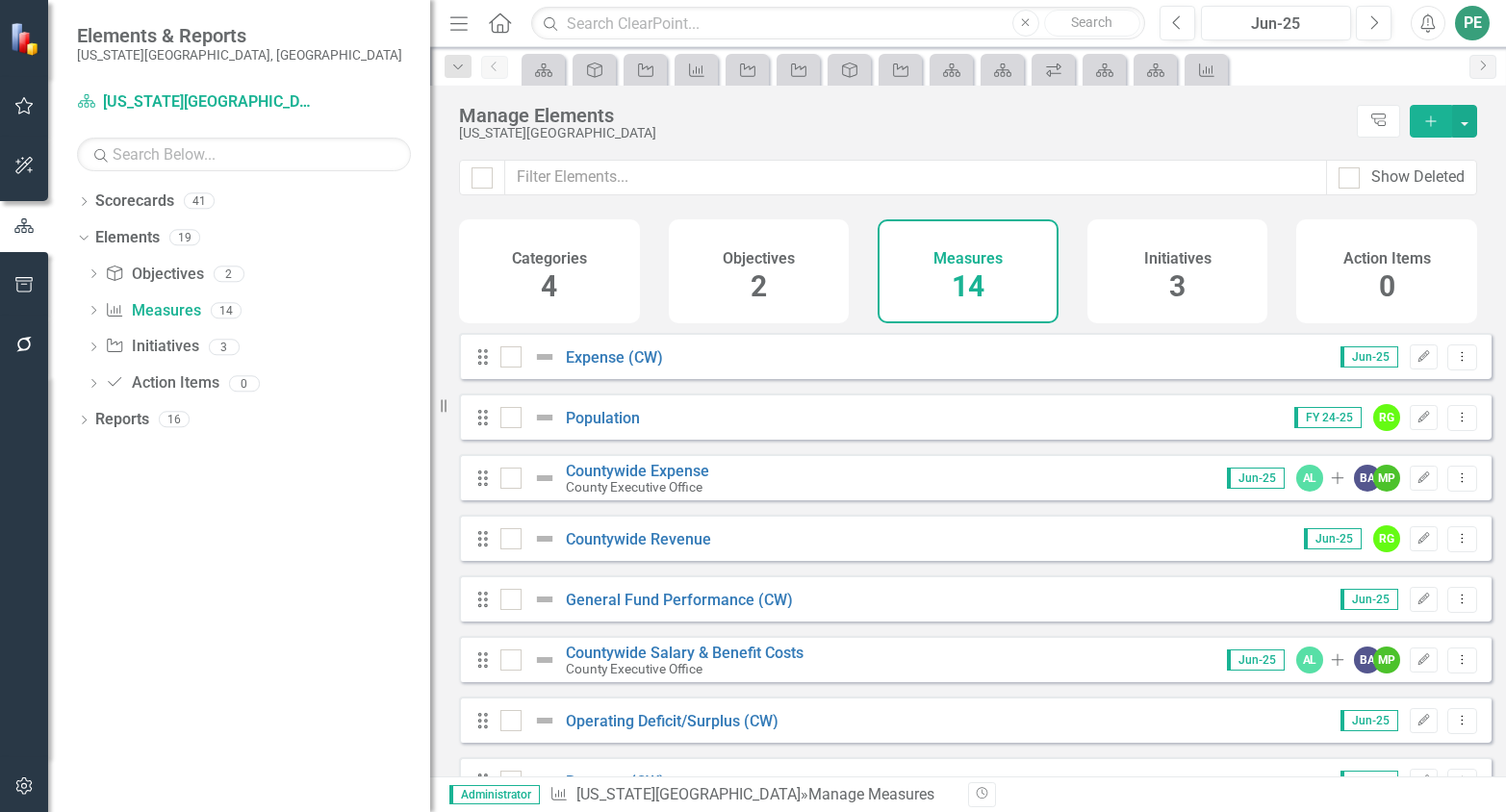 click on "Dropdown" at bounding box center [84, 203] 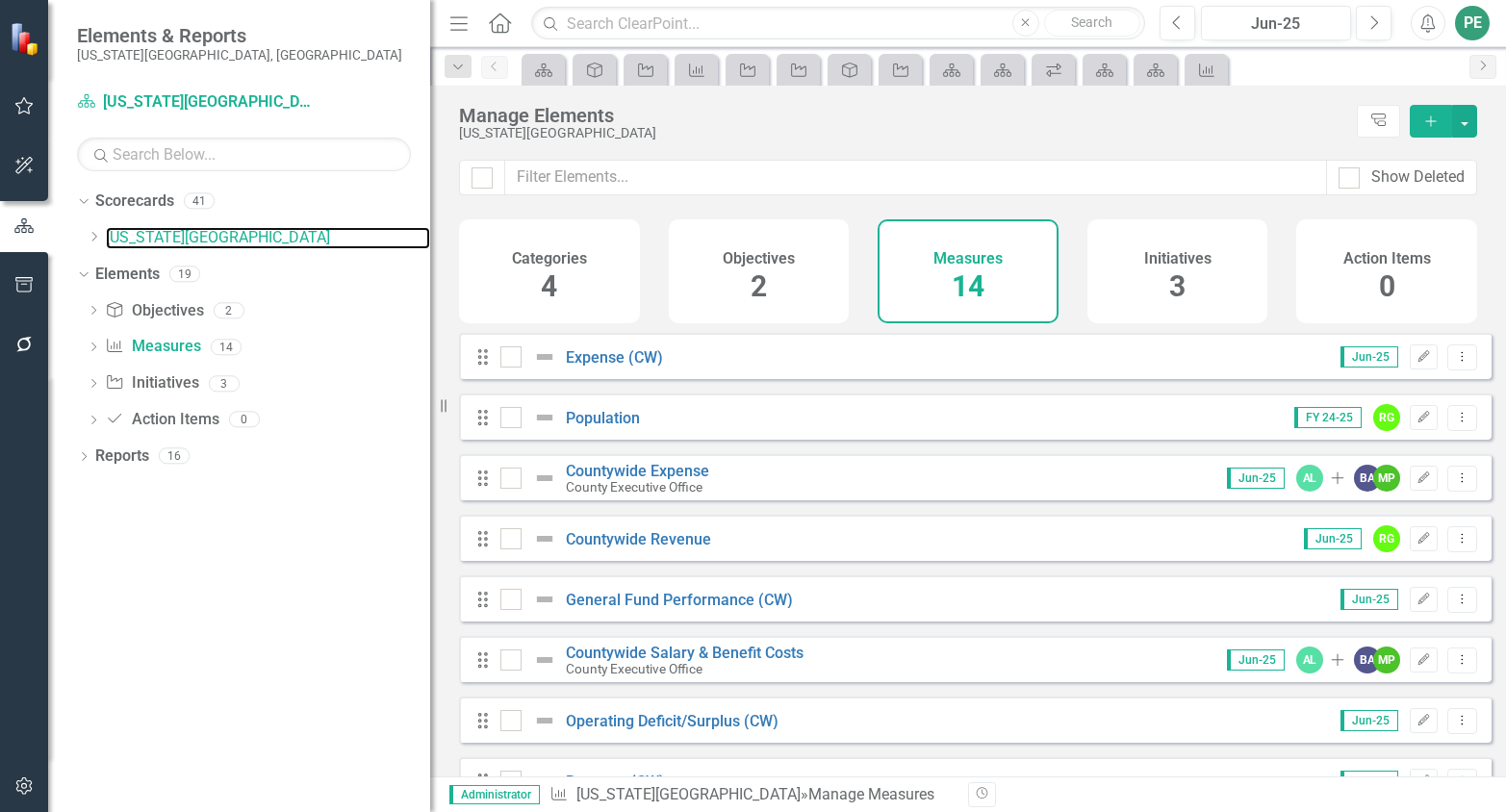 click on "[US_STATE][GEOGRAPHIC_DATA]" at bounding box center [268, 238] 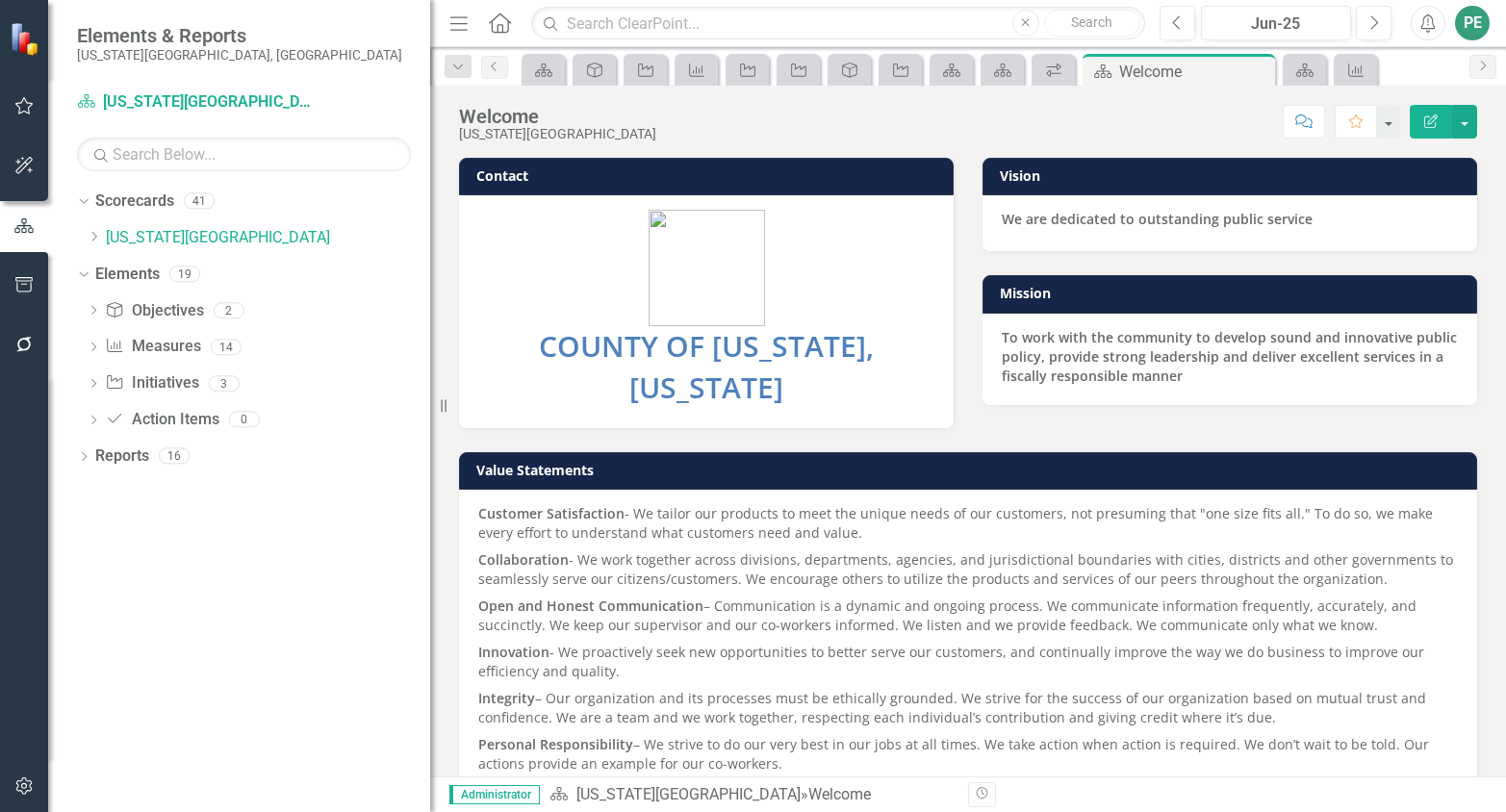 click on "Dropdown" 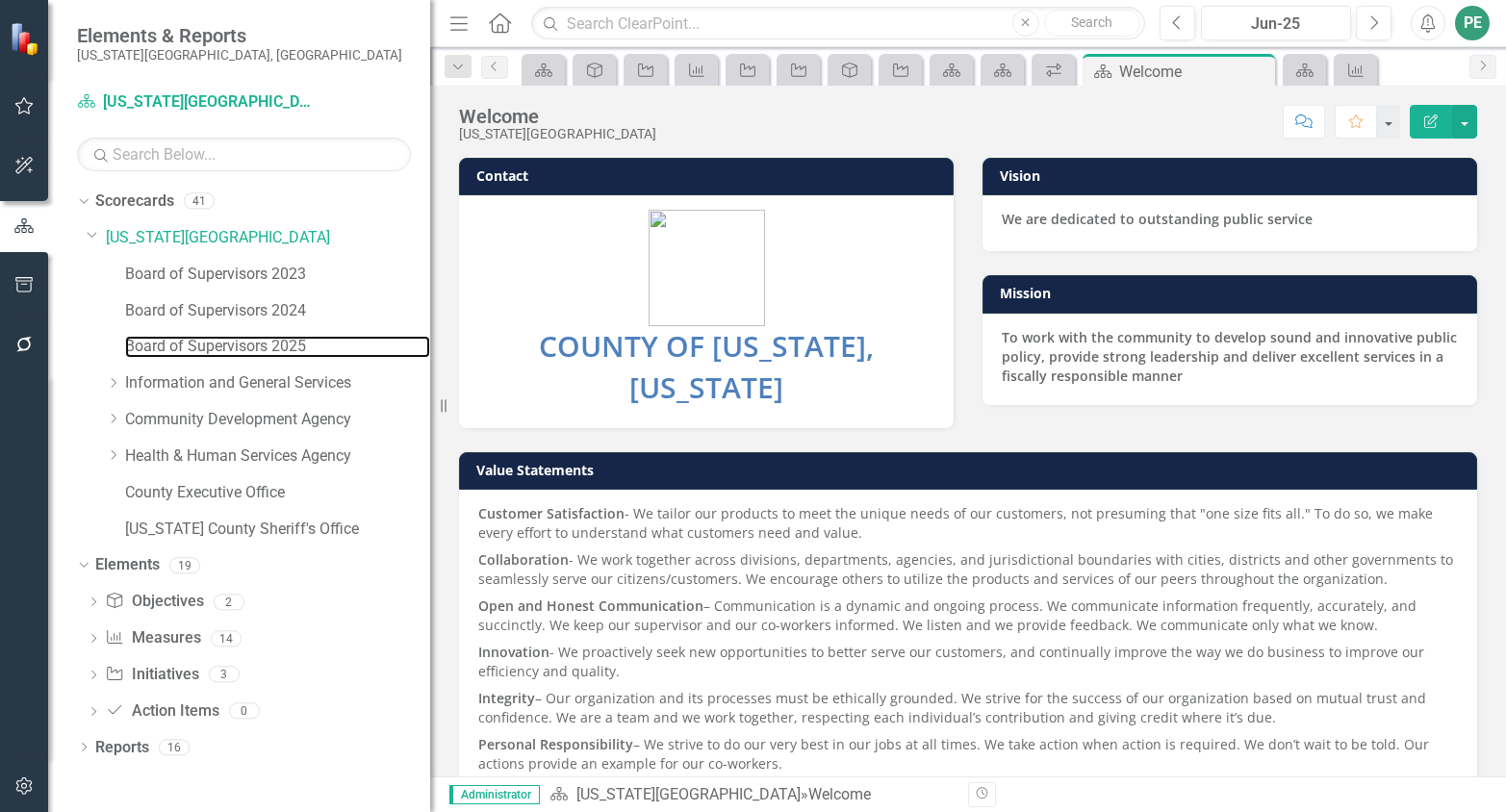 click on "Board of Supervisors 2025" at bounding box center (277, 346) 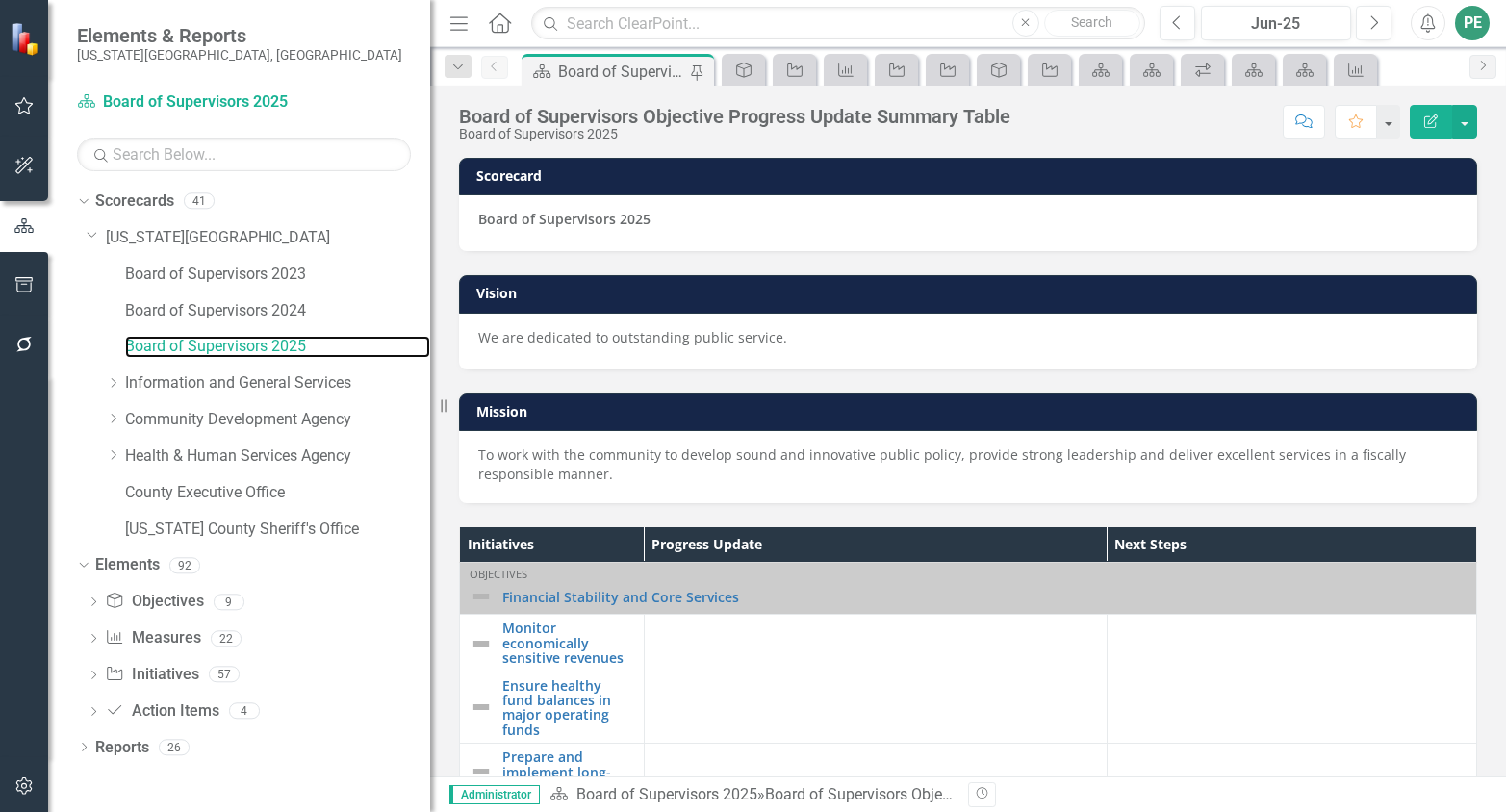 click on "Board of Supervisors 2025" at bounding box center (277, 346) 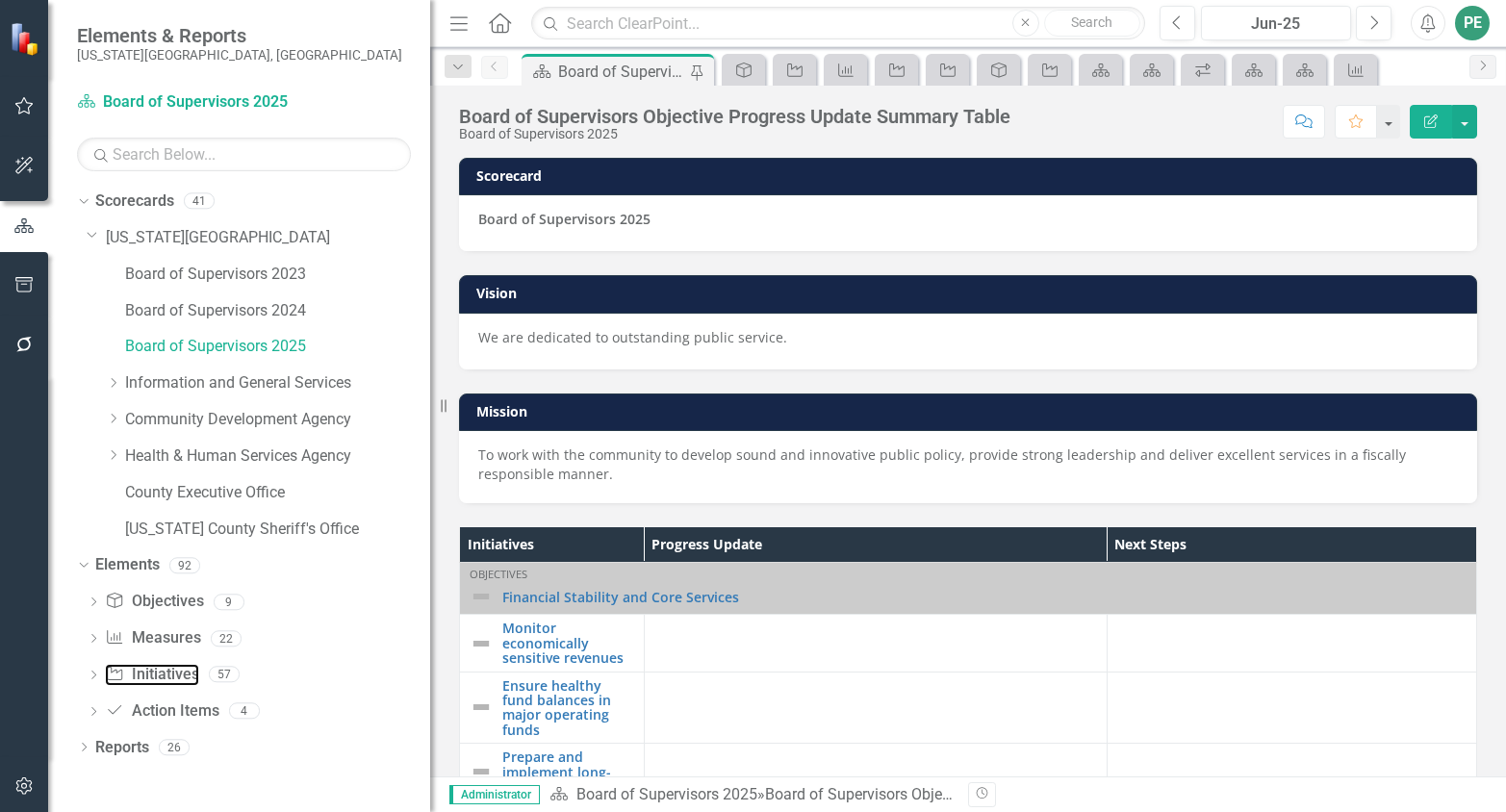 click on "Initiative Initiatives" at bounding box center (151, 674) 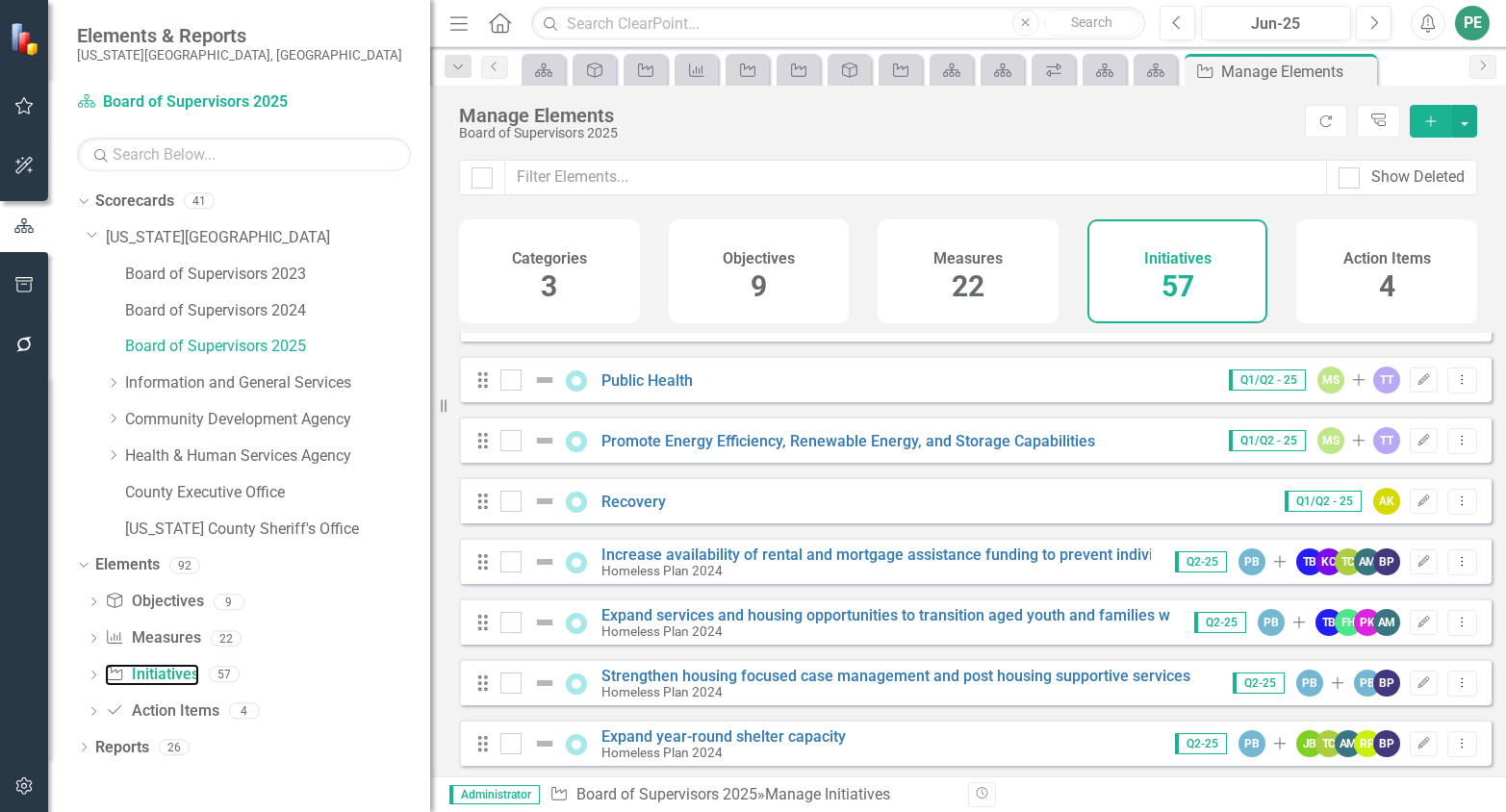 scroll, scrollTop: 3268, scrollLeft: 0, axis: vertical 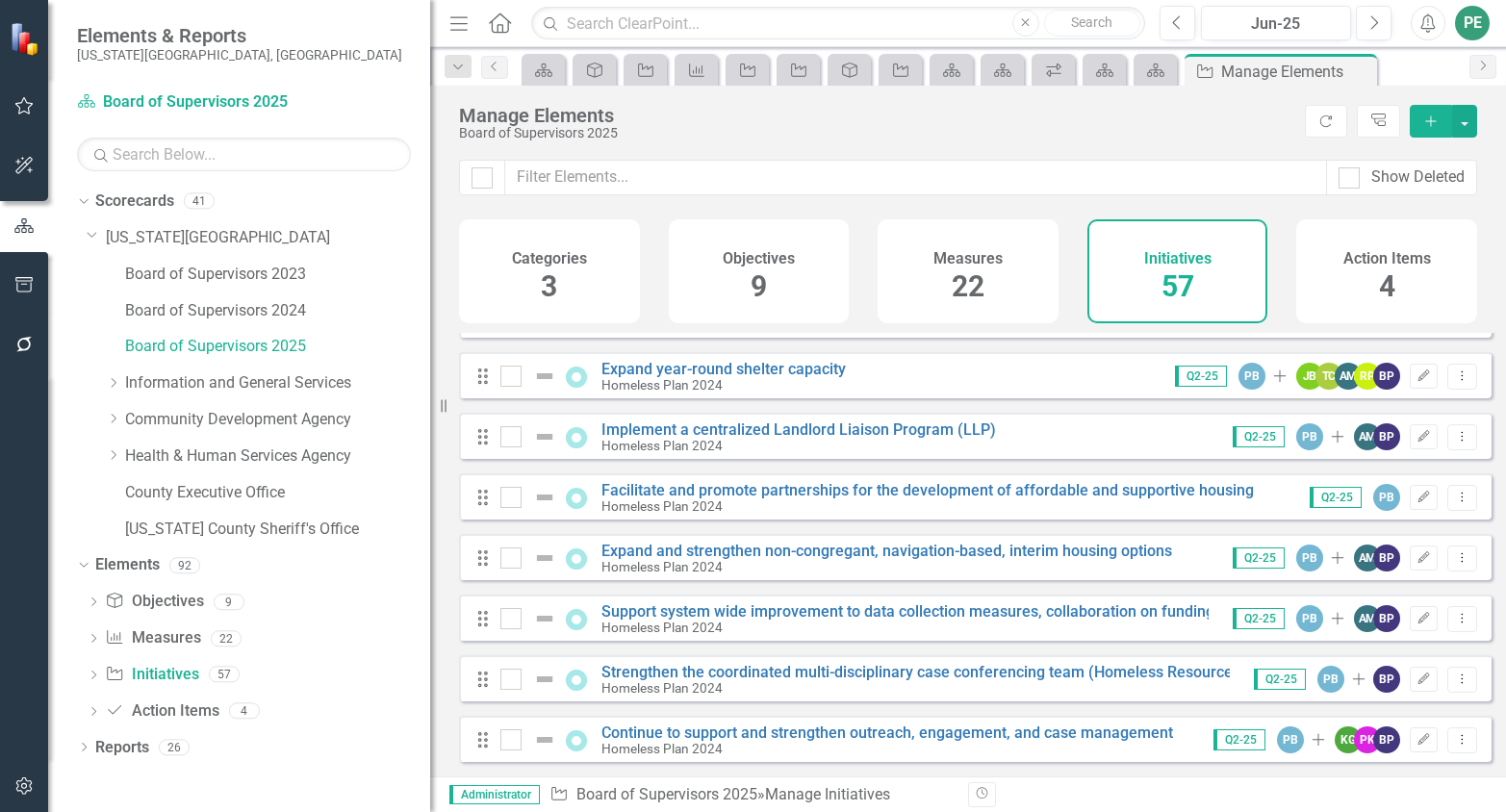 click on "Action Items 4" at bounding box center [1387, 271] 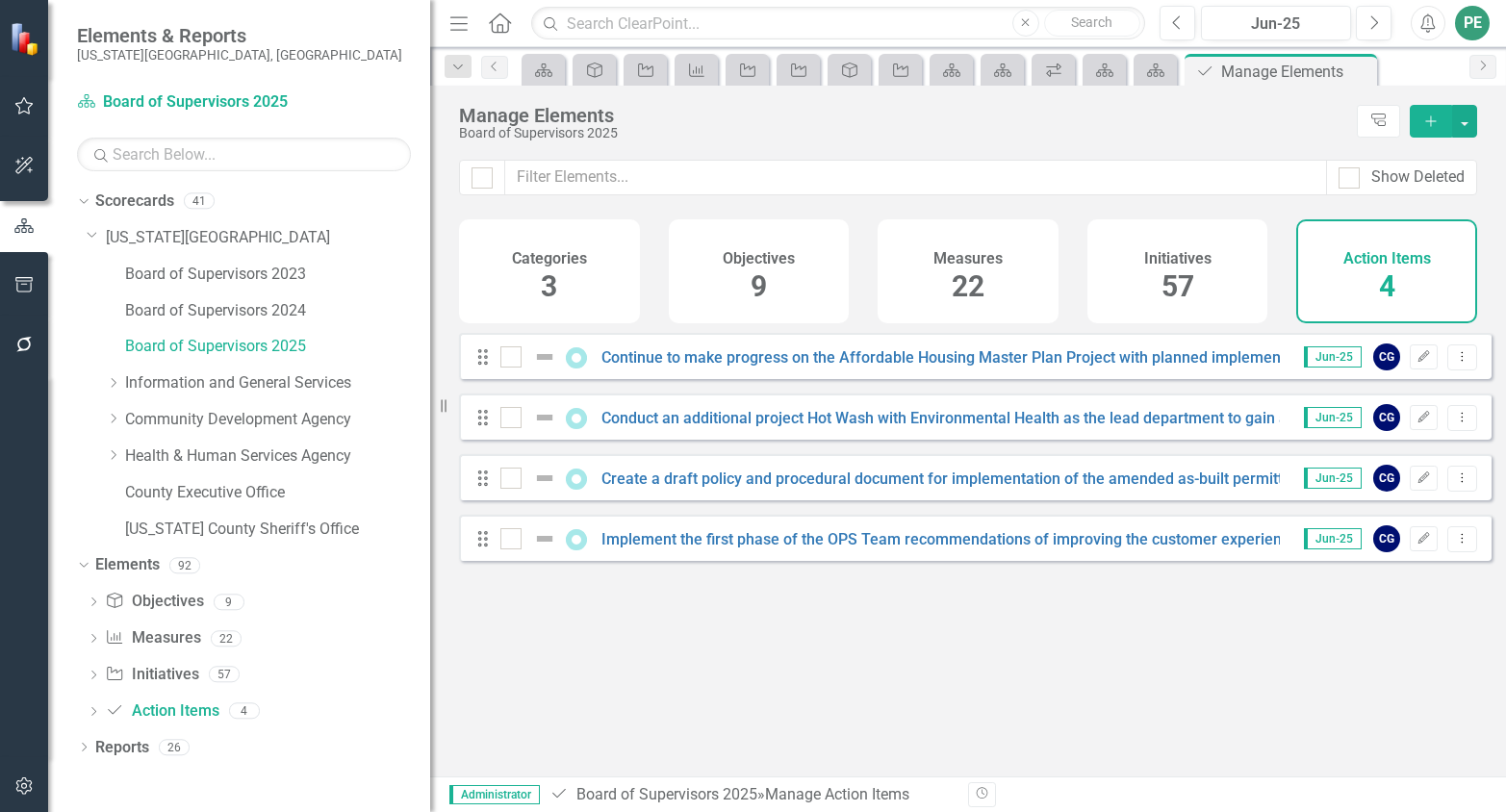 click on "Objectives 9" at bounding box center [759, 271] 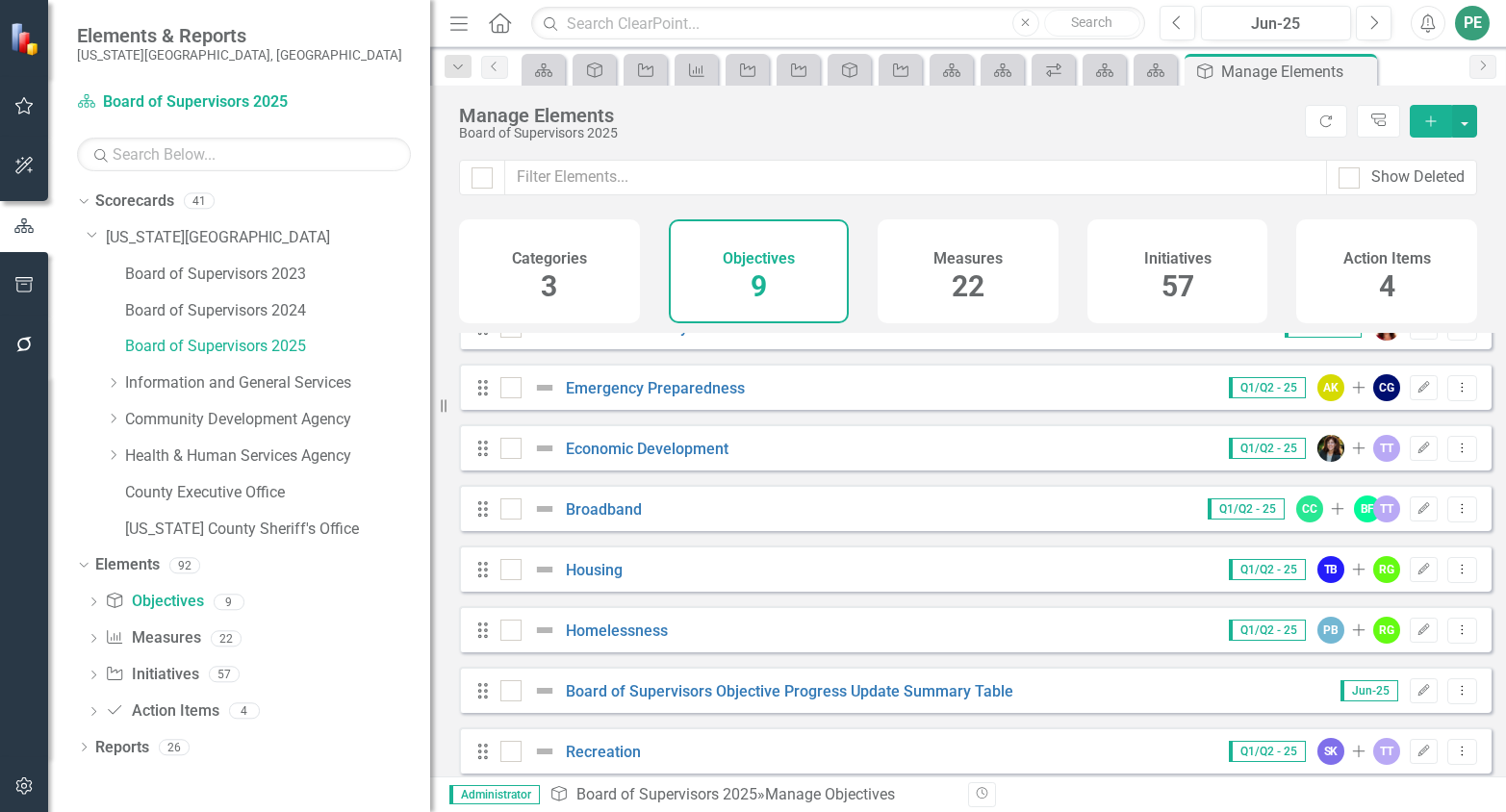 scroll, scrollTop: 0, scrollLeft: 0, axis: both 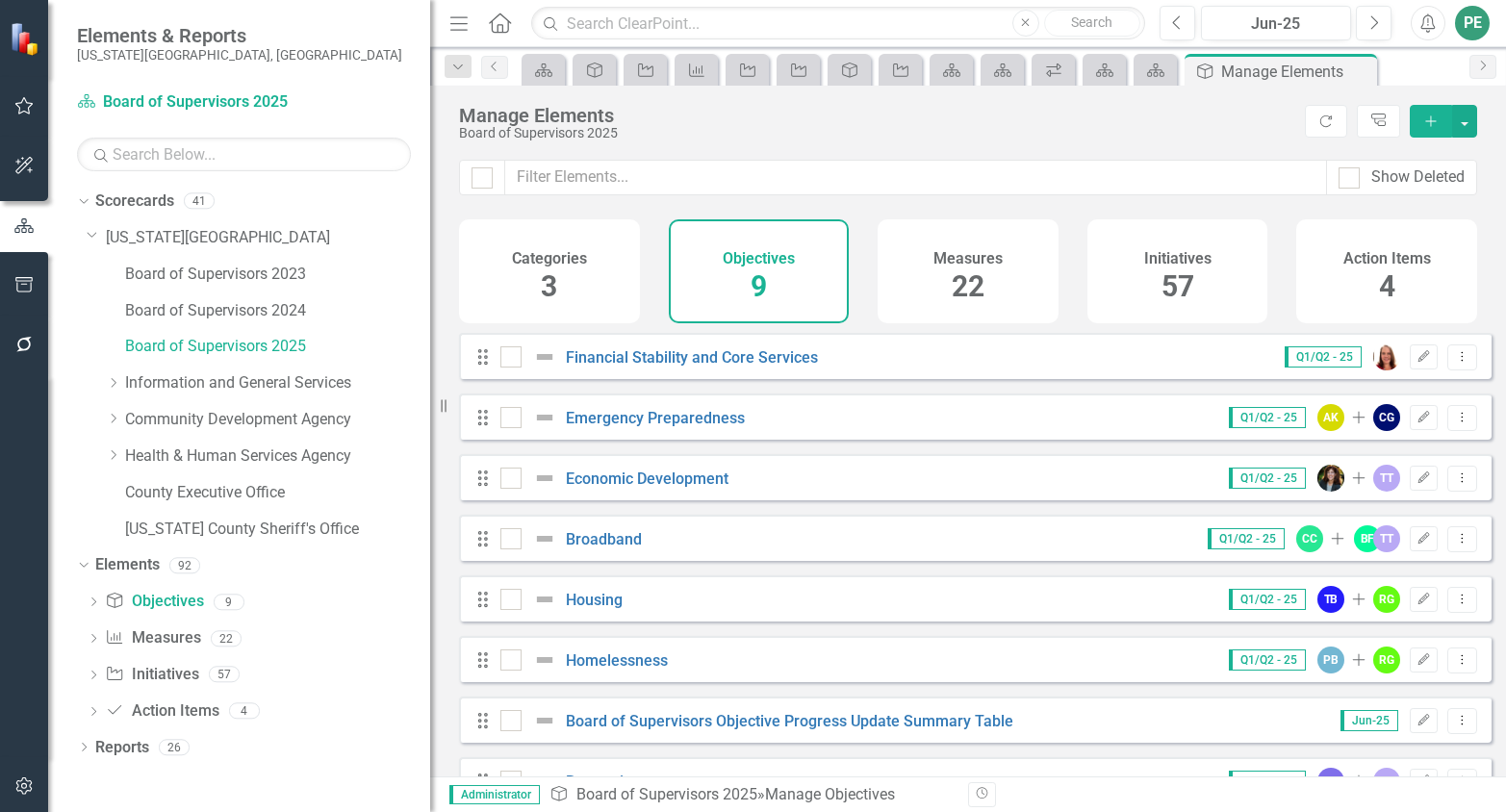 click on "Edit" 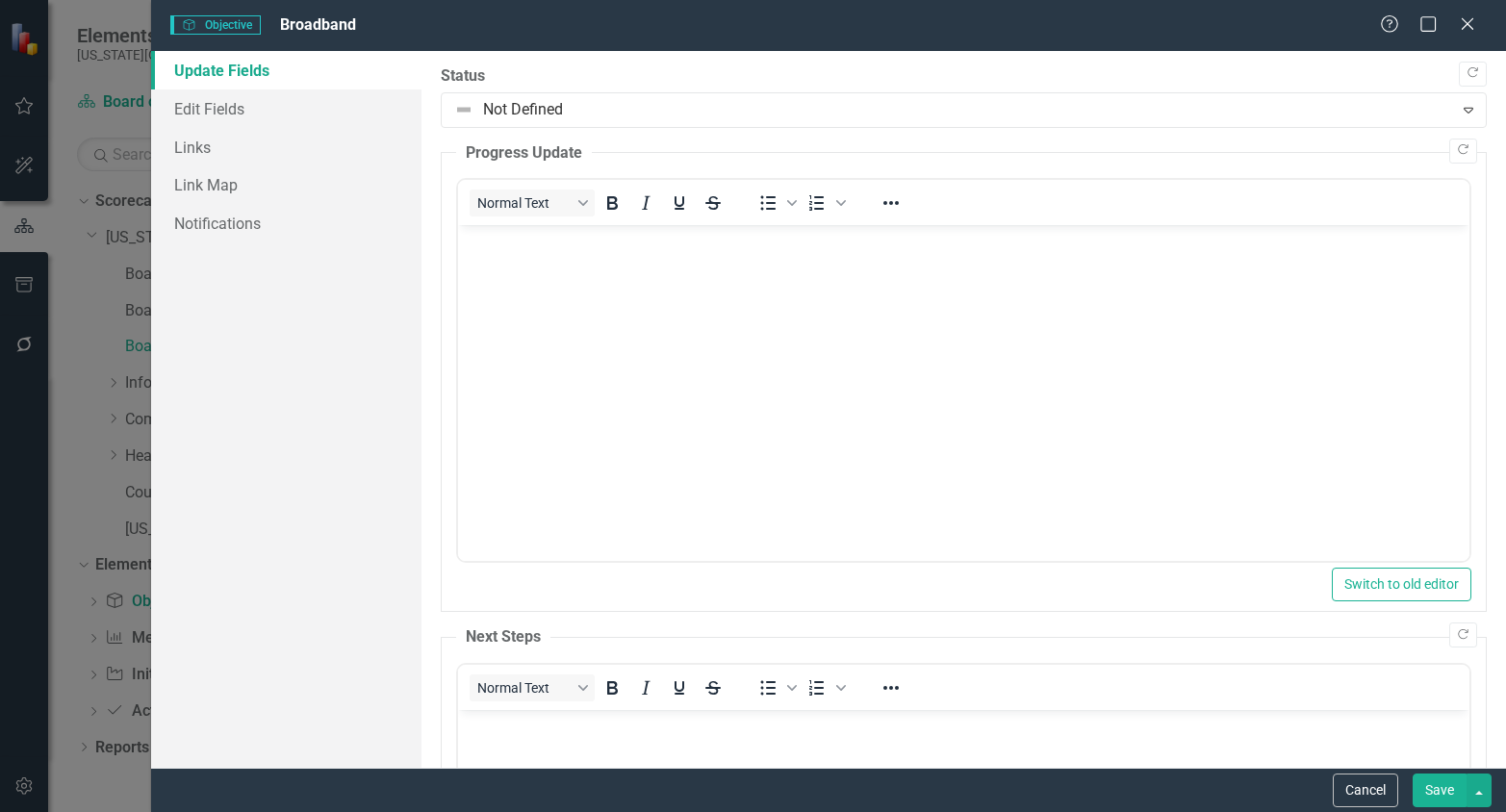 scroll, scrollTop: 0, scrollLeft: 0, axis: both 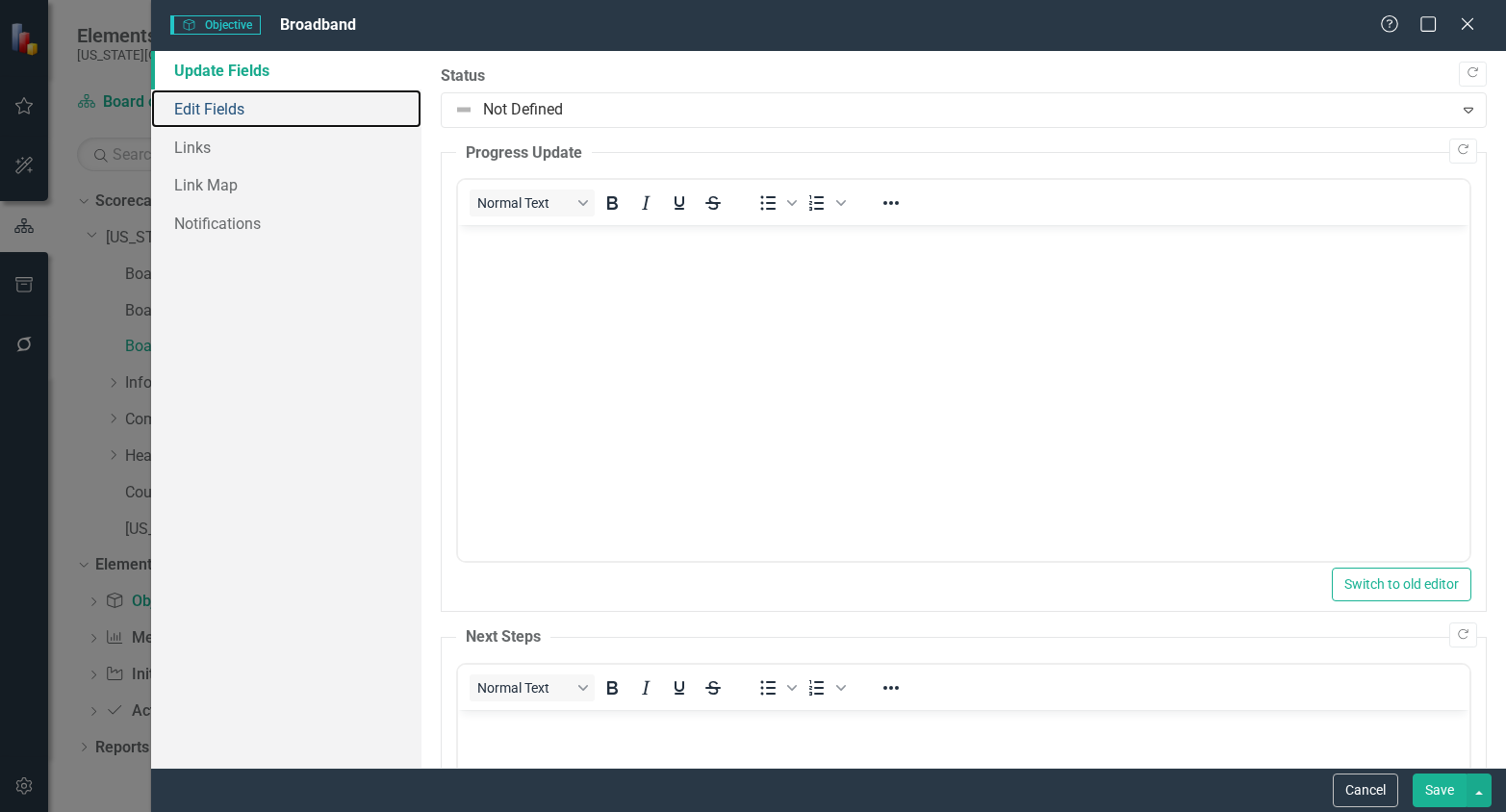 click on "Edit Fields" at bounding box center [287, 109] 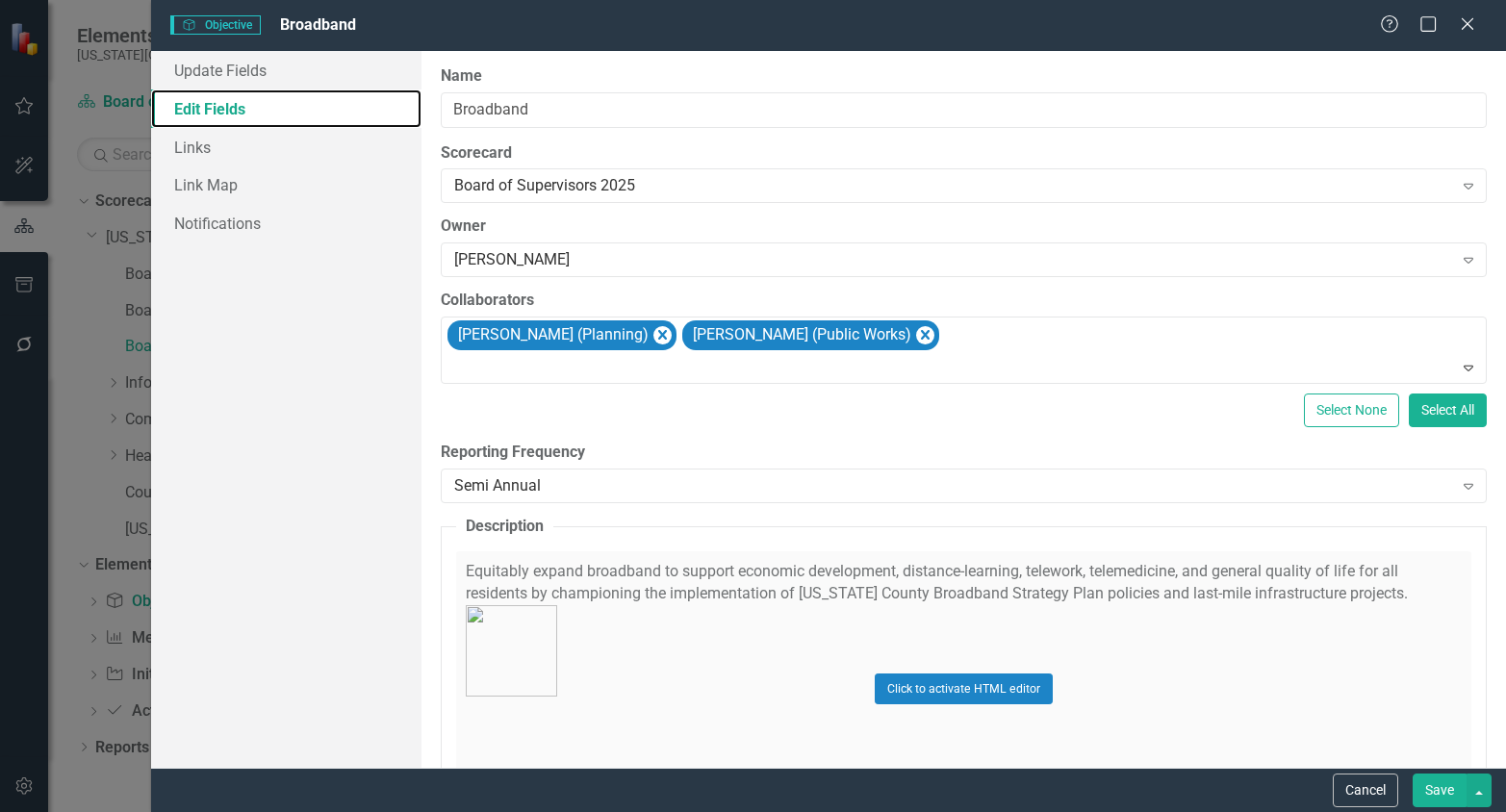 click 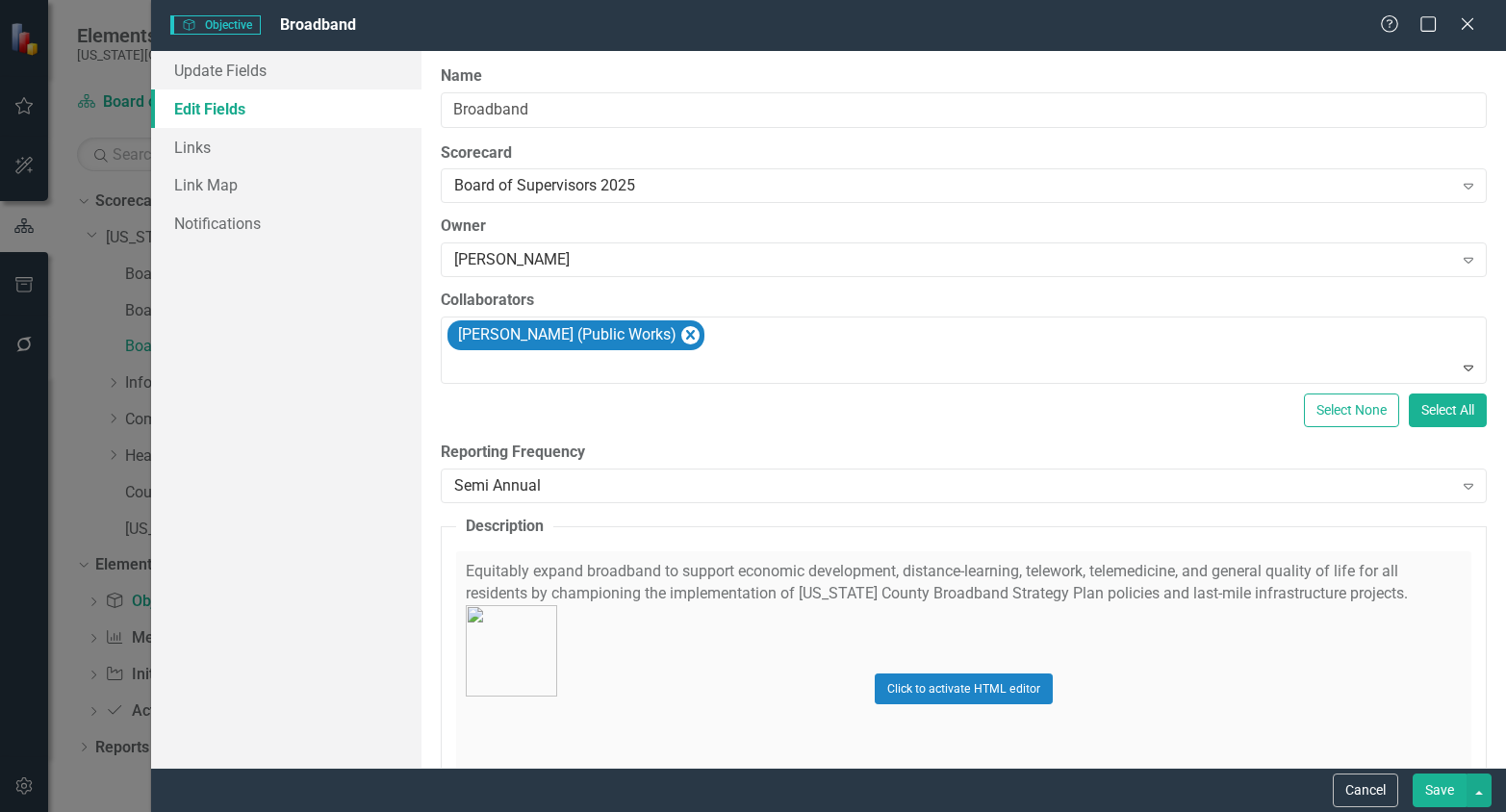click 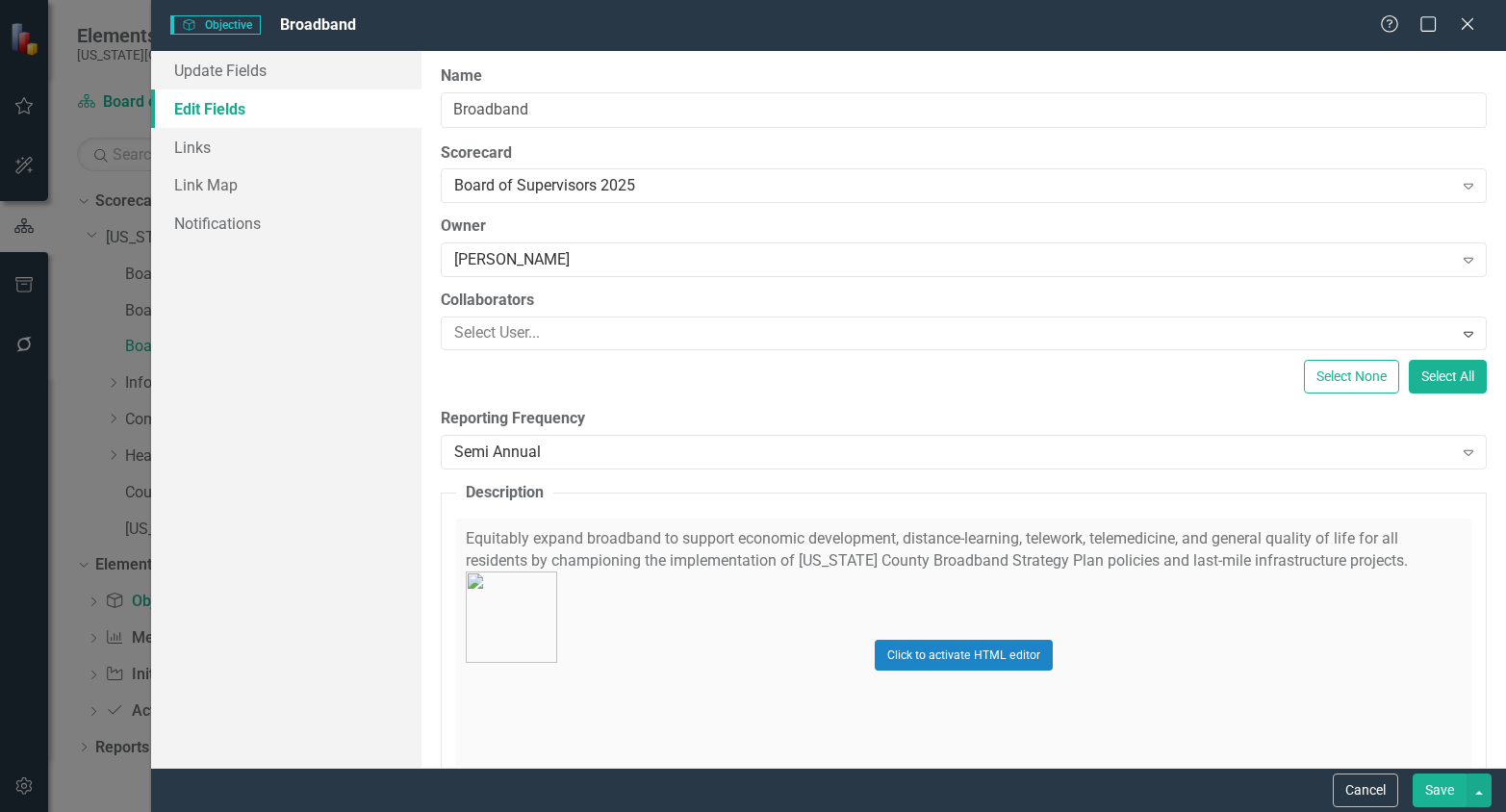 click on "Save" at bounding box center (1440, 790) 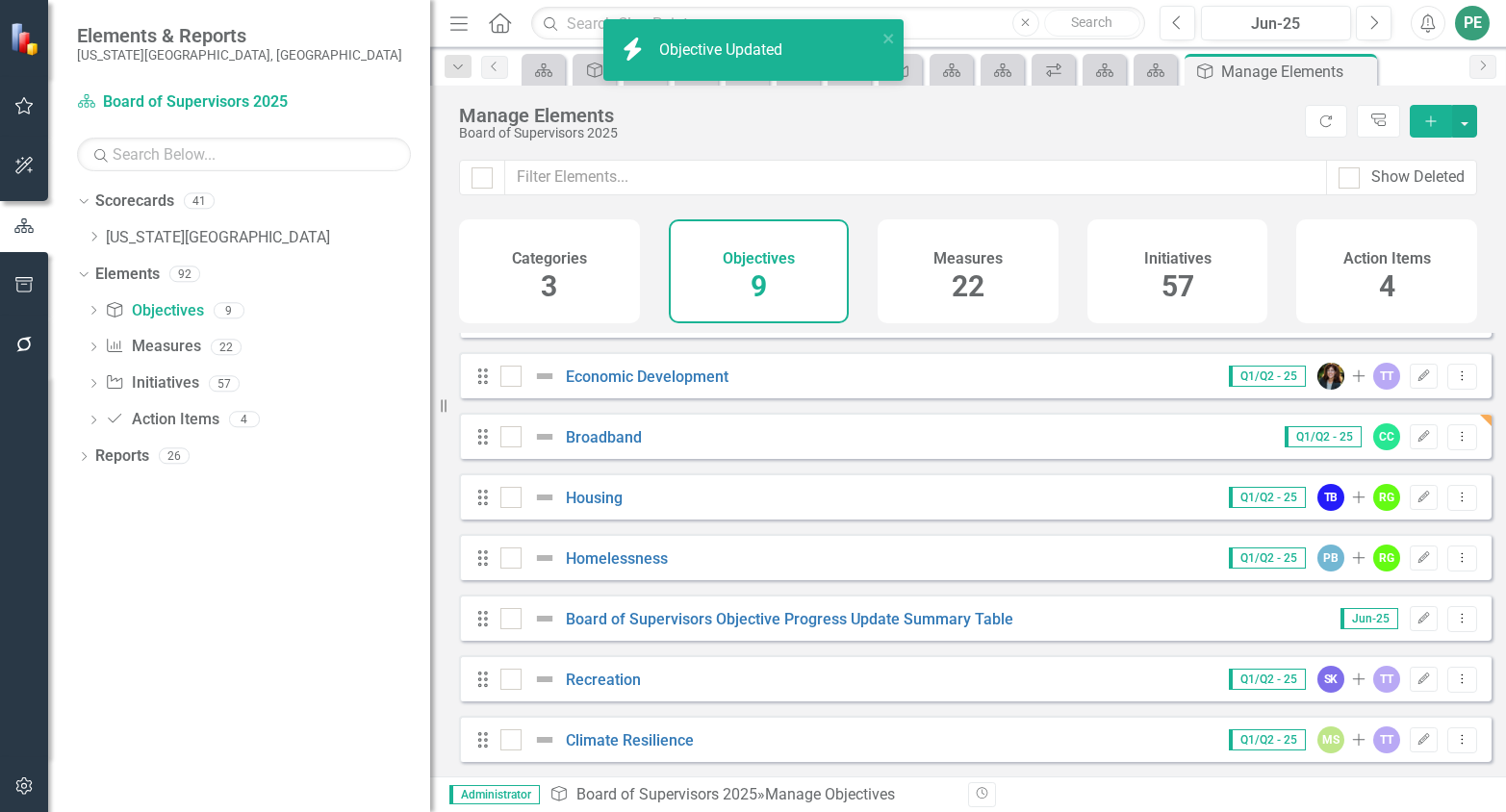 scroll, scrollTop: 116, scrollLeft: 0, axis: vertical 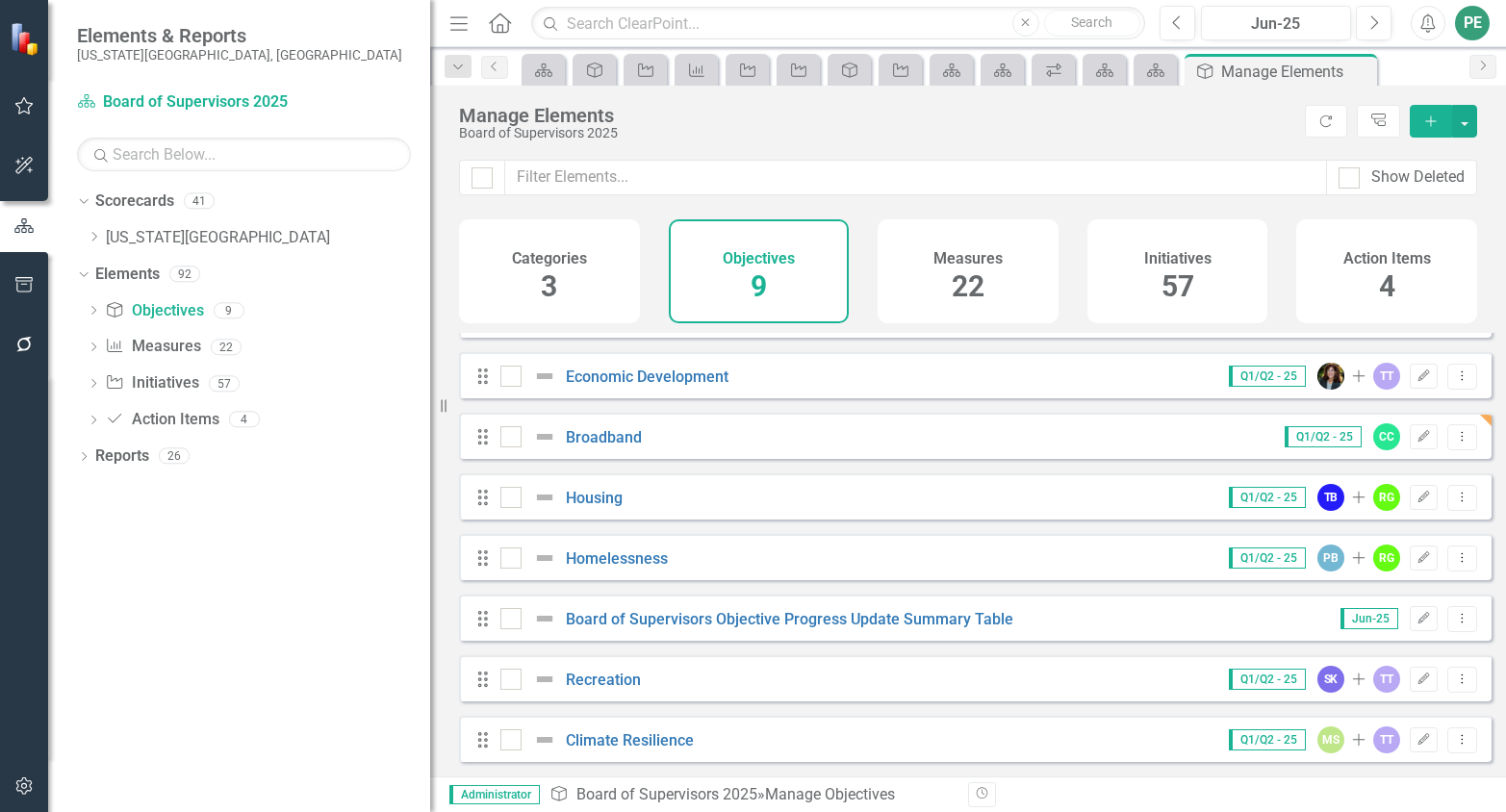 click on "22" at bounding box center (968, 286) 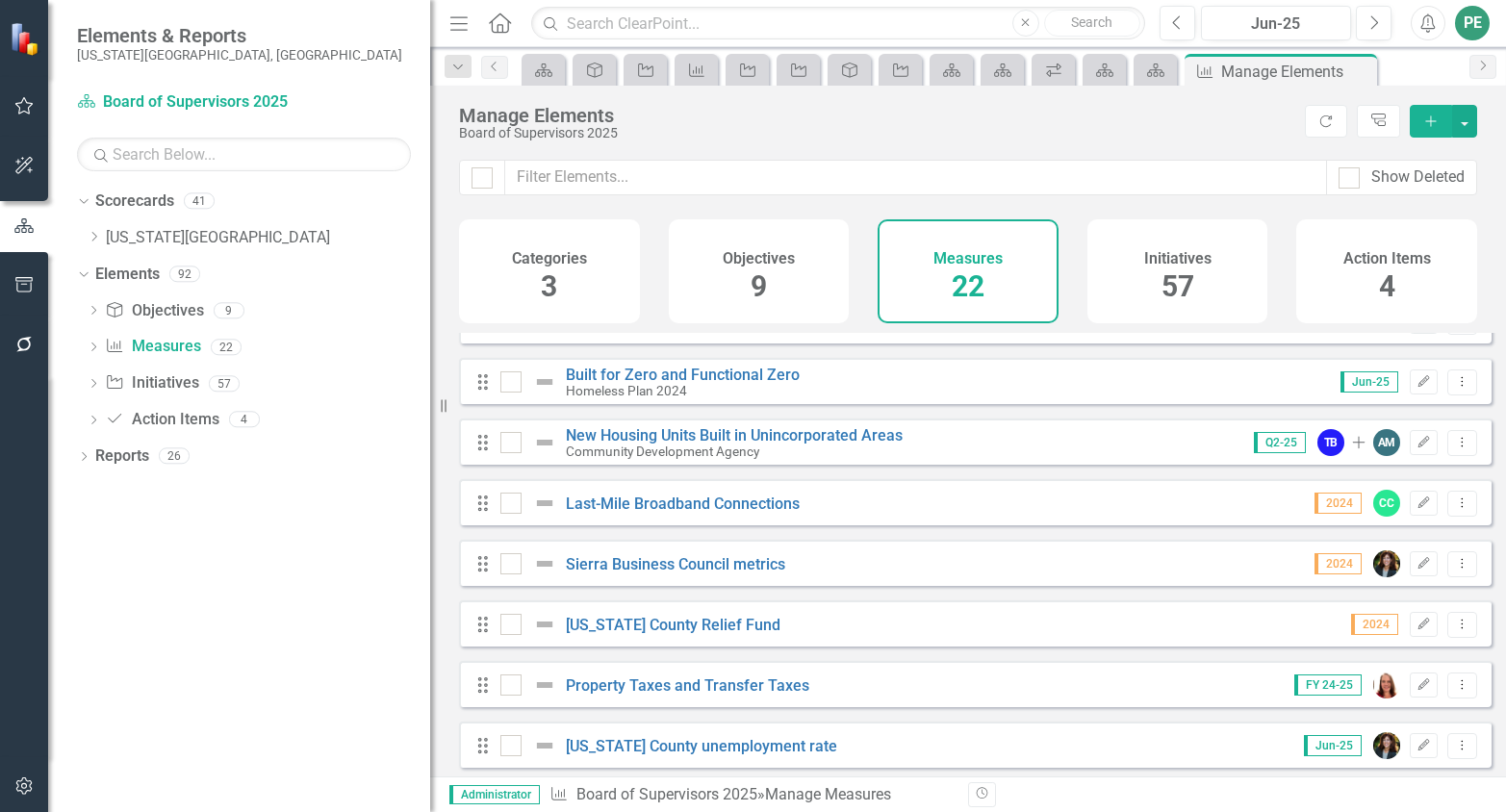 scroll, scrollTop: 0, scrollLeft: 0, axis: both 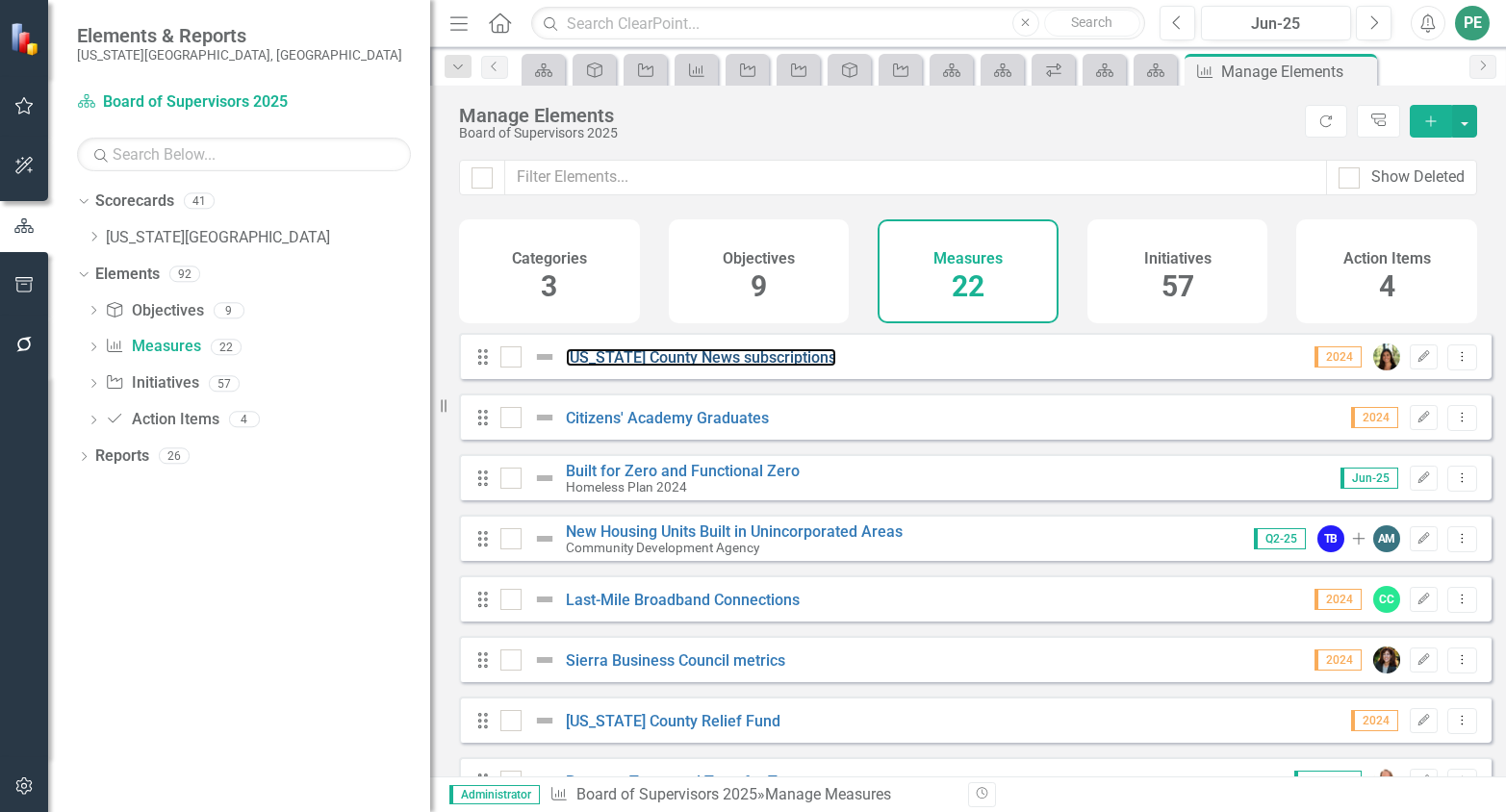 click on "[US_STATE] County News subscriptions" at bounding box center [701, 357] 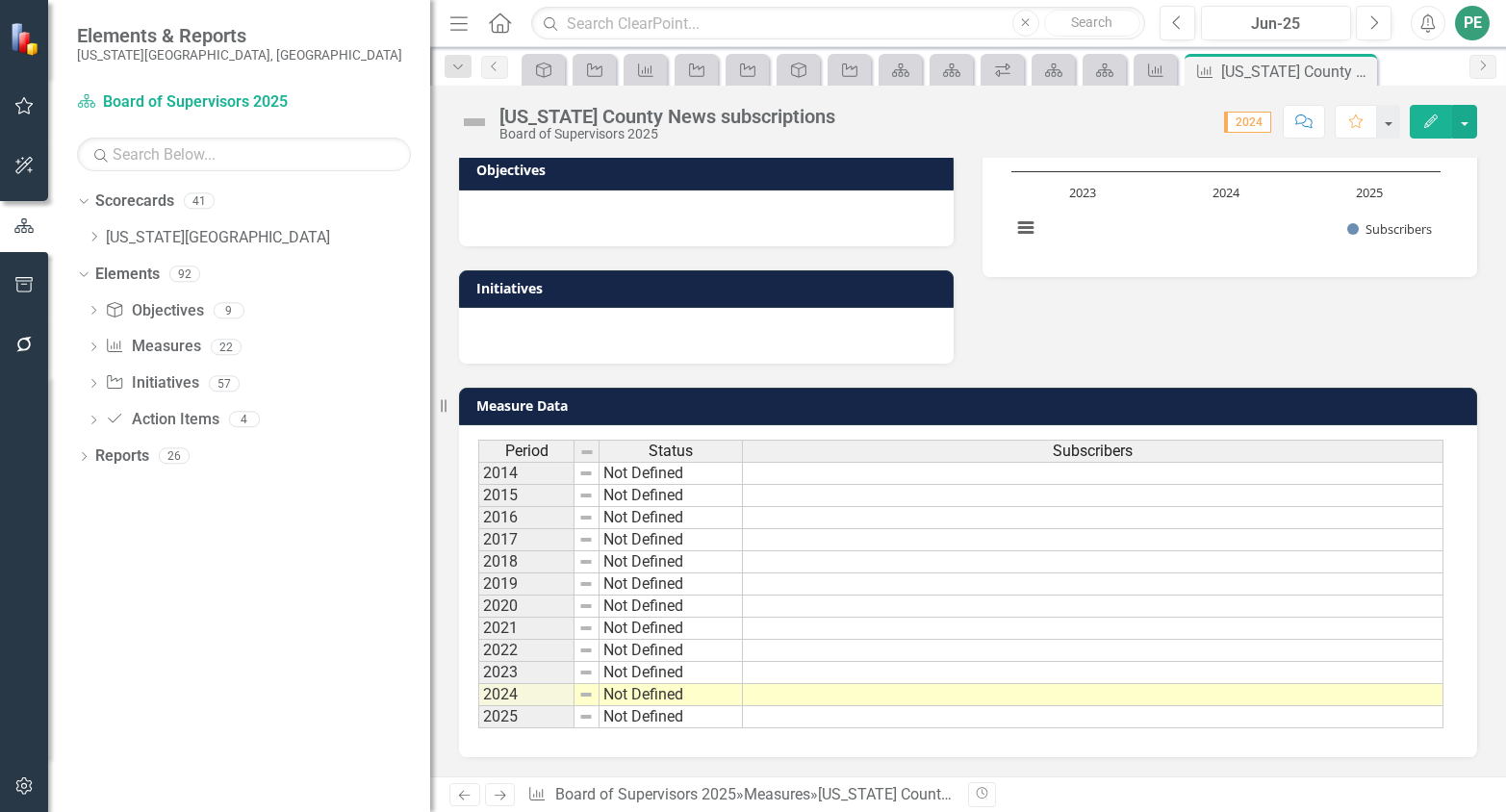scroll, scrollTop: 0, scrollLeft: 0, axis: both 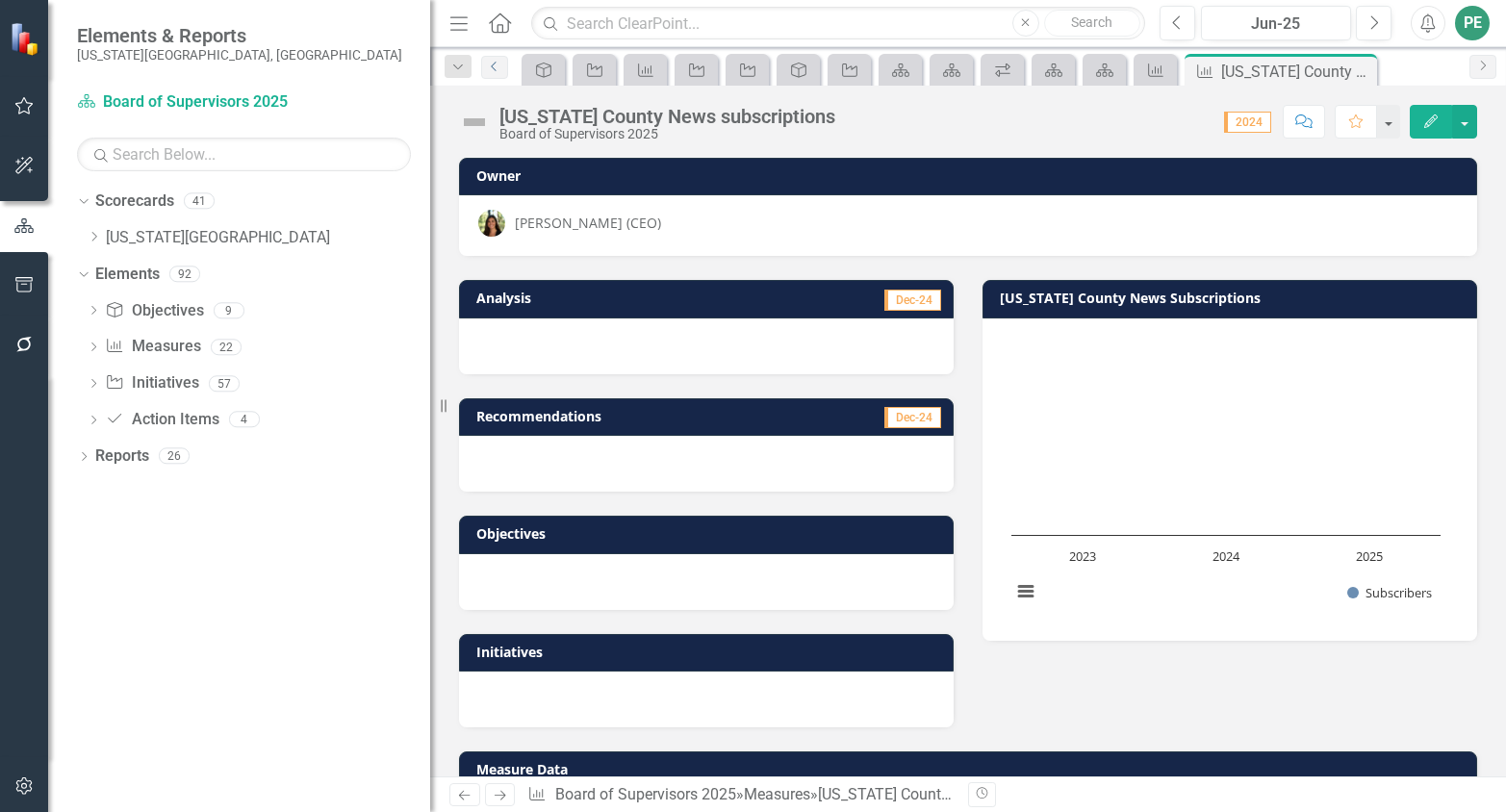 click on "Previous" 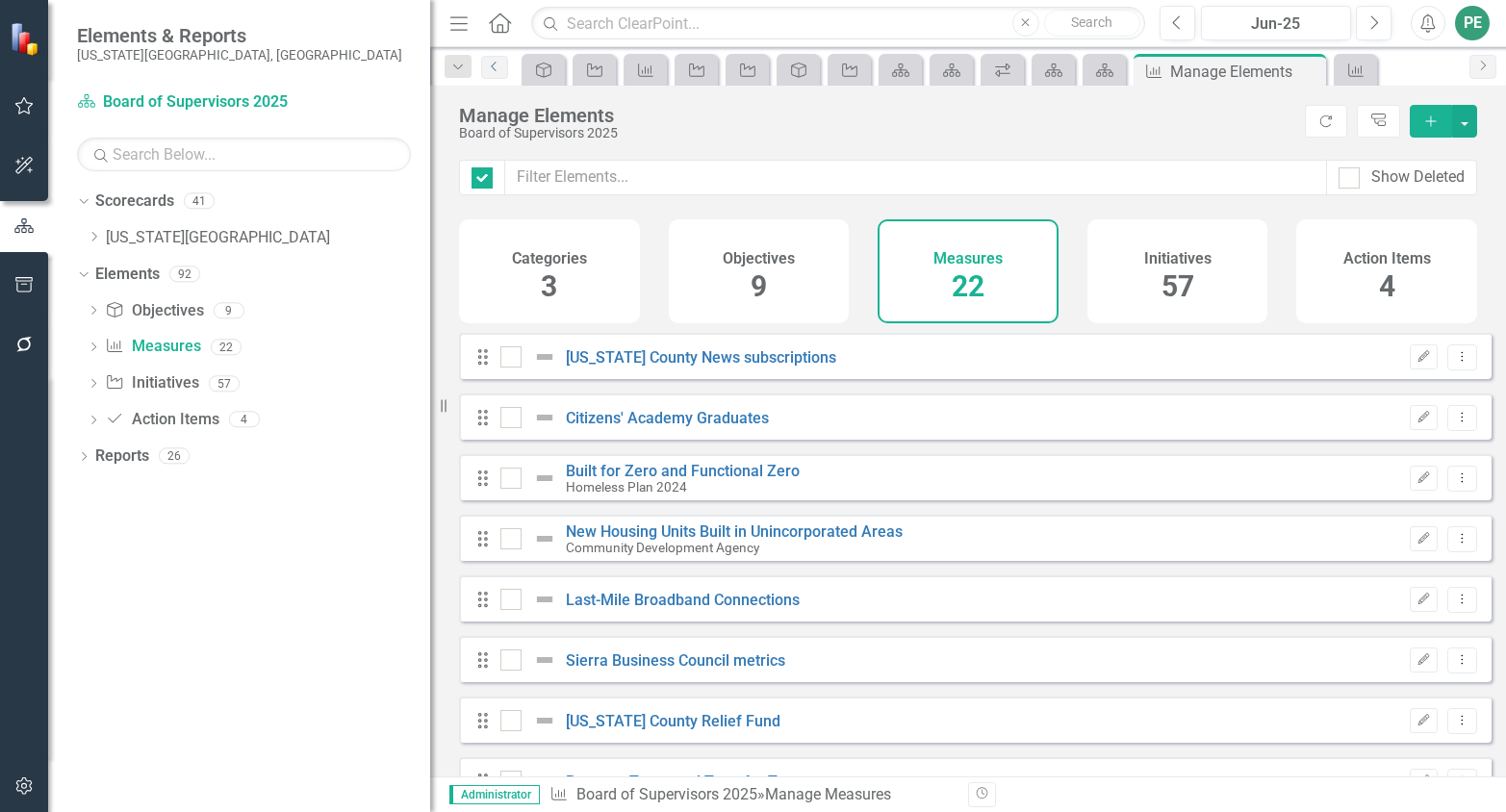checkbox on "false" 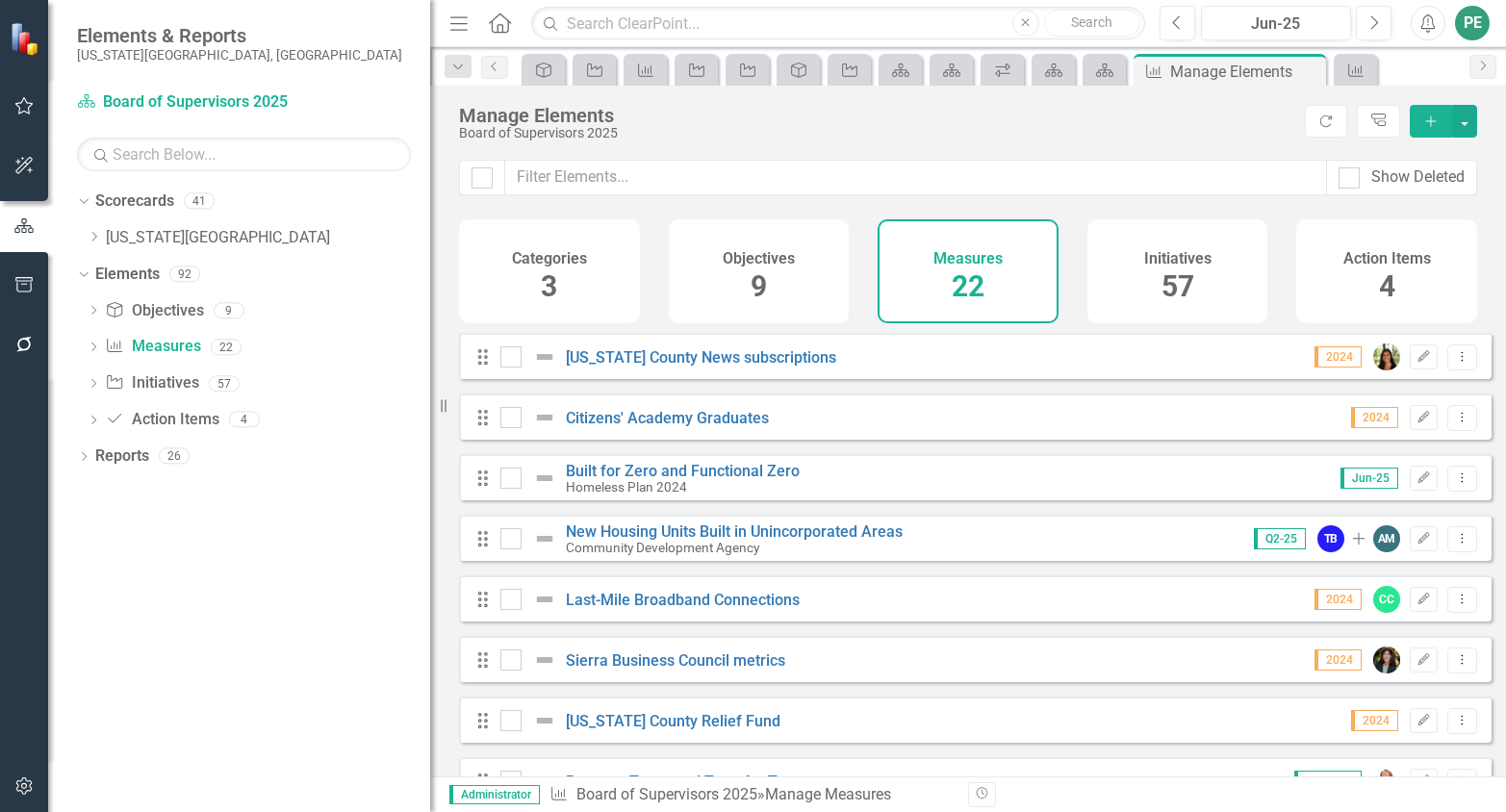 click on "Edit" at bounding box center [1423, 357] 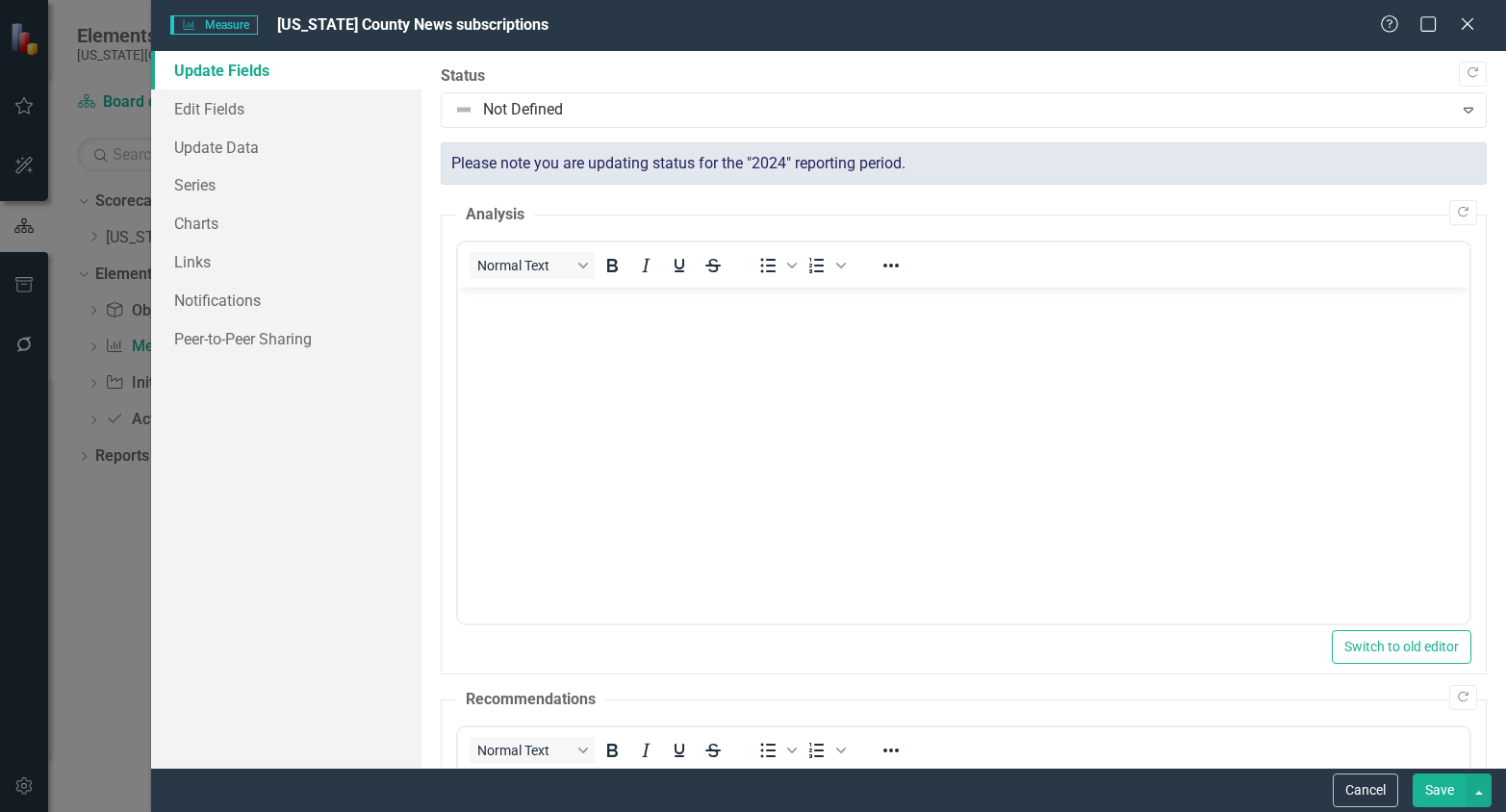scroll, scrollTop: 0, scrollLeft: 0, axis: both 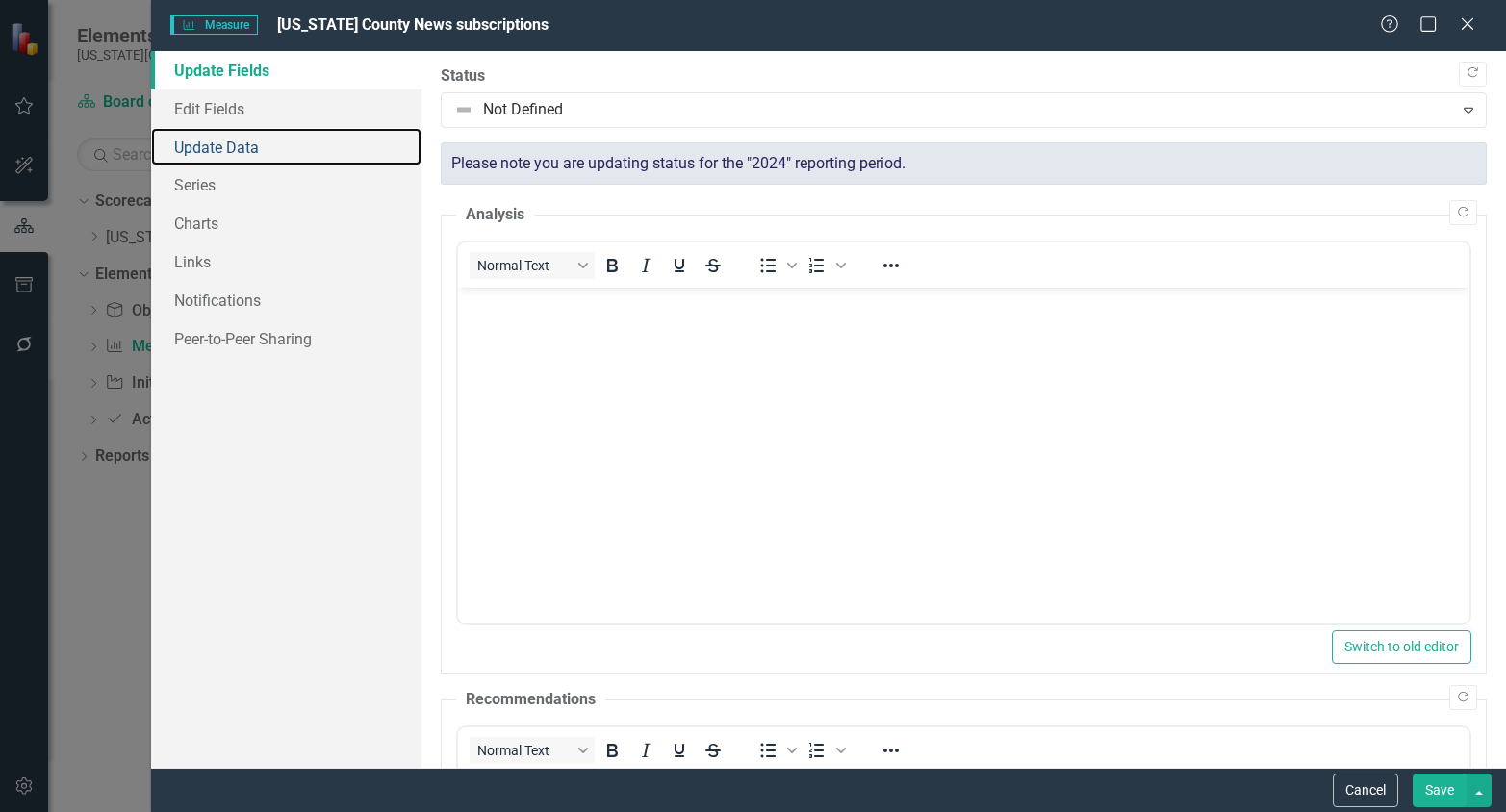 click on "Update  Data" at bounding box center [287, 147] 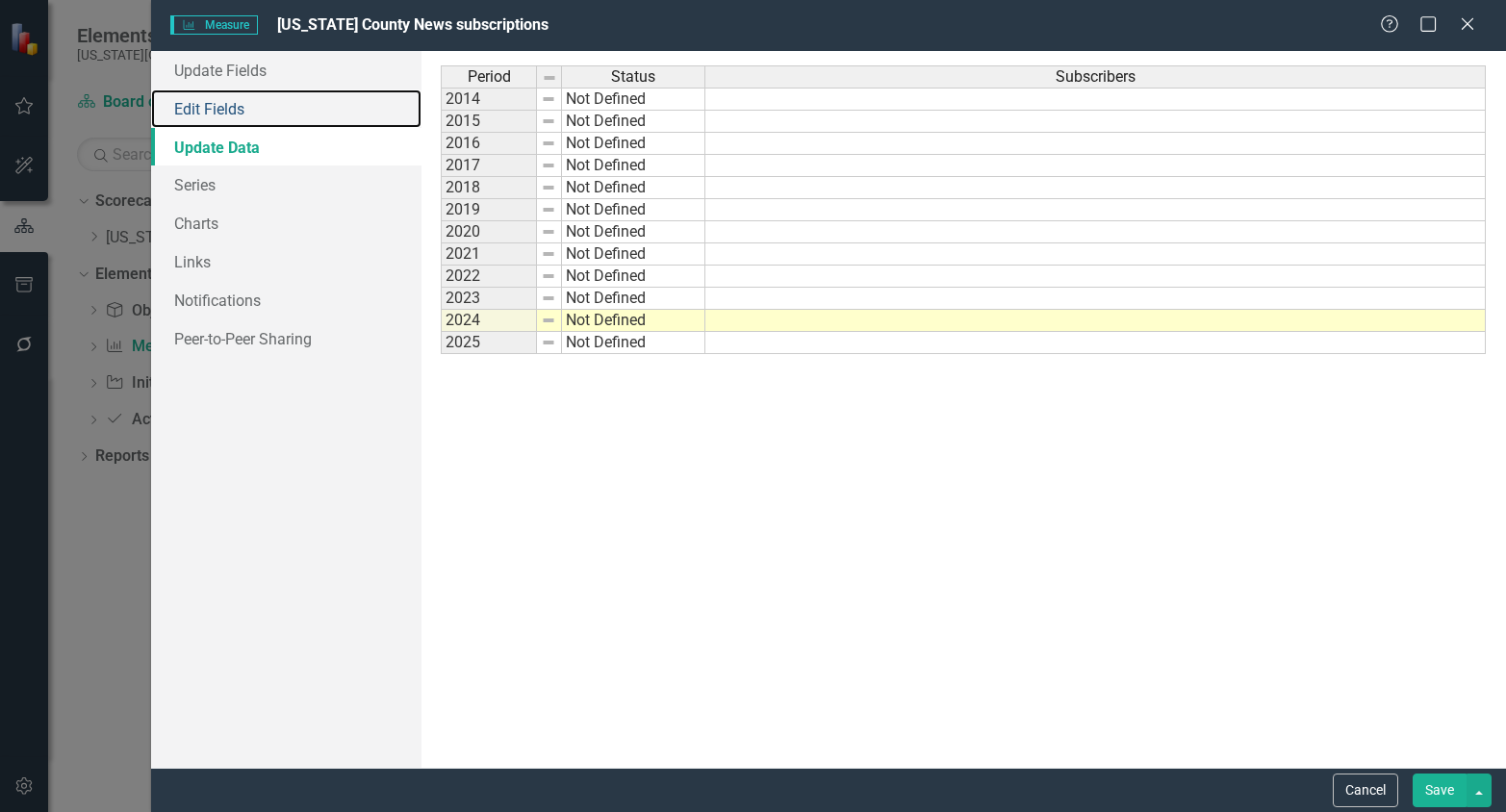 click on "Edit Fields" at bounding box center (287, 109) 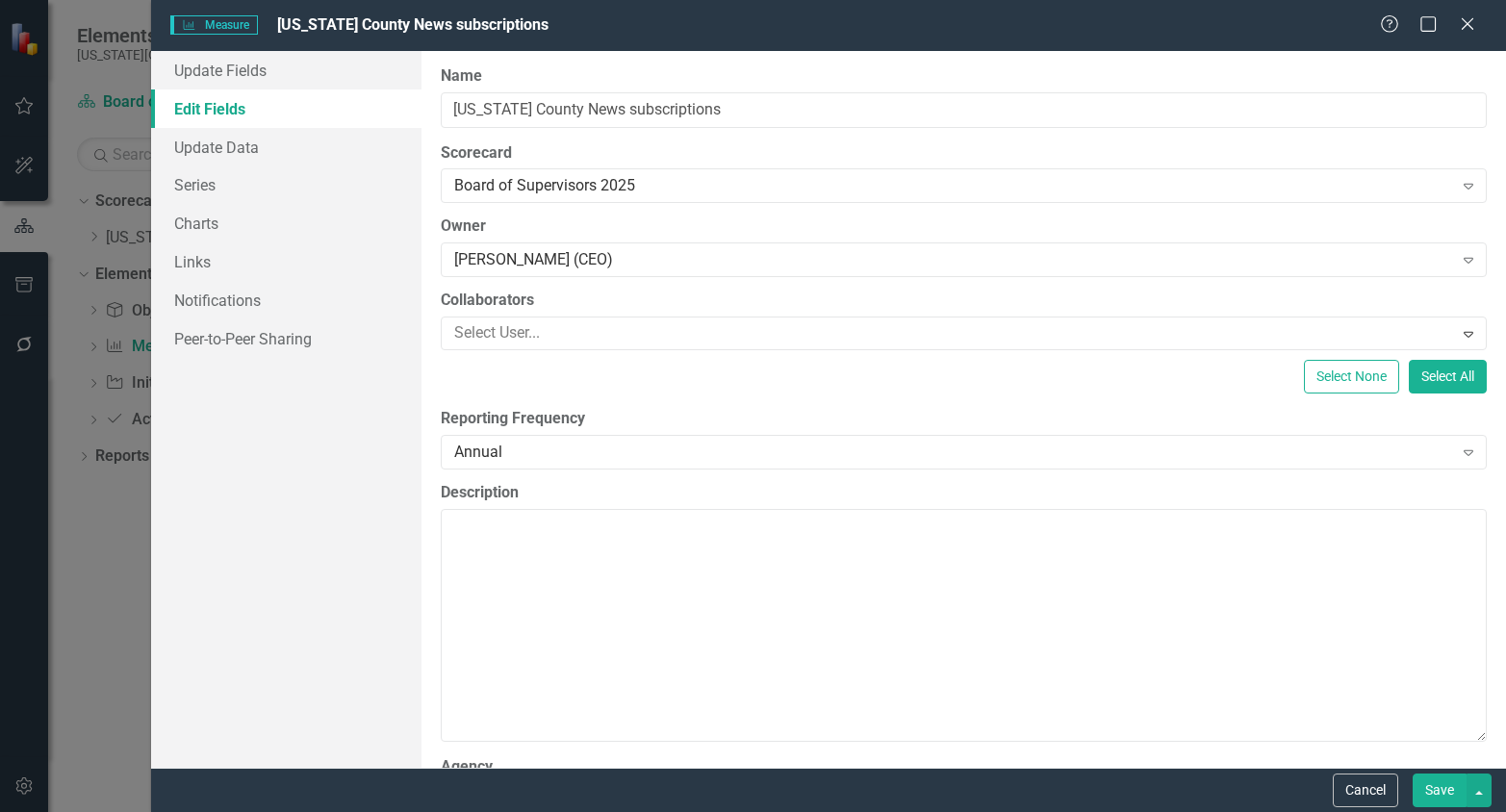 click on "[PERSON_NAME] (CEO)" at bounding box center (953, 260) 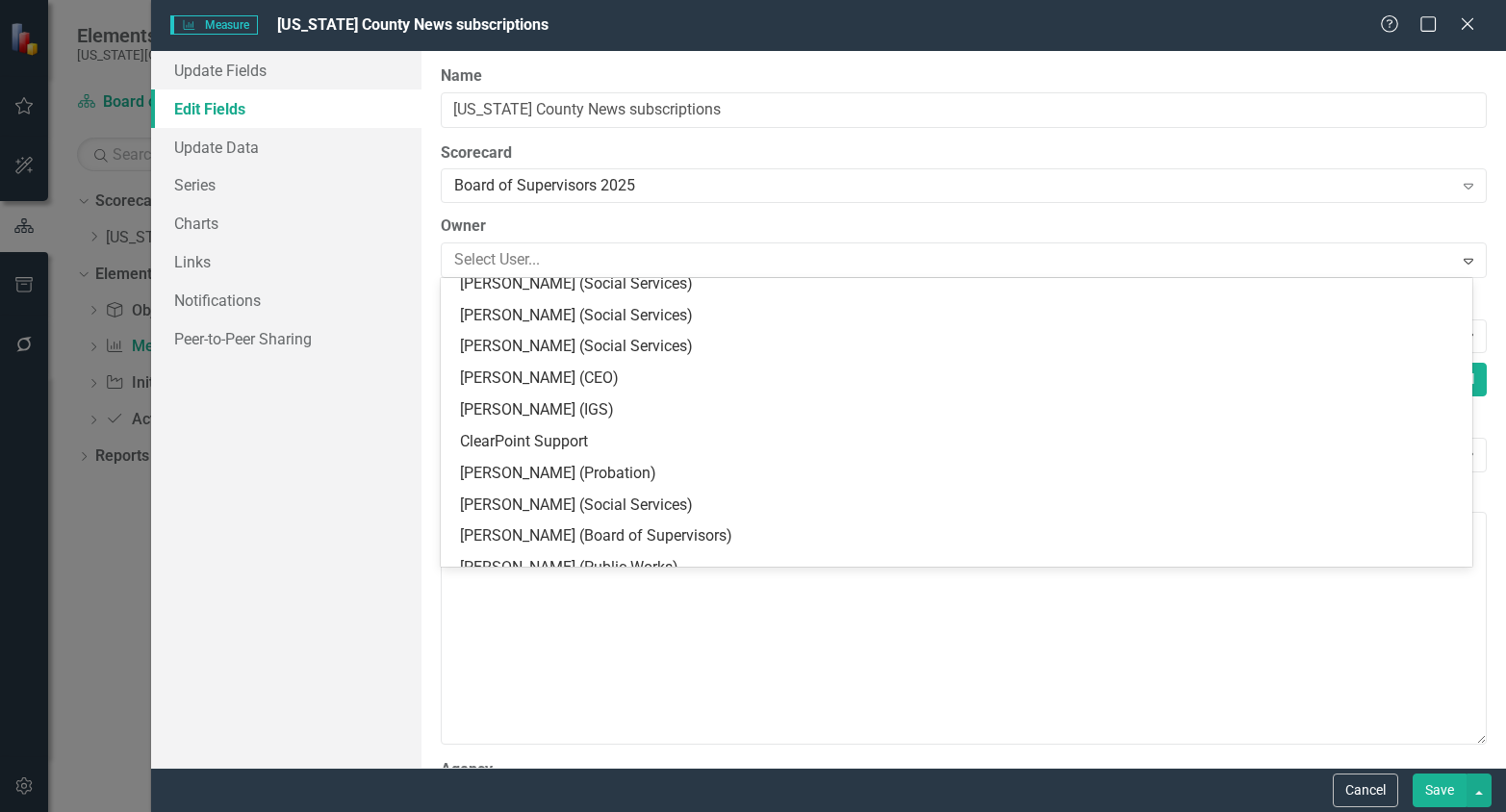 scroll, scrollTop: 3182, scrollLeft: 0, axis: vertical 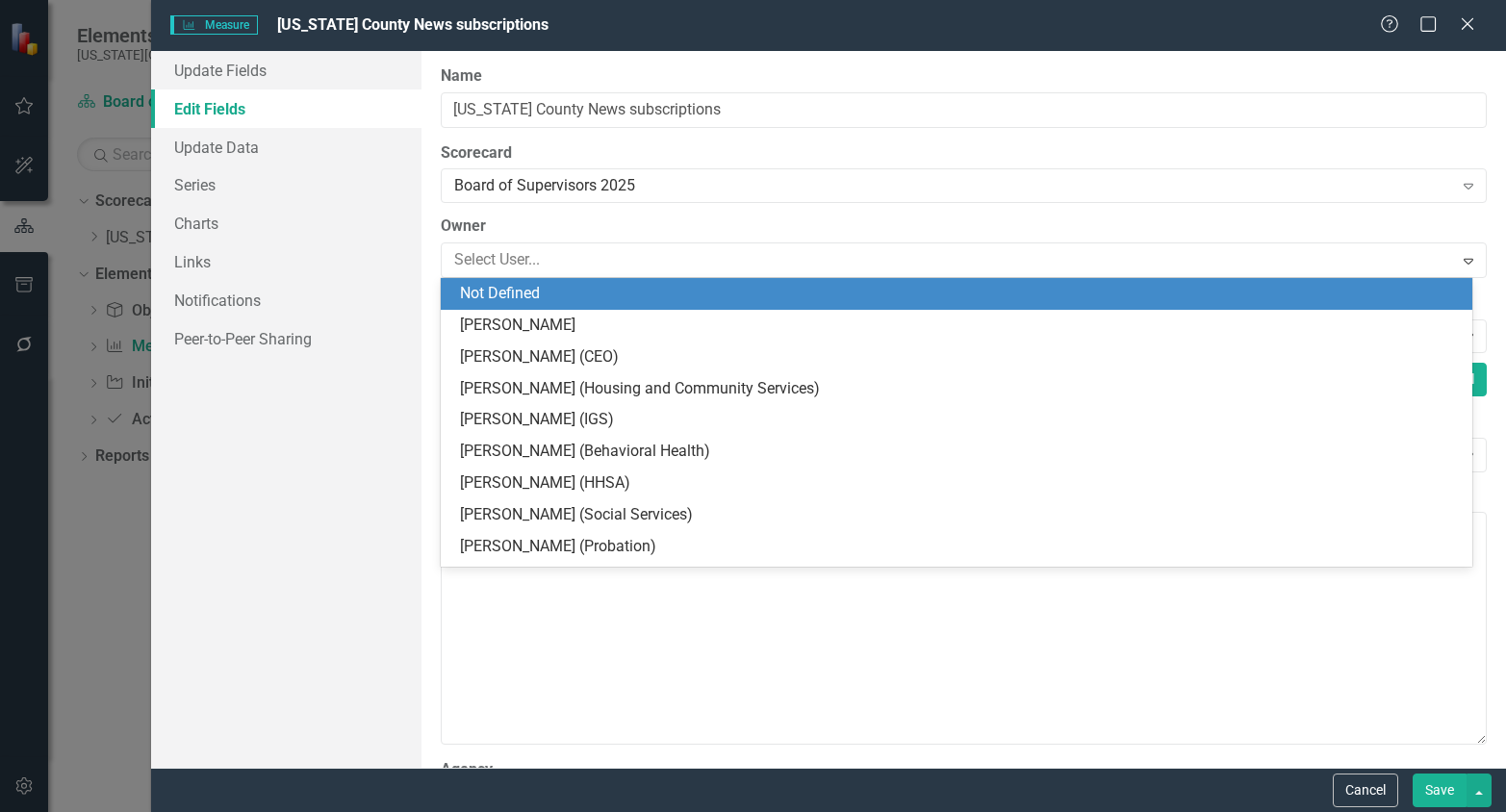 click on "Not Defined" at bounding box center [960, 293] 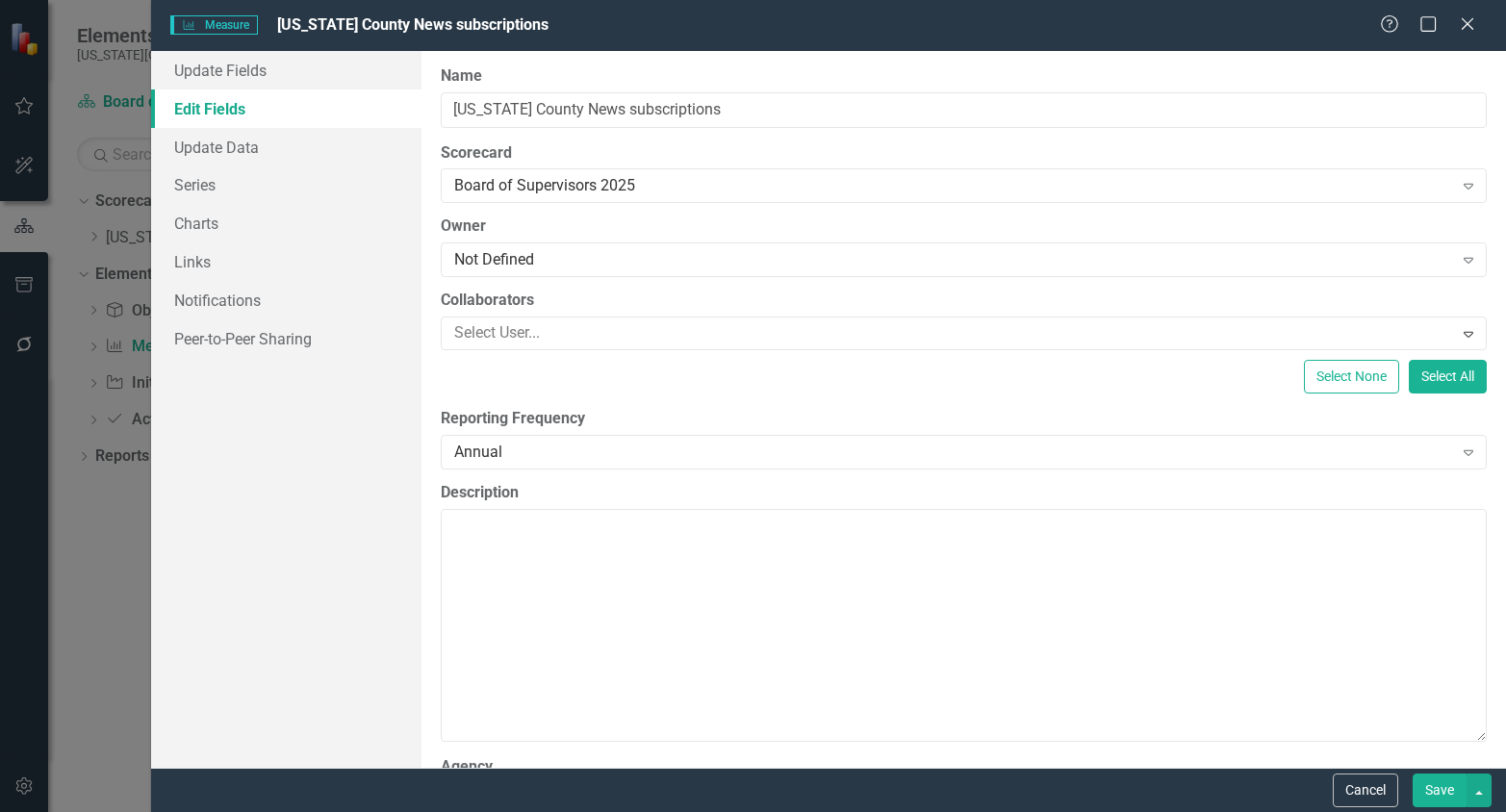 click on "Save" at bounding box center [1440, 790] 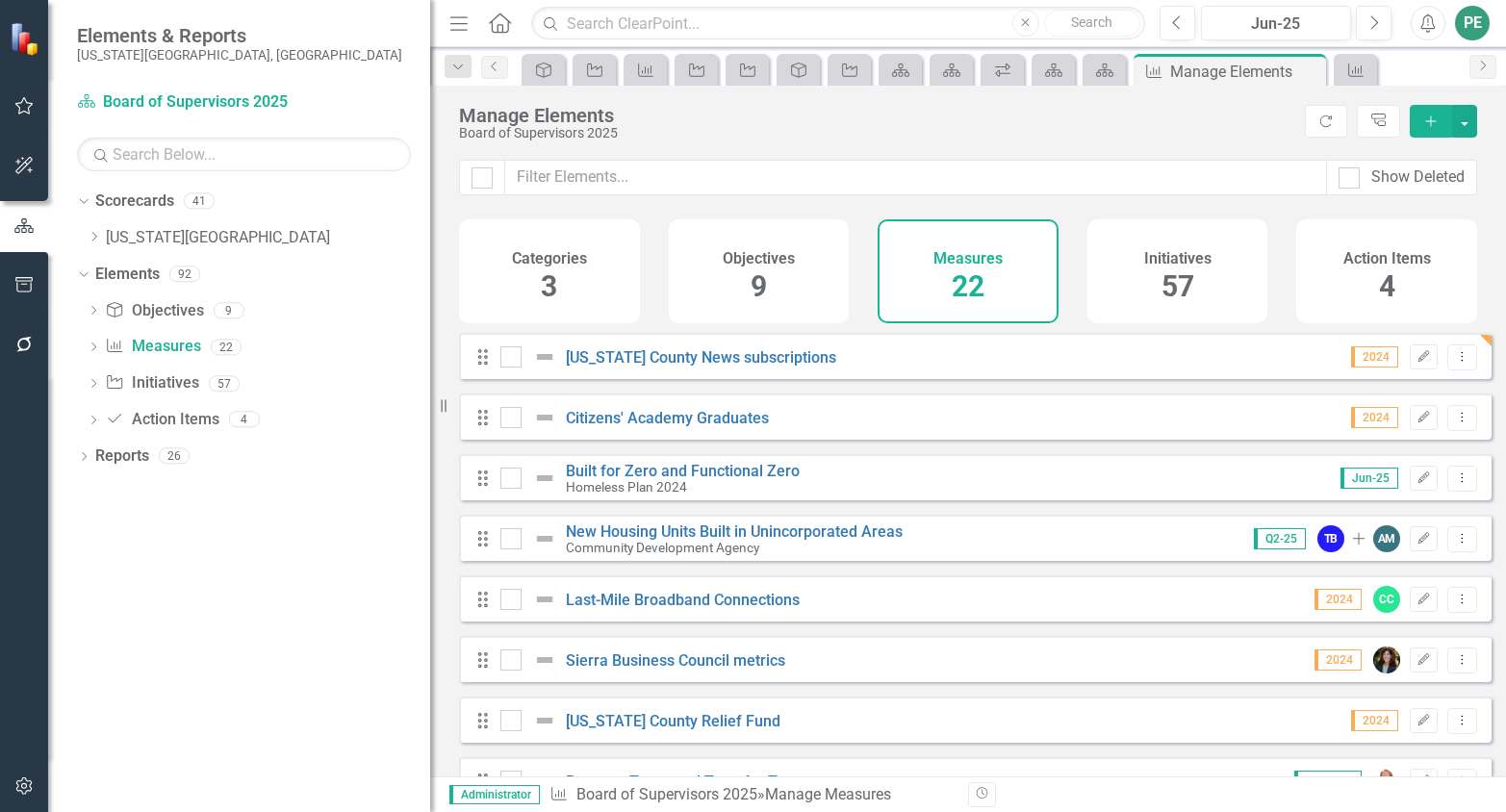 click on "Edit" 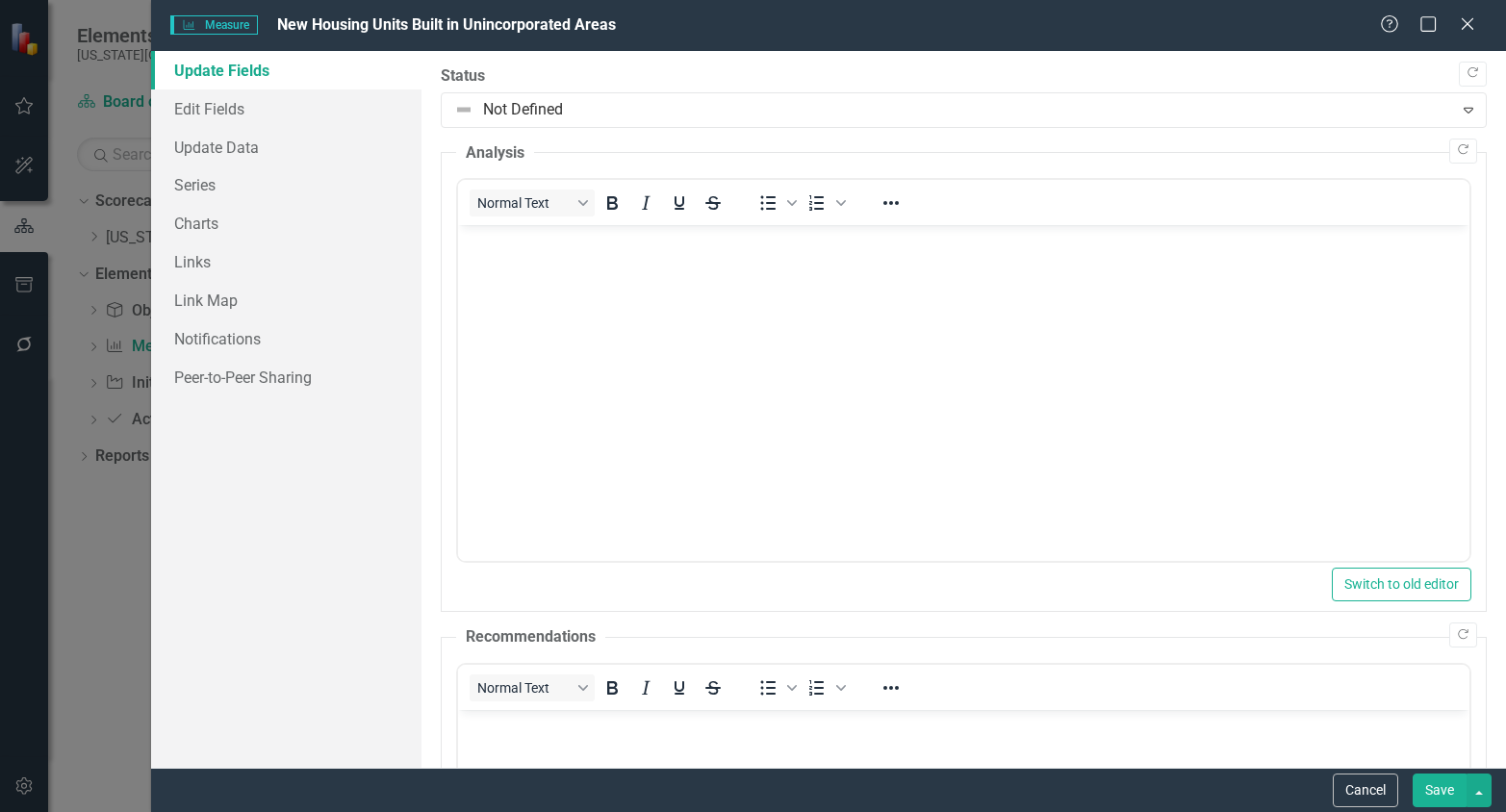scroll, scrollTop: 0, scrollLeft: 0, axis: both 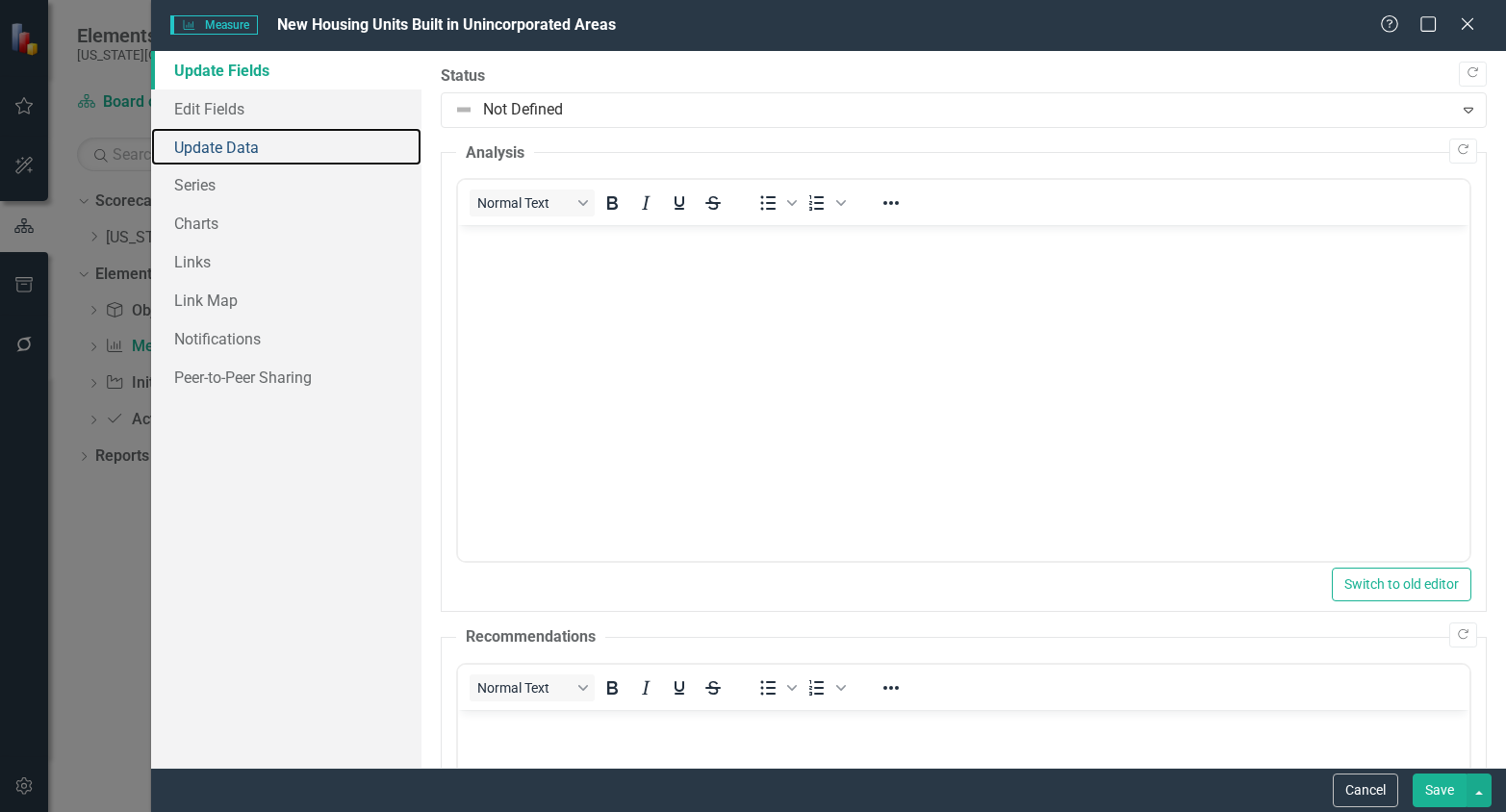 click on "Update  Data" at bounding box center [287, 147] 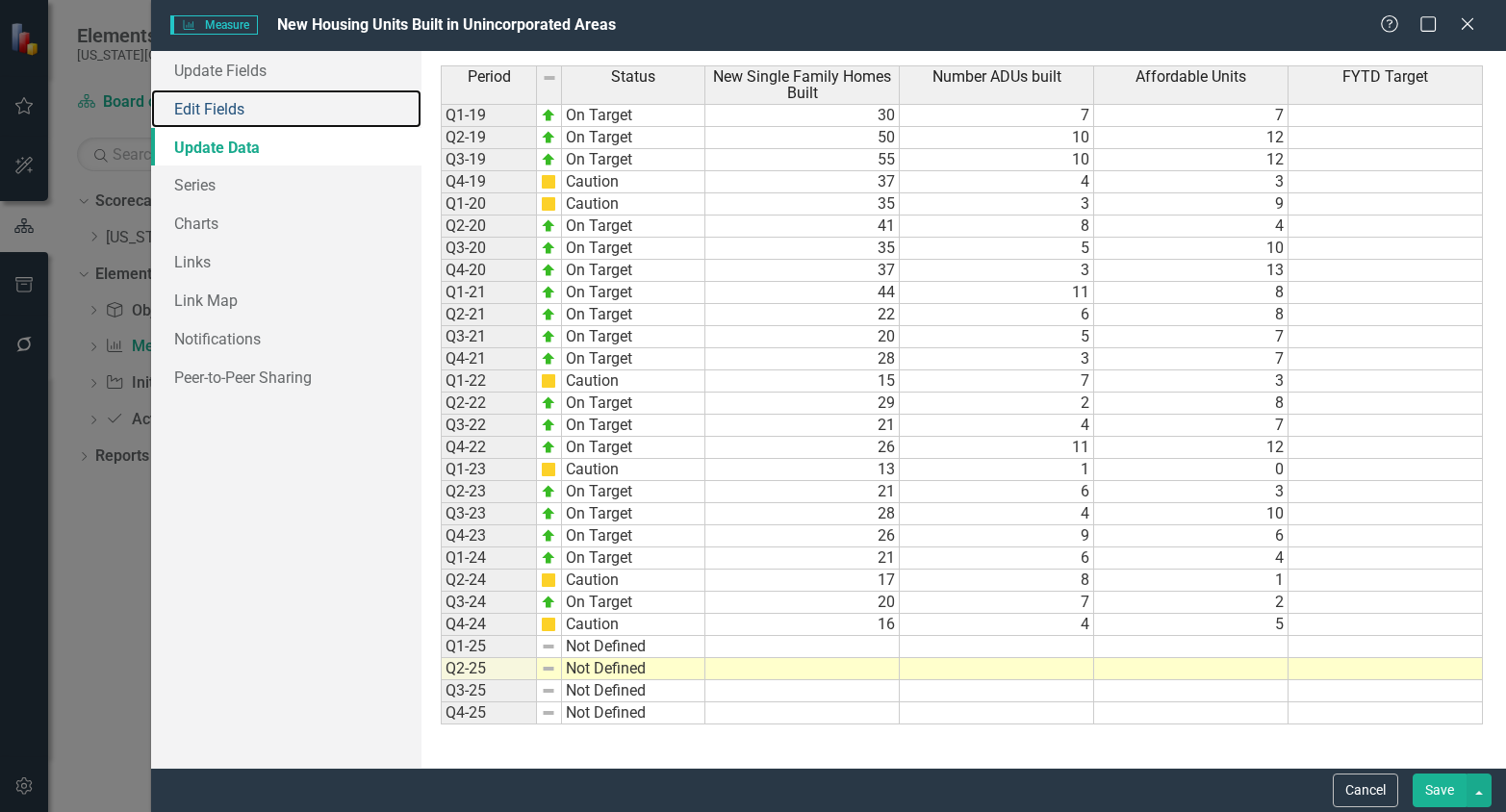 click on "Edit Fields" at bounding box center [287, 109] 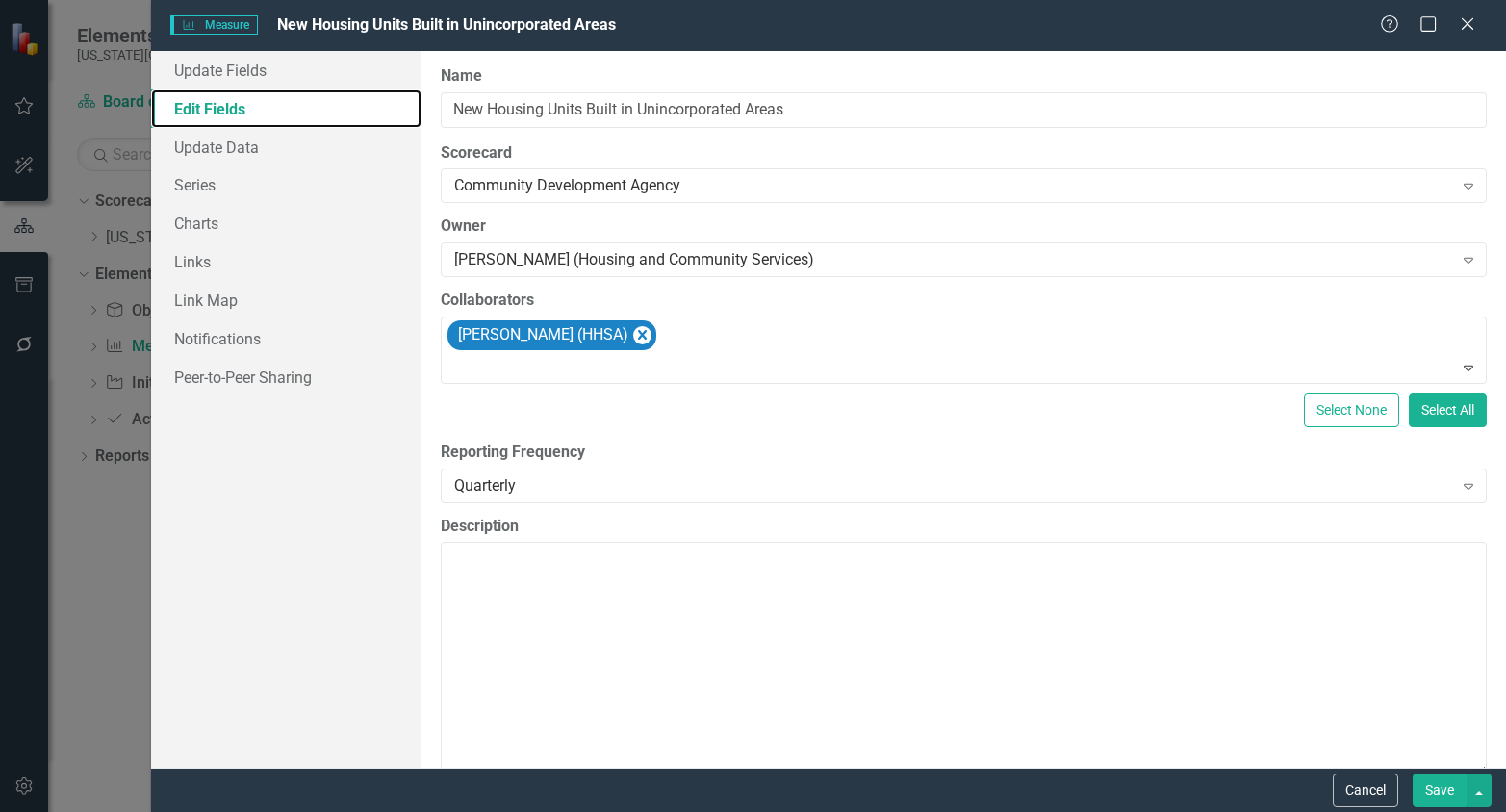 click 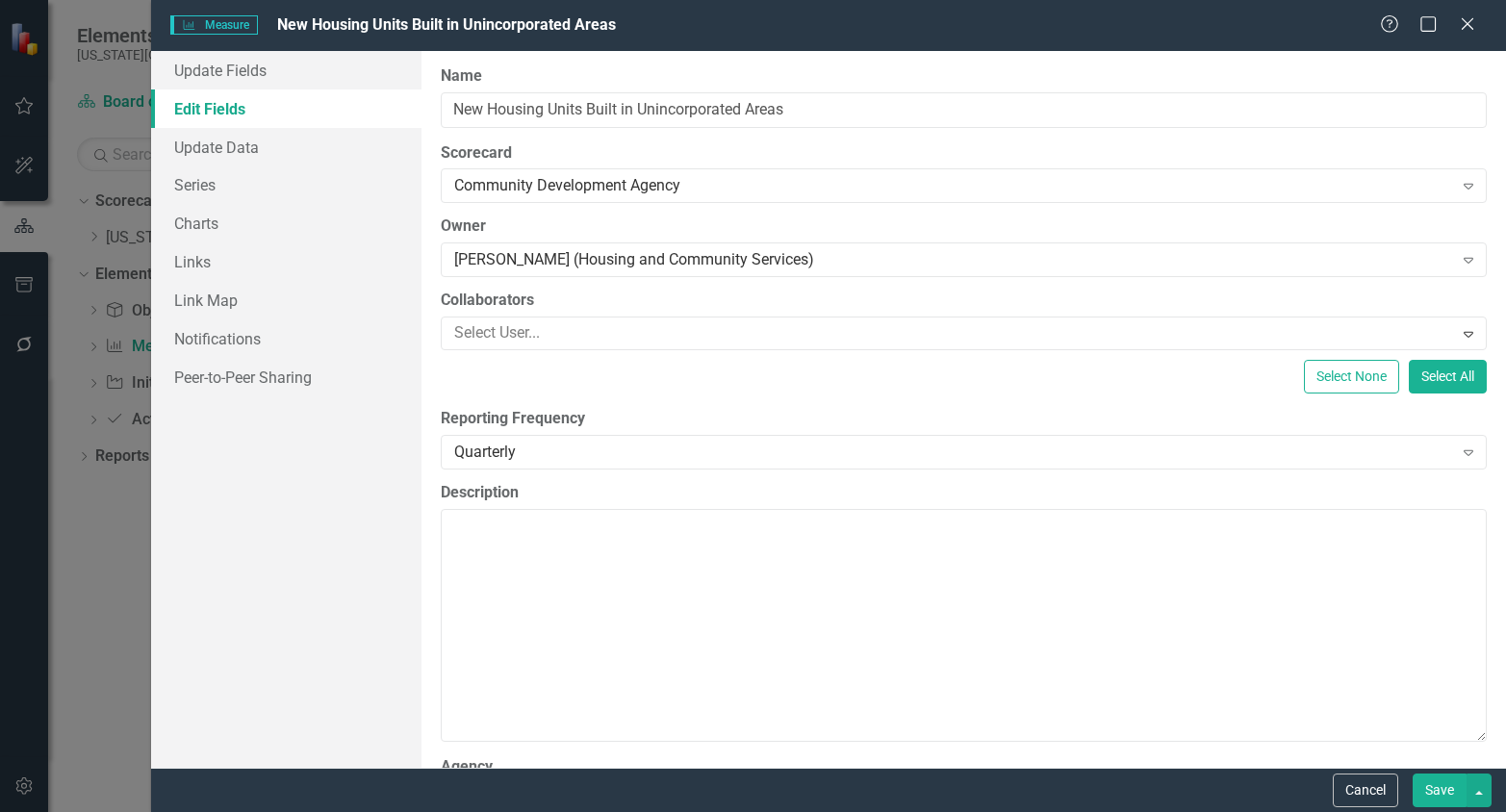 click on "Save" at bounding box center (1440, 790) 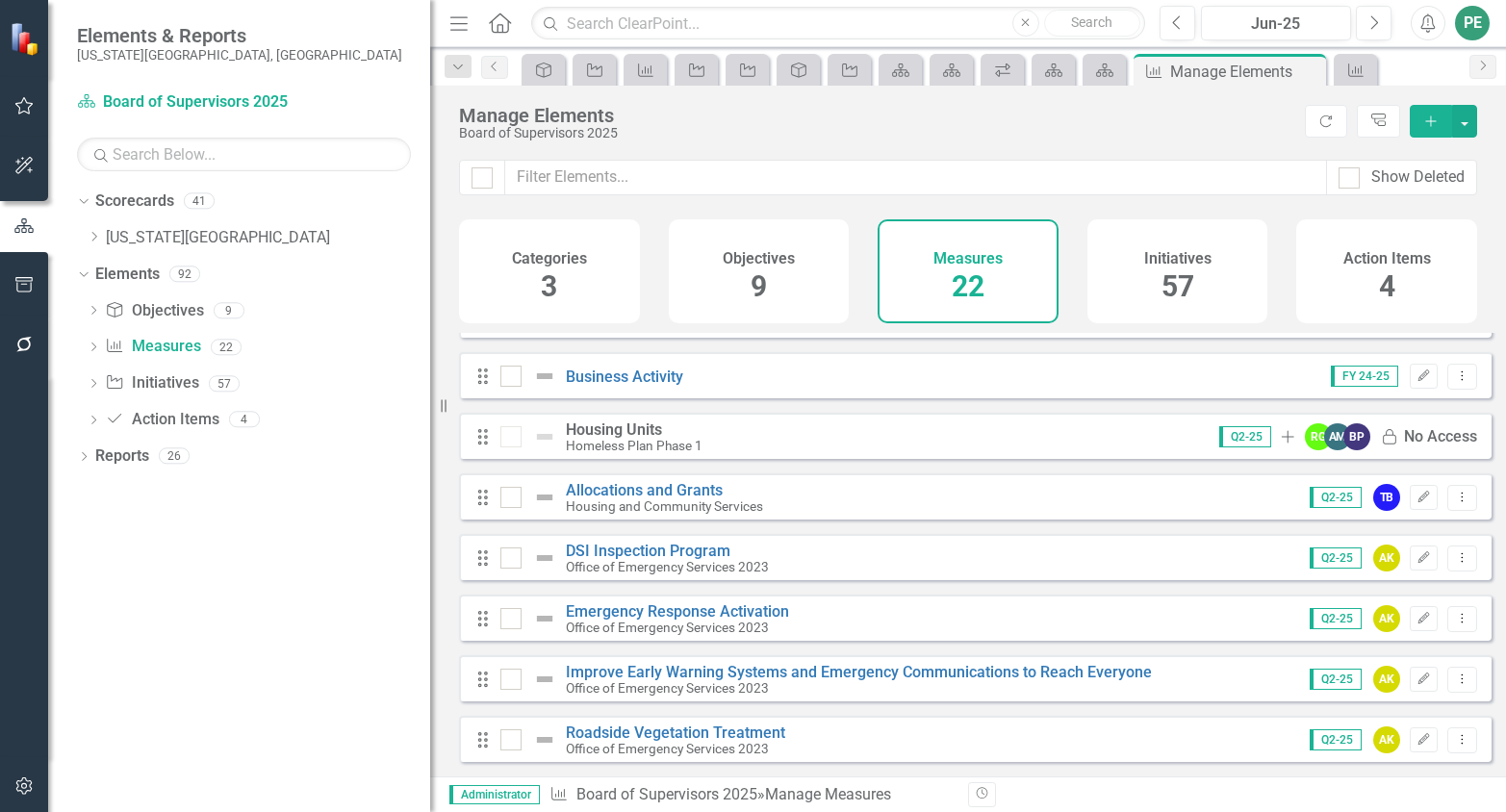 scroll, scrollTop: 904, scrollLeft: 0, axis: vertical 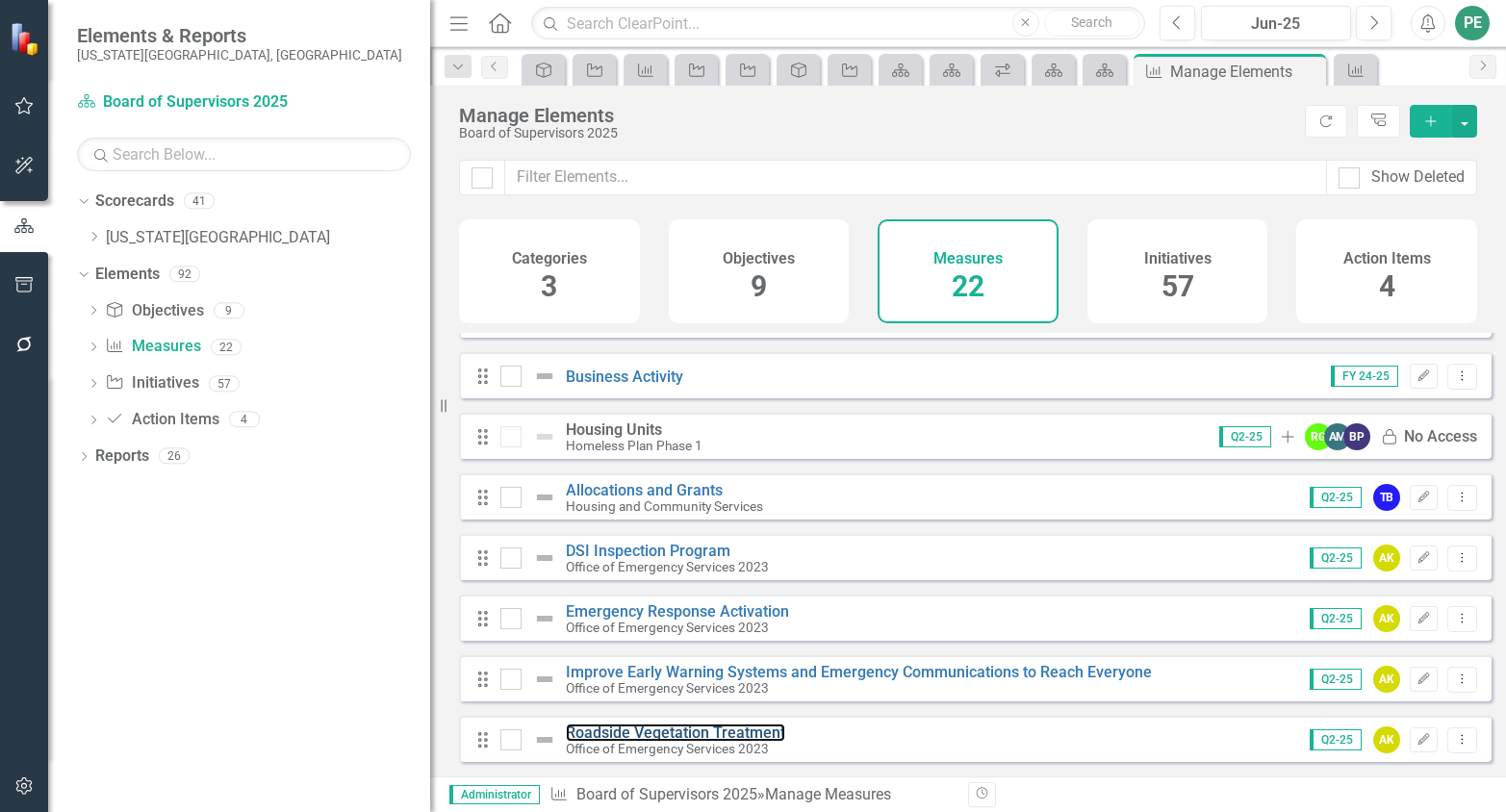 click on "Roadside Vegetation Treatment" at bounding box center [676, 732] 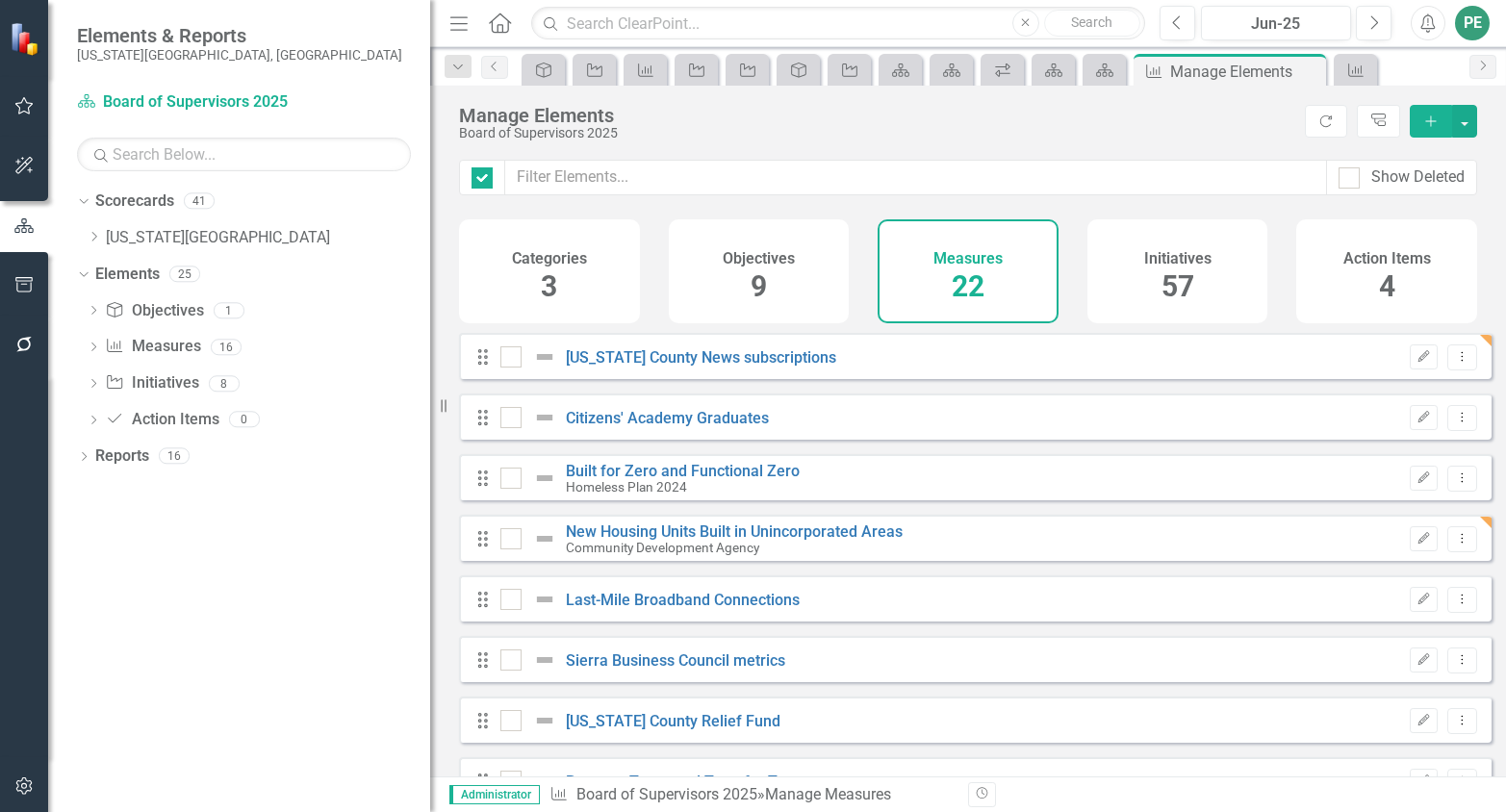 checkbox on "false" 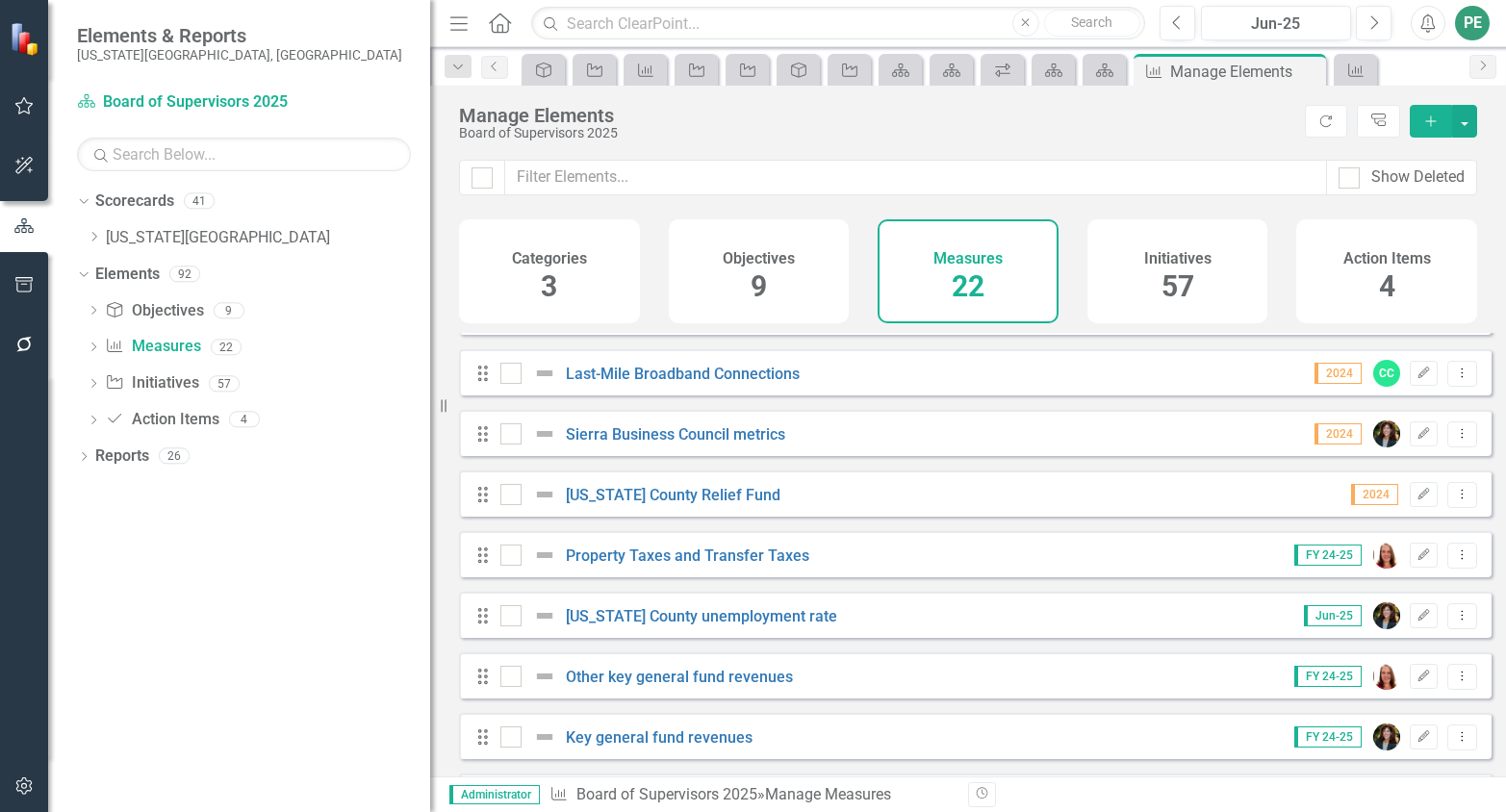 scroll, scrollTop: 192, scrollLeft: 0, axis: vertical 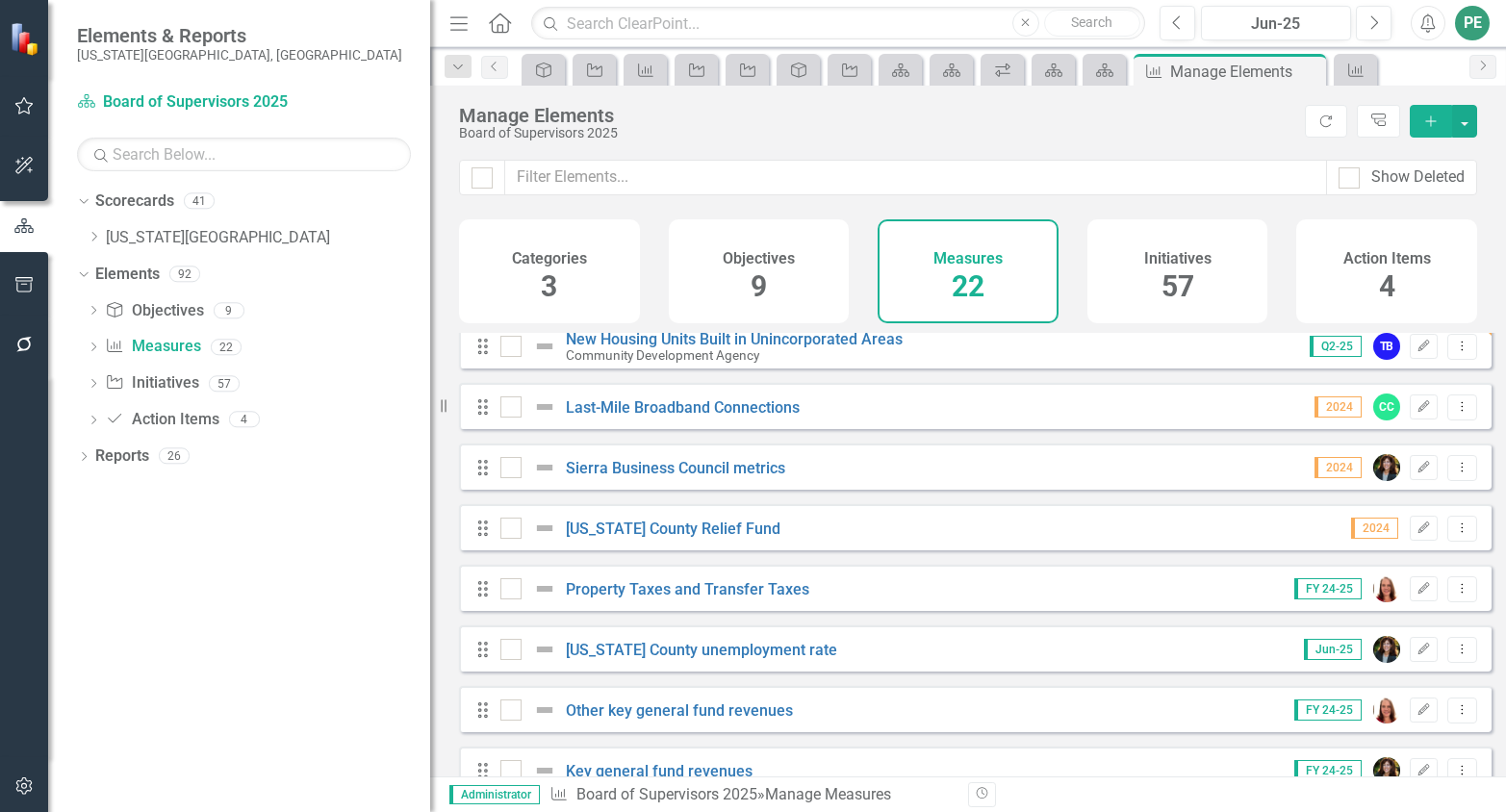 click 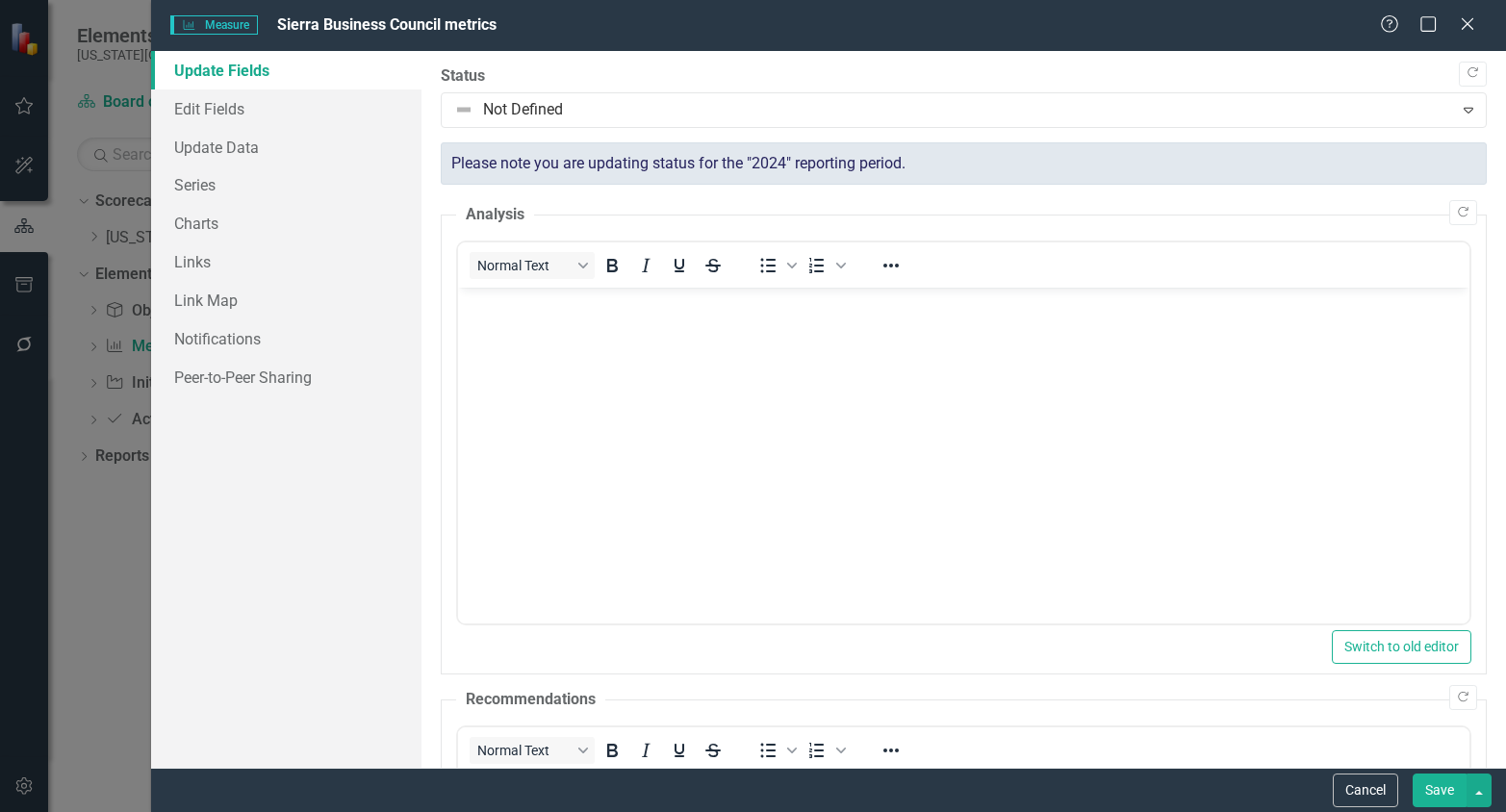 scroll, scrollTop: 0, scrollLeft: 0, axis: both 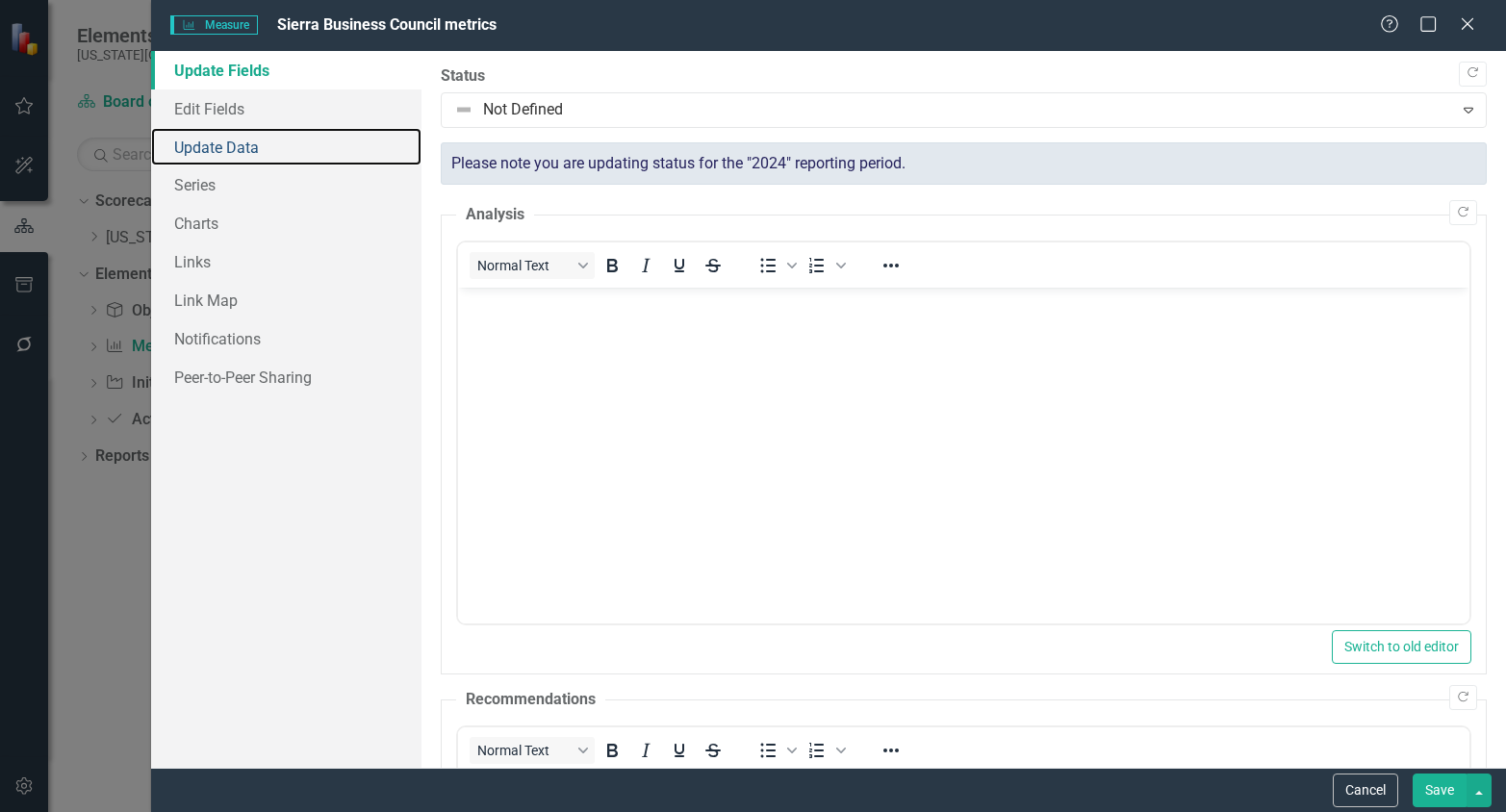 click on "Update  Data" at bounding box center [287, 147] 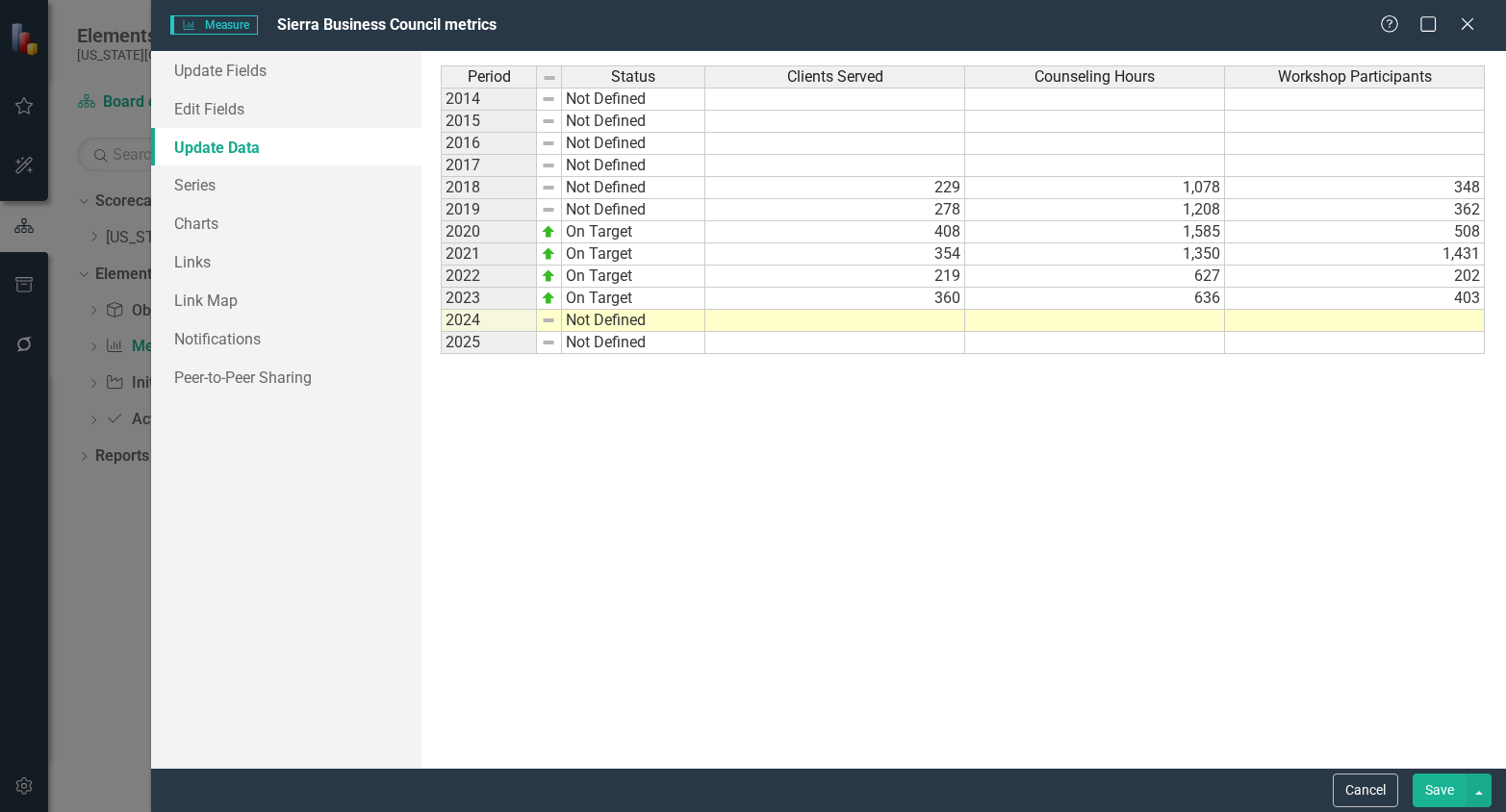 click on "Close" 